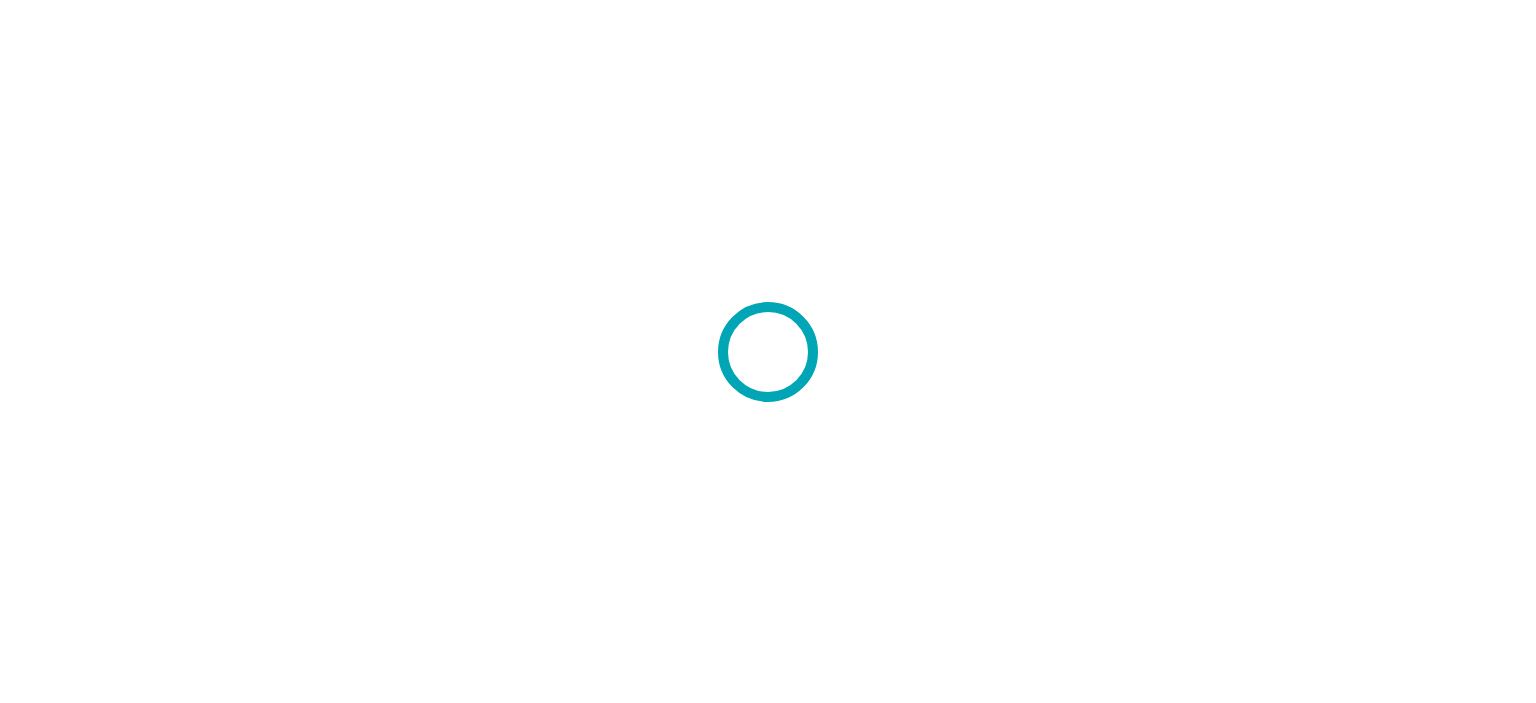 scroll, scrollTop: 0, scrollLeft: 0, axis: both 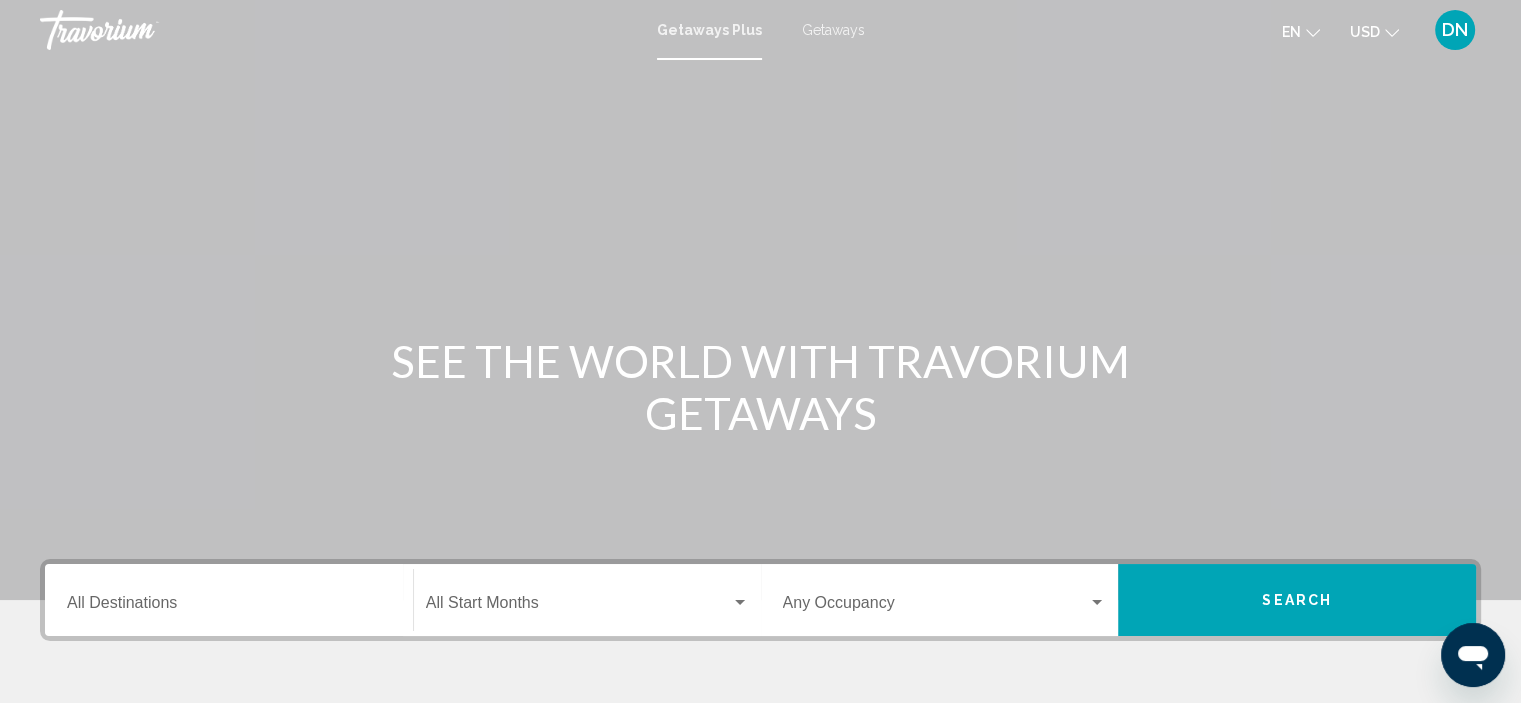 click on "Destination All Destinations" at bounding box center (229, 607) 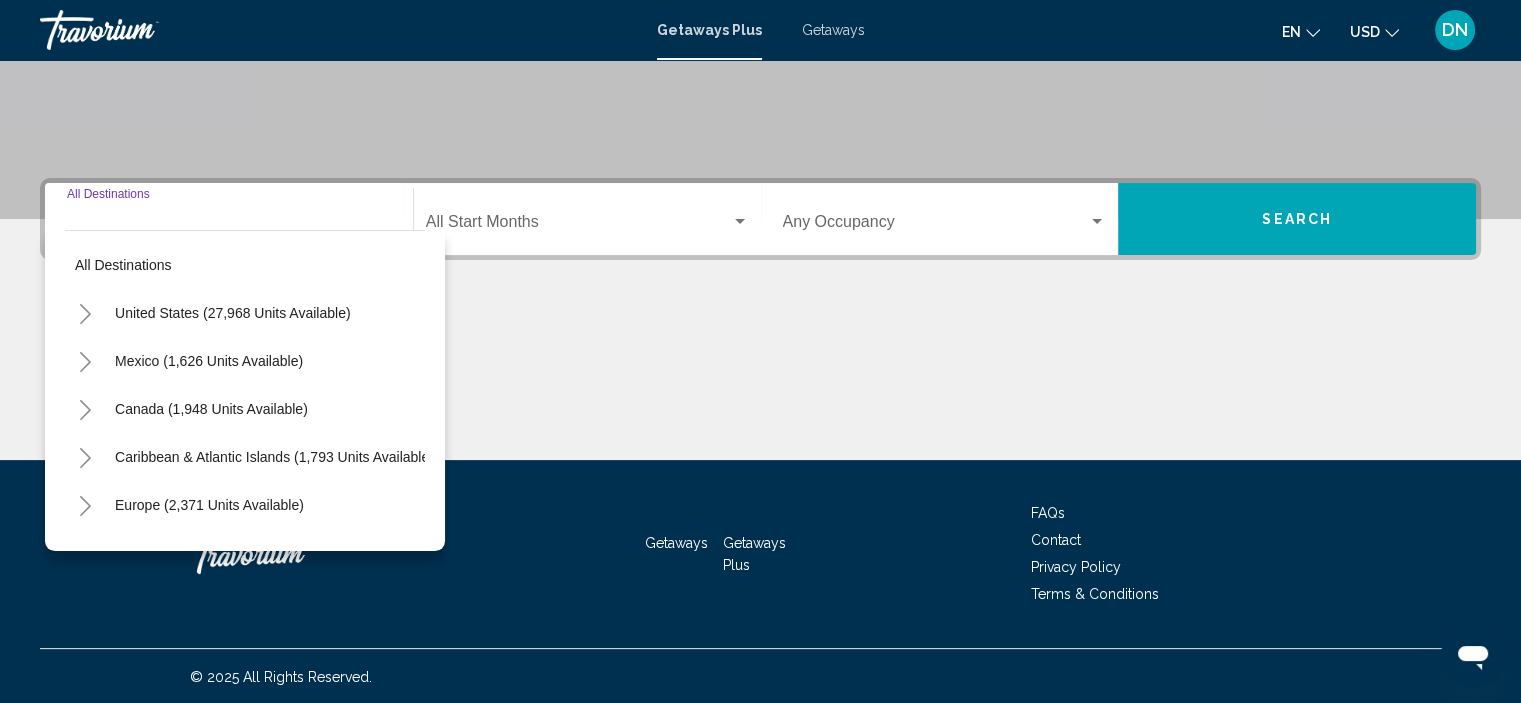 scroll, scrollTop: 382, scrollLeft: 0, axis: vertical 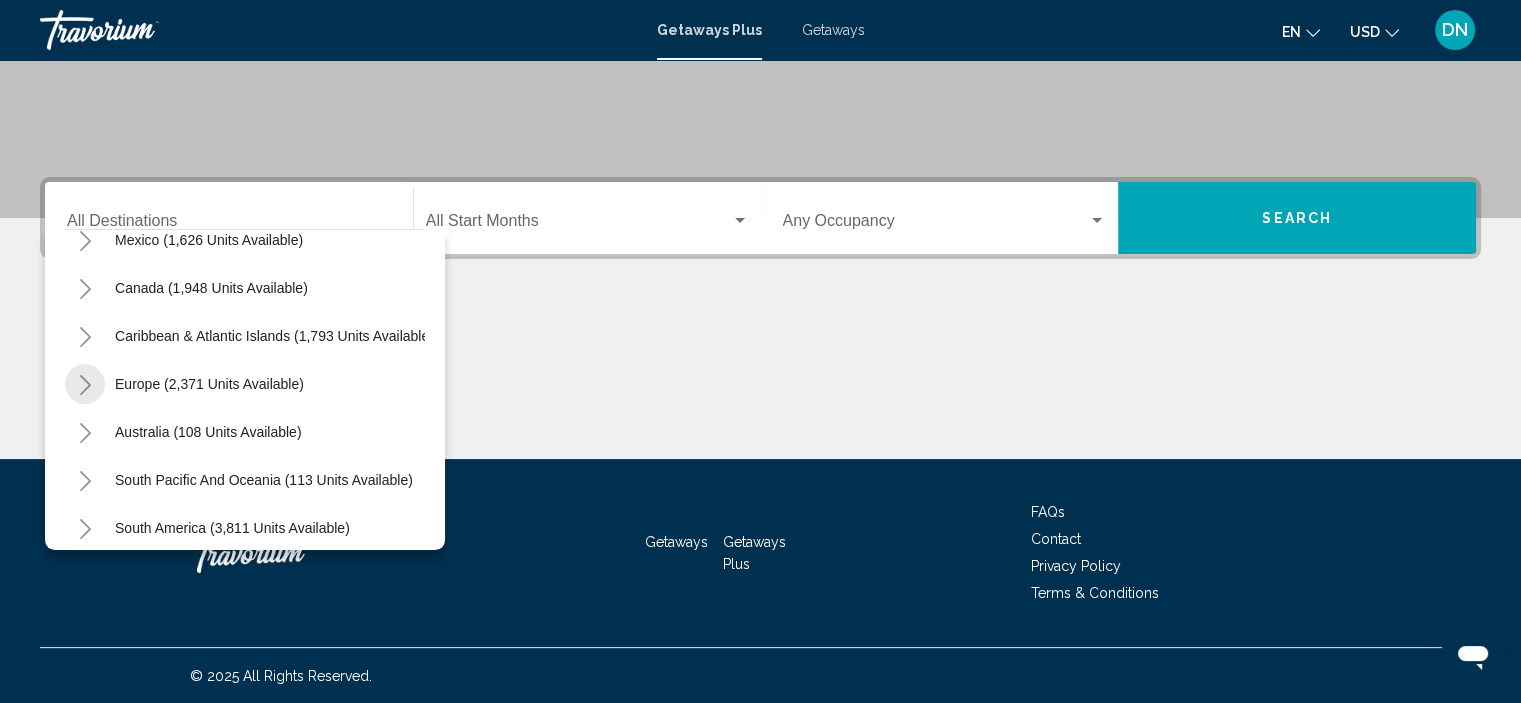 click 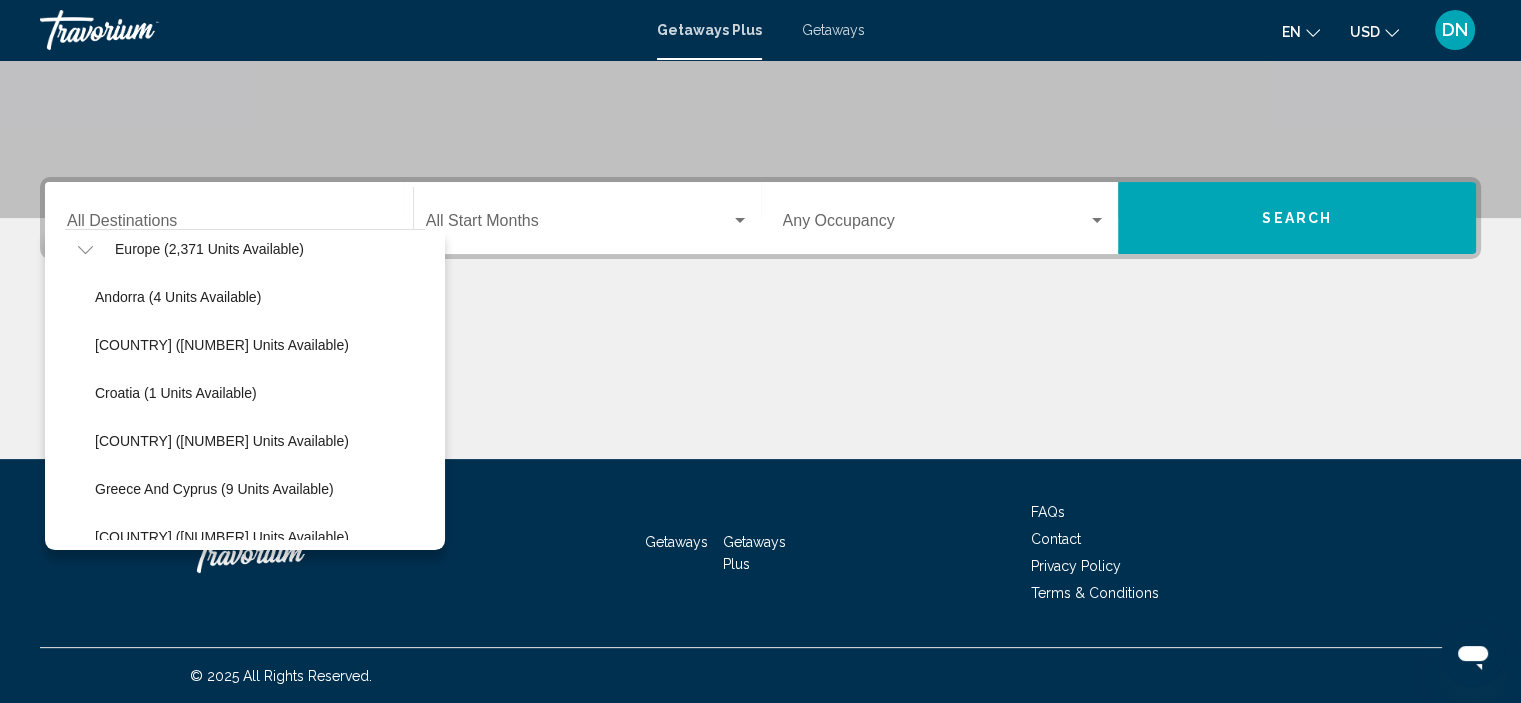 scroll, scrollTop: 280, scrollLeft: 0, axis: vertical 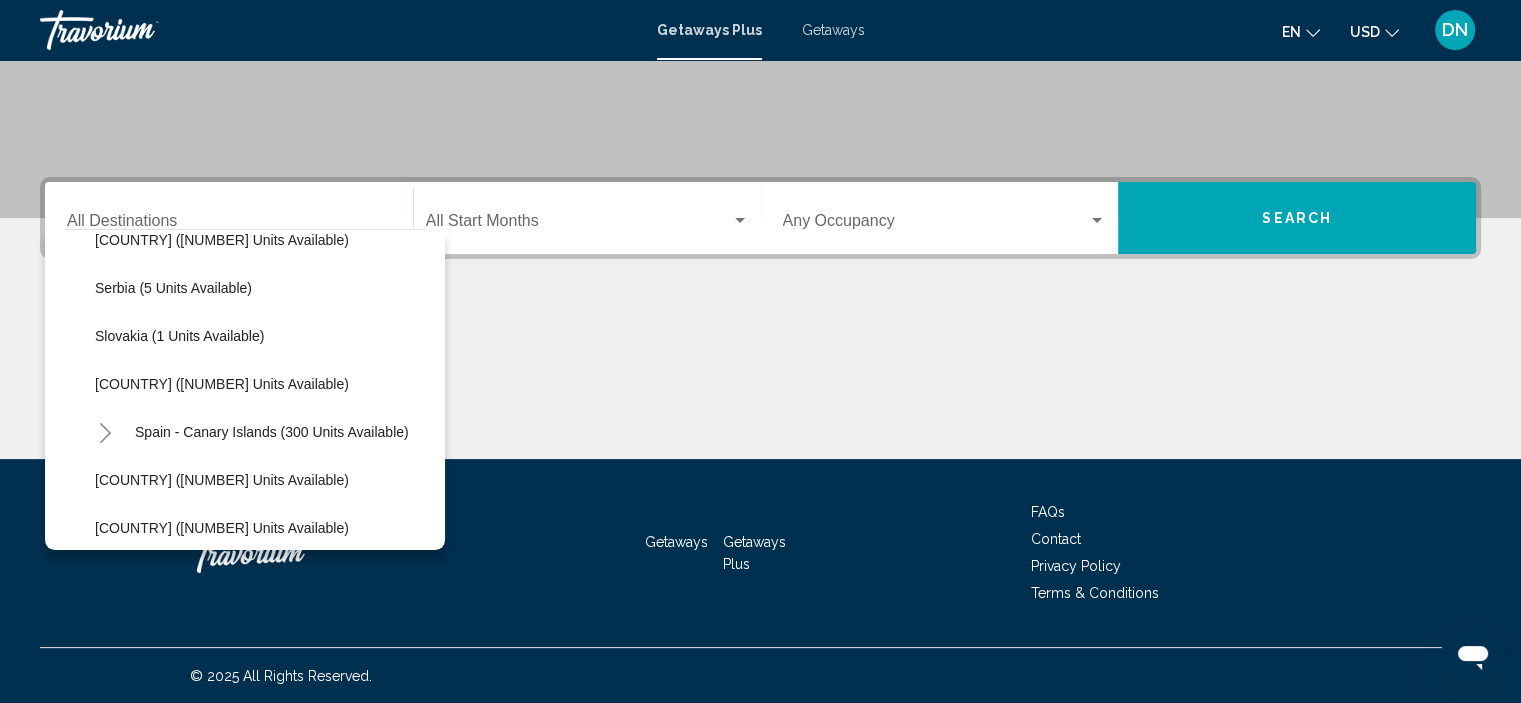 click at bounding box center (760, 384) 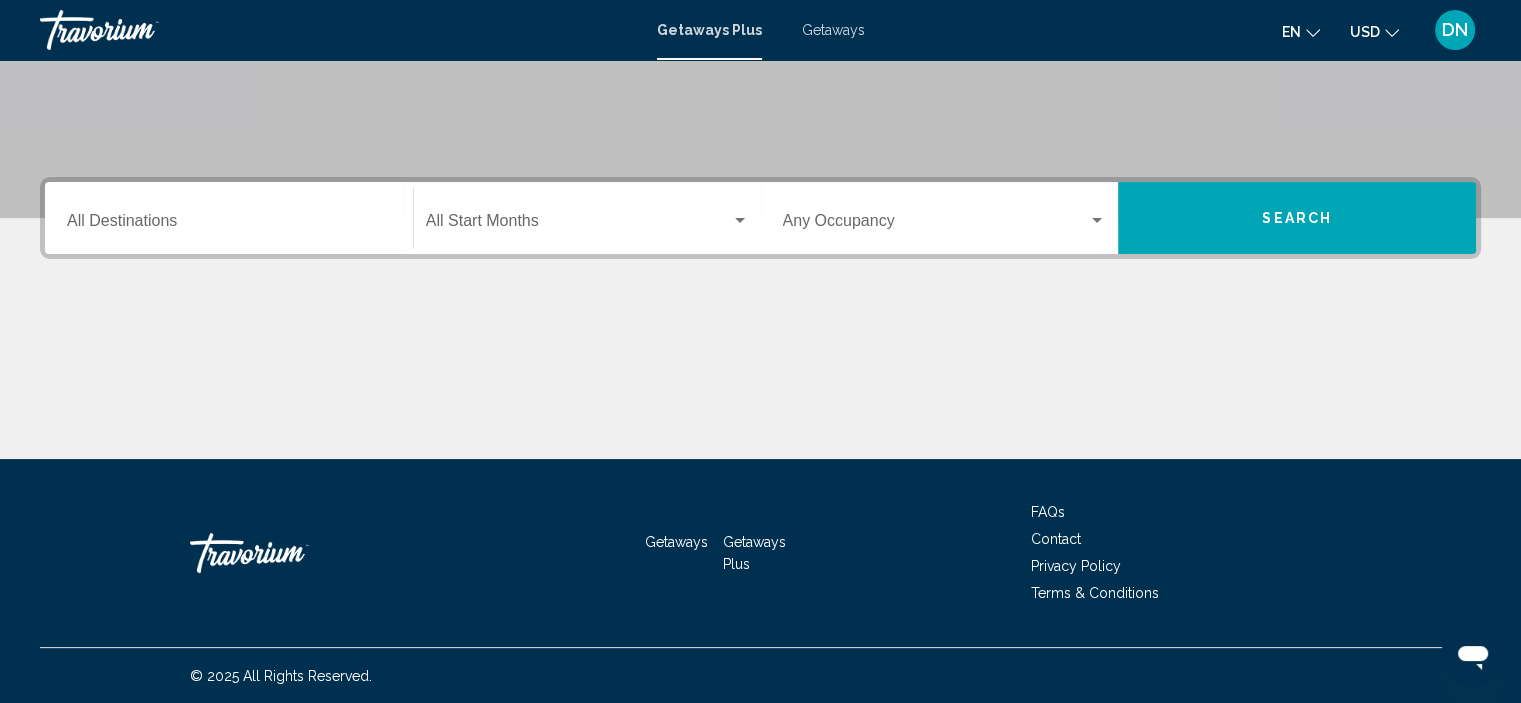 click on "Getaways" at bounding box center [833, 30] 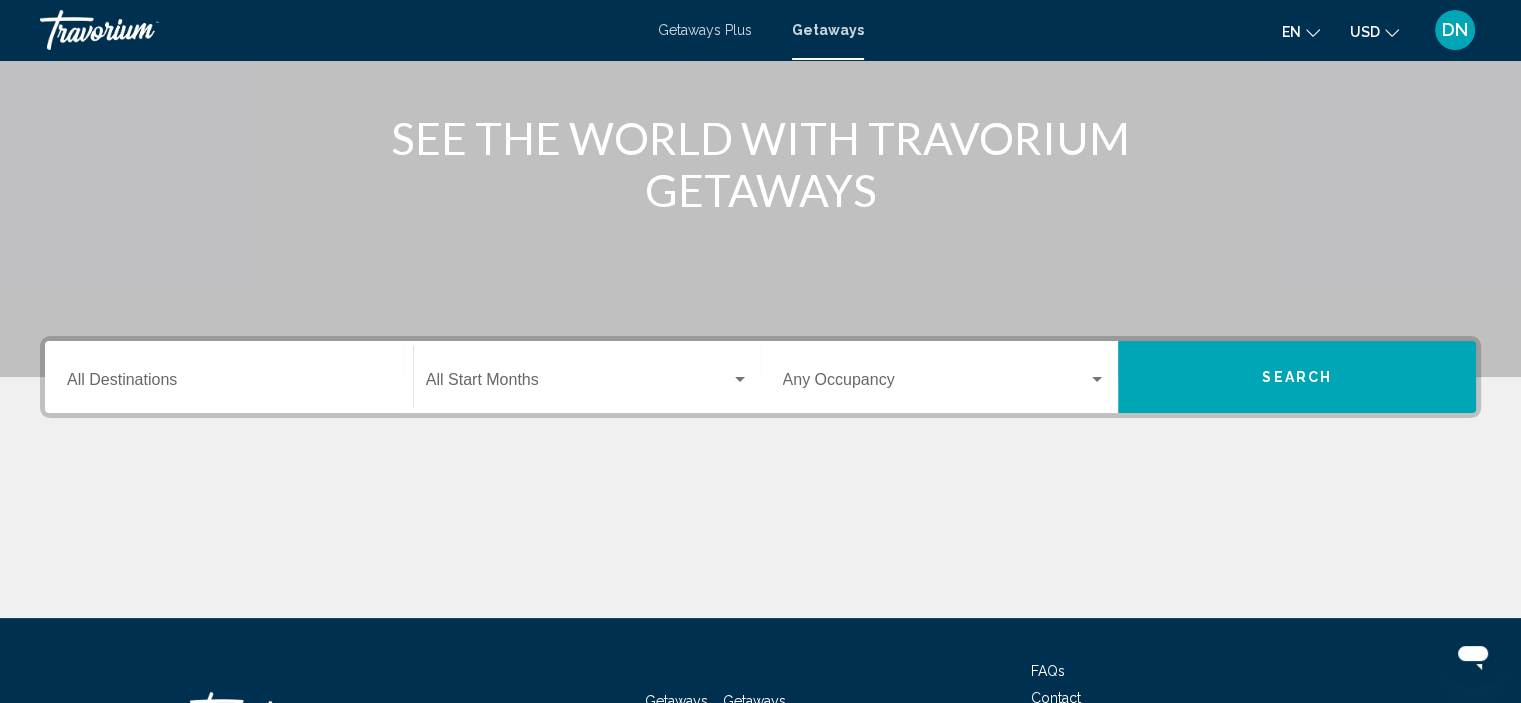 scroll, scrollTop: 222, scrollLeft: 0, axis: vertical 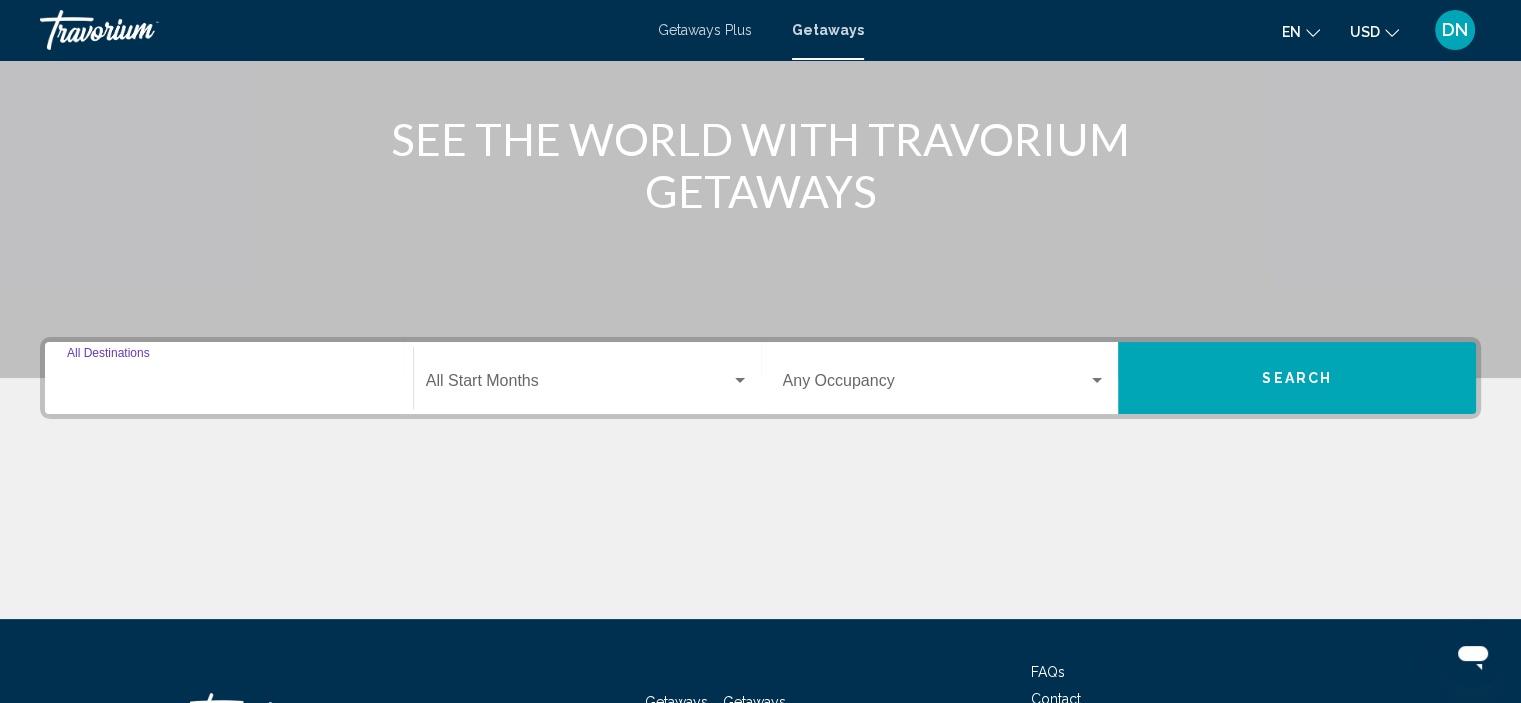 click on "Destination All Destinations" at bounding box center [229, 385] 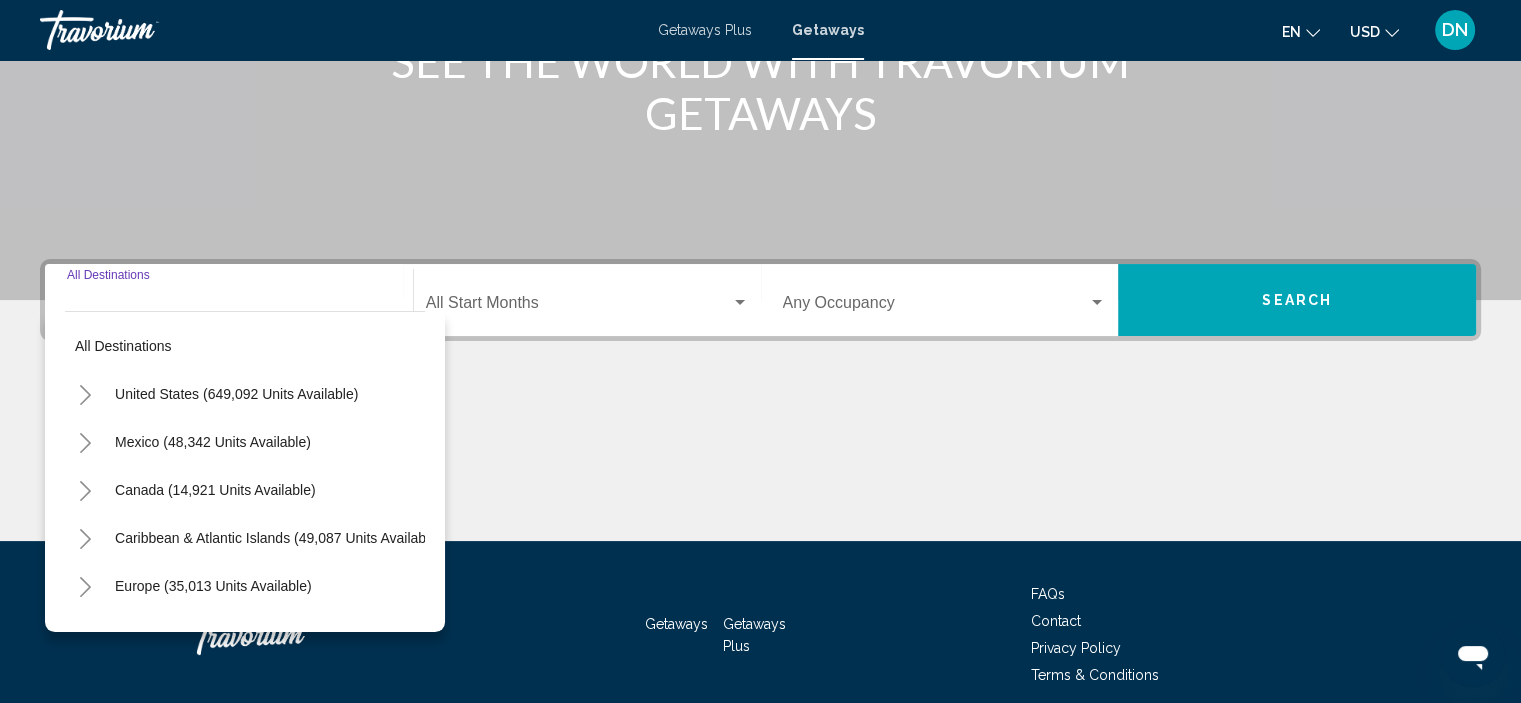 scroll, scrollTop: 382, scrollLeft: 0, axis: vertical 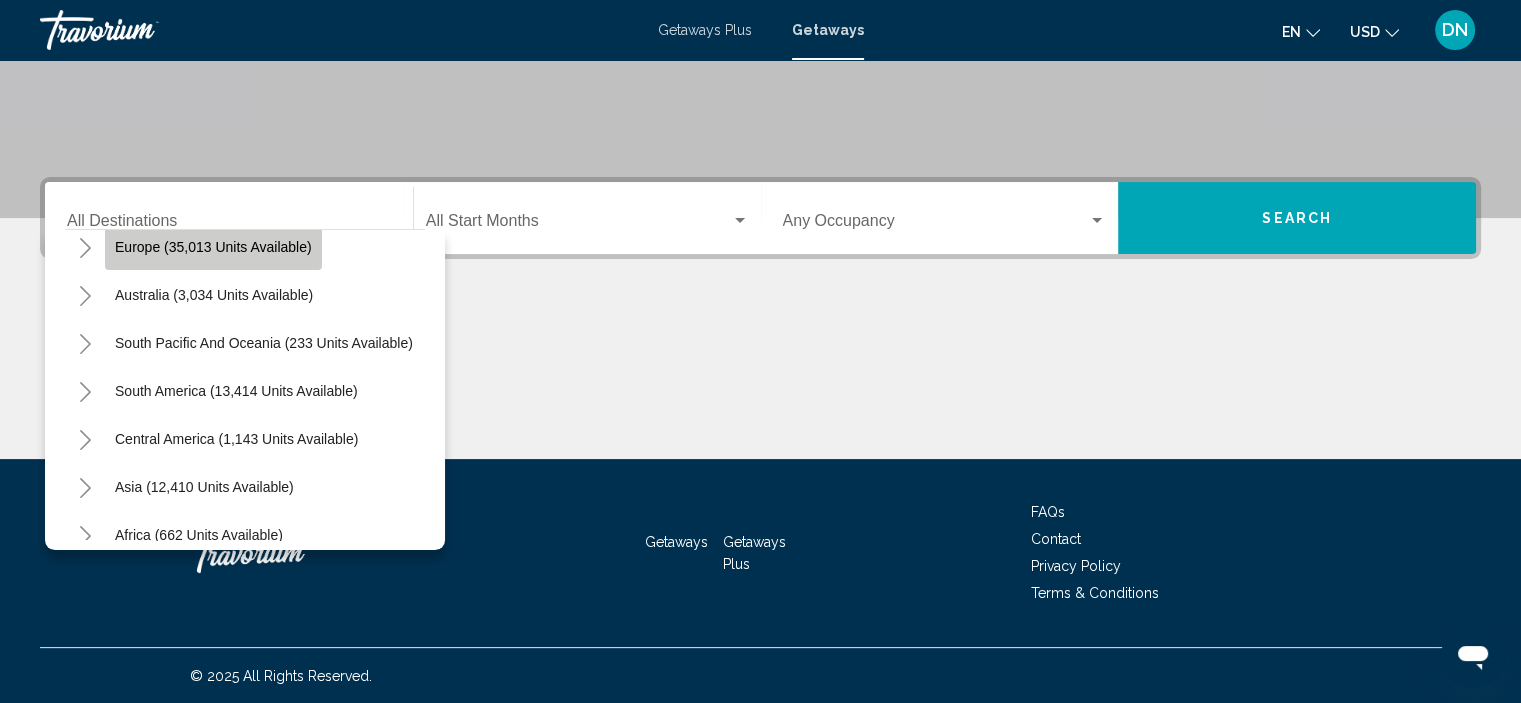 click on "Europe (35,013 units available)" 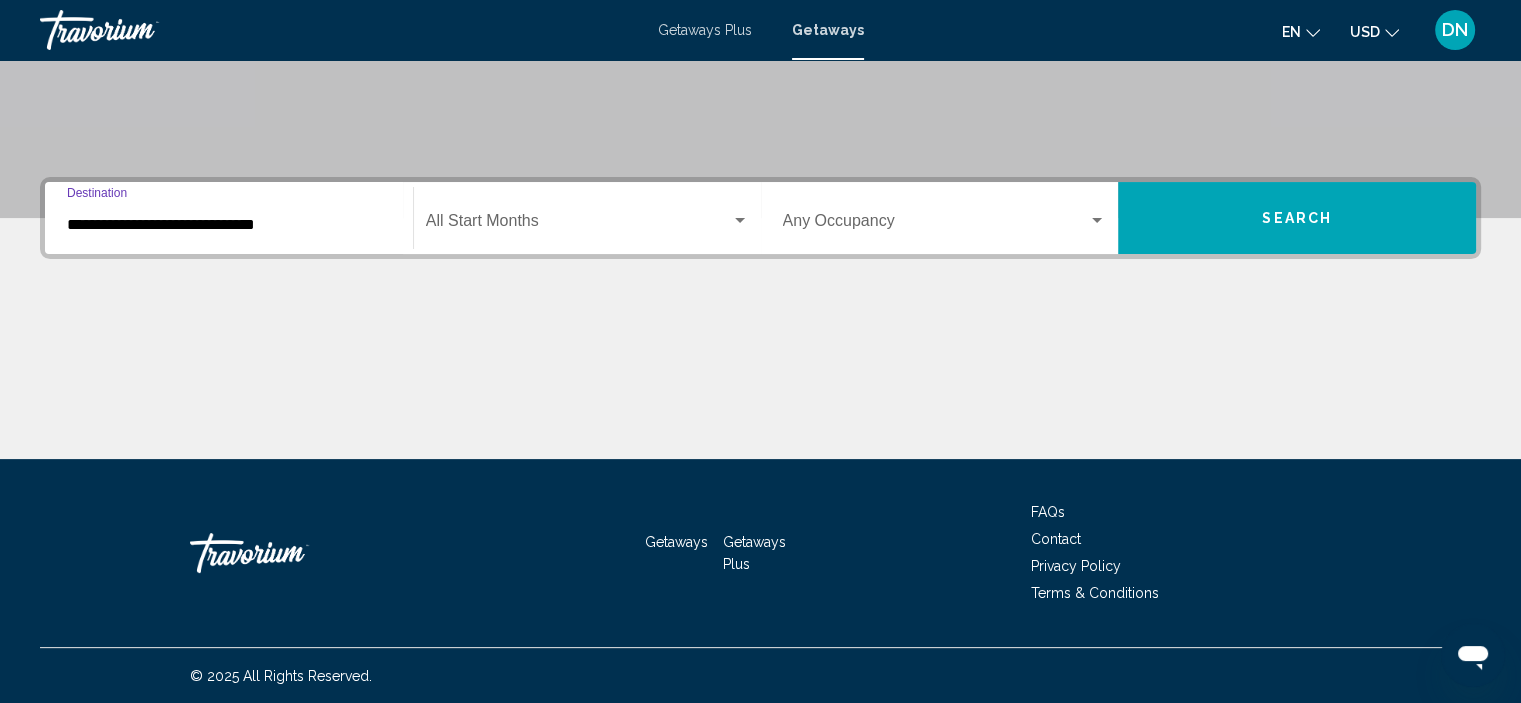 click on "**********" at bounding box center [229, 225] 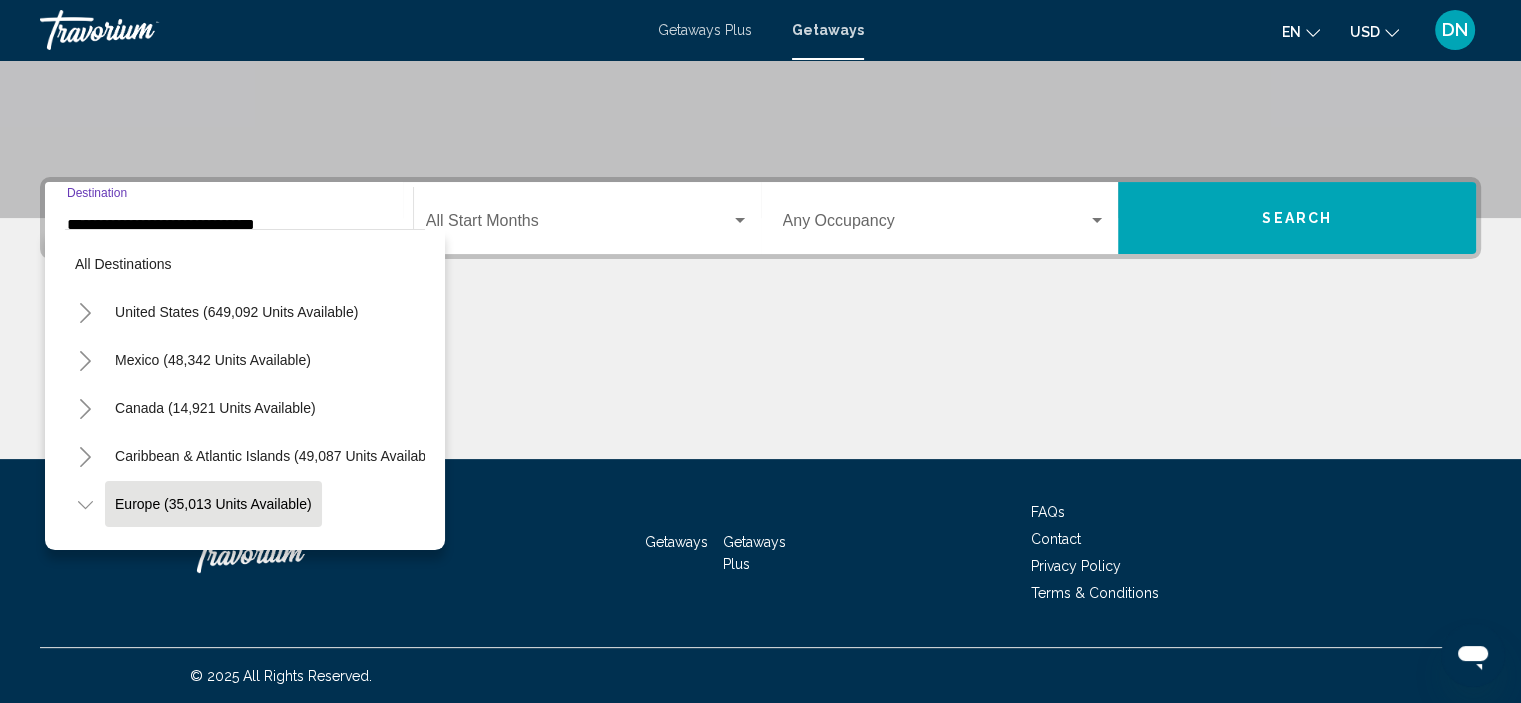 scroll, scrollTop: 126, scrollLeft: 0, axis: vertical 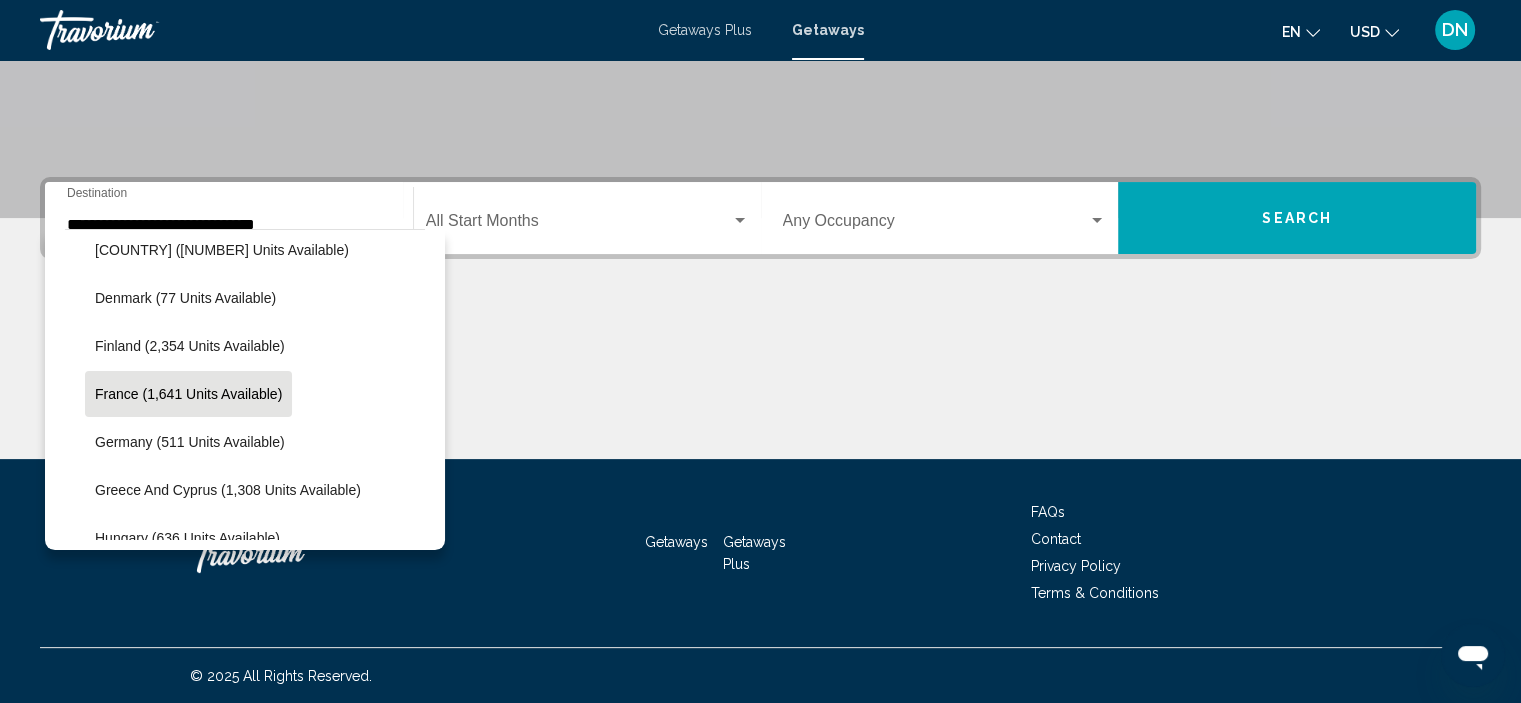 click on "France (1,641 units available)" 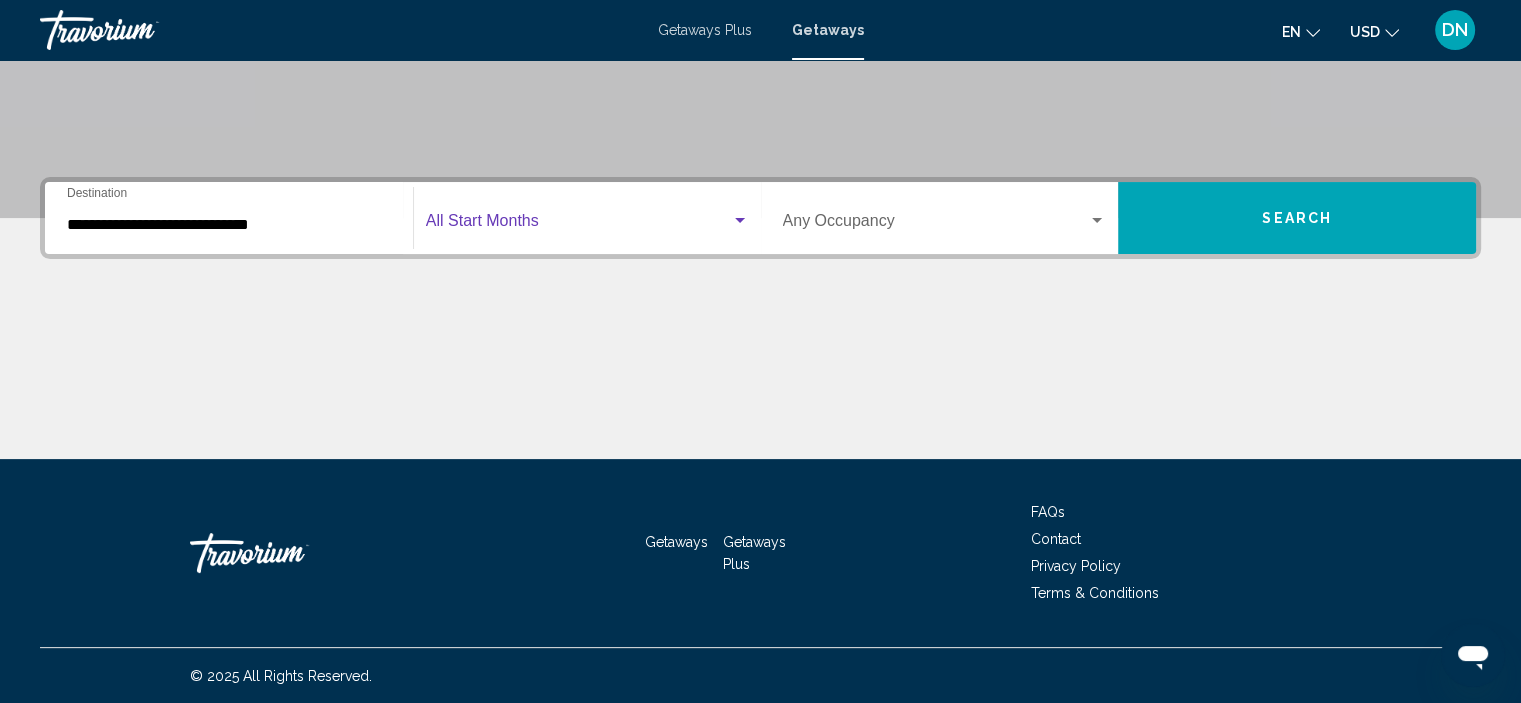 click at bounding box center (740, 220) 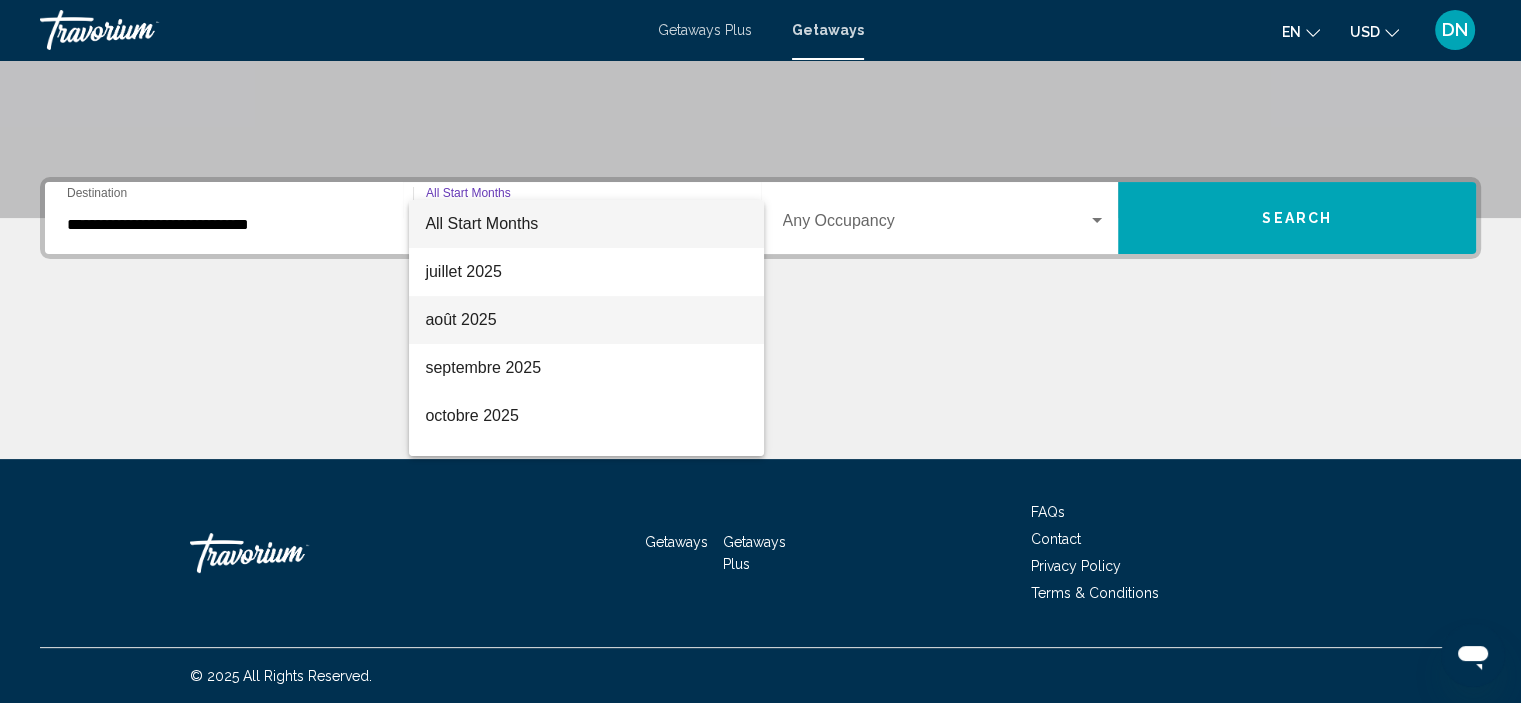 click on "août 2025" at bounding box center [586, 320] 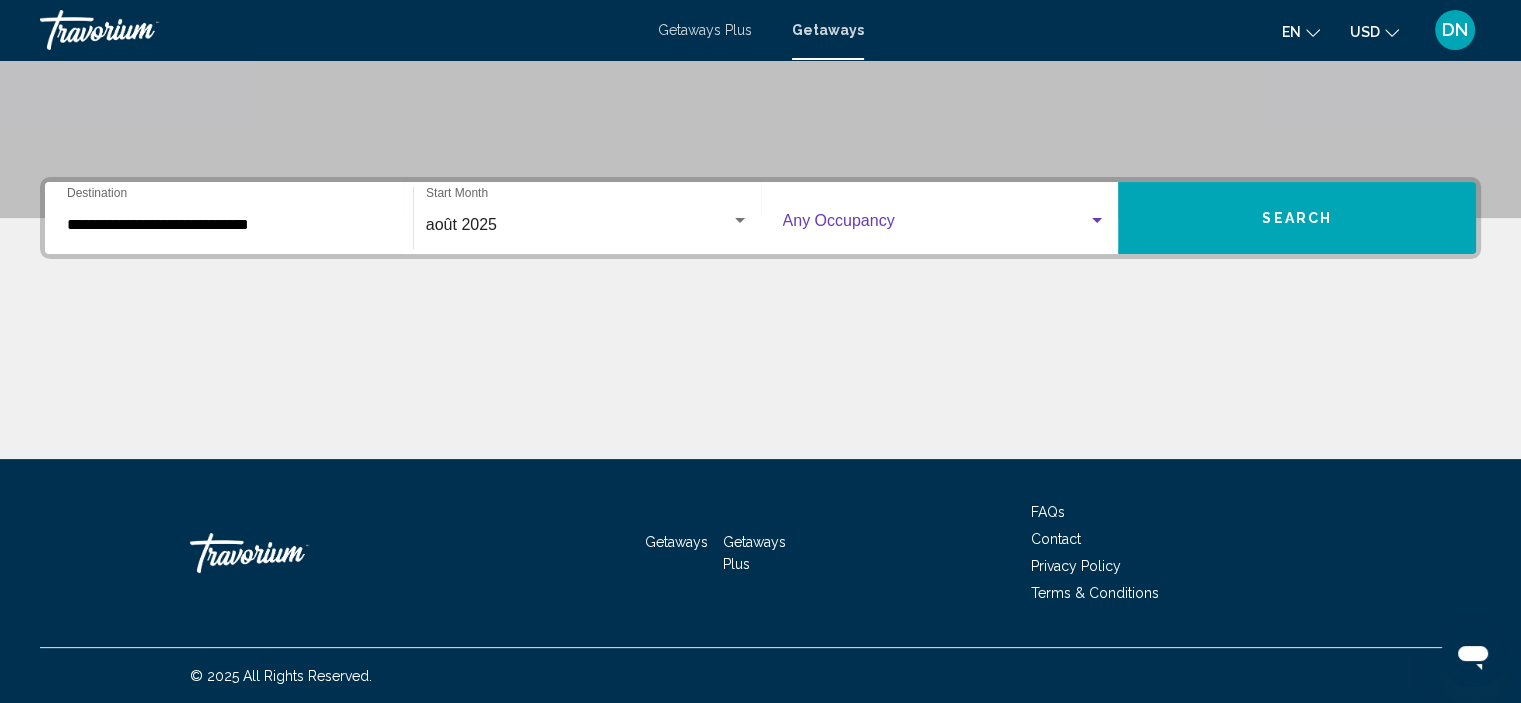 click at bounding box center [1097, 220] 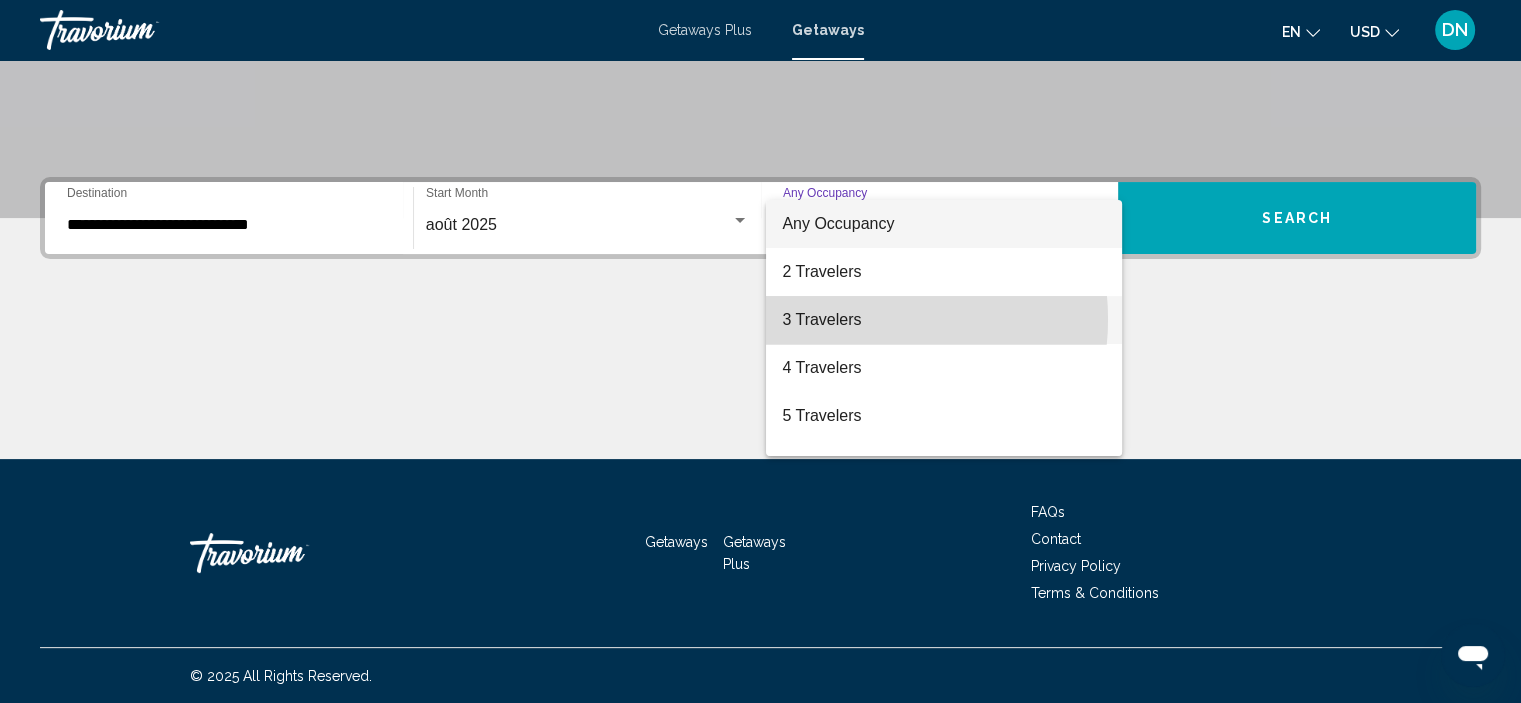 click on "3 Travelers" at bounding box center [944, 320] 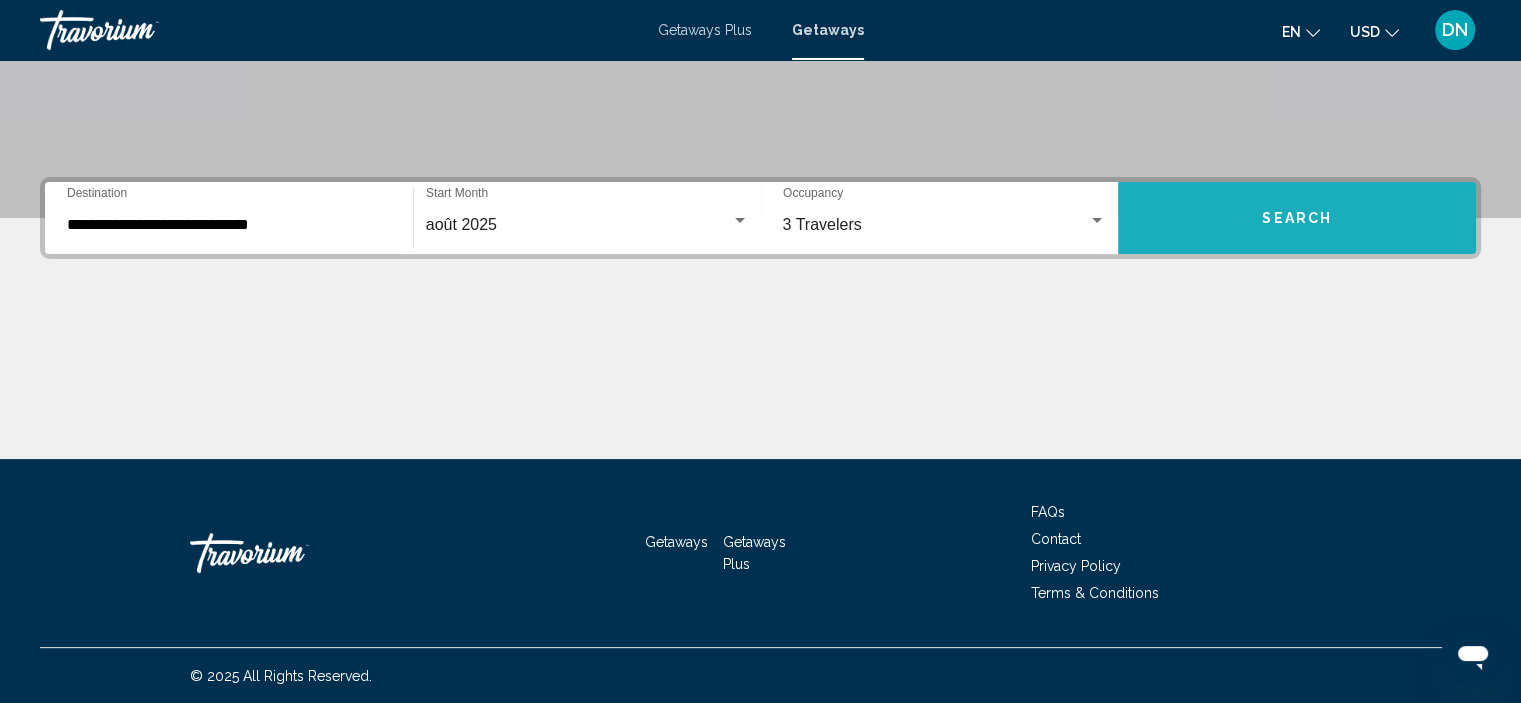 click on "Search" at bounding box center (1297, 219) 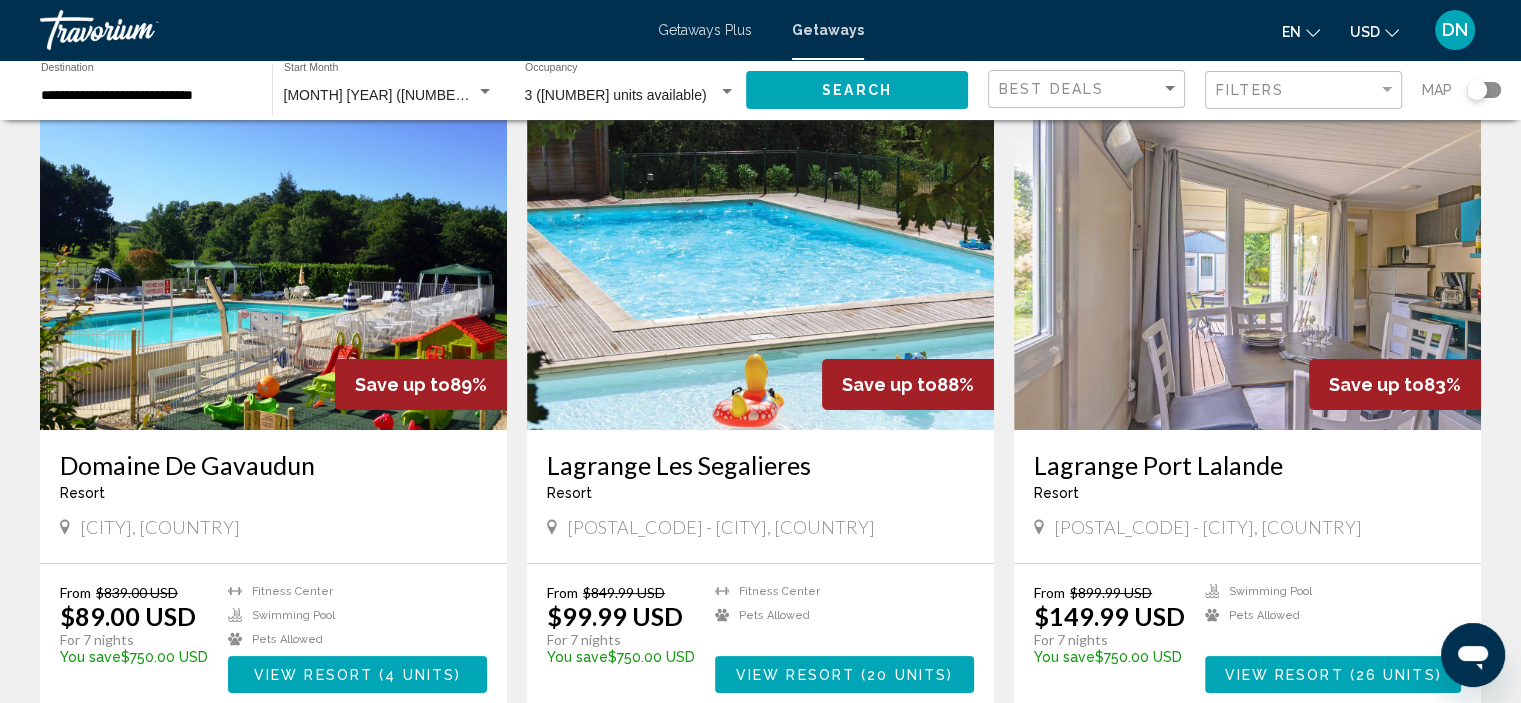 scroll, scrollTop: 160, scrollLeft: 0, axis: vertical 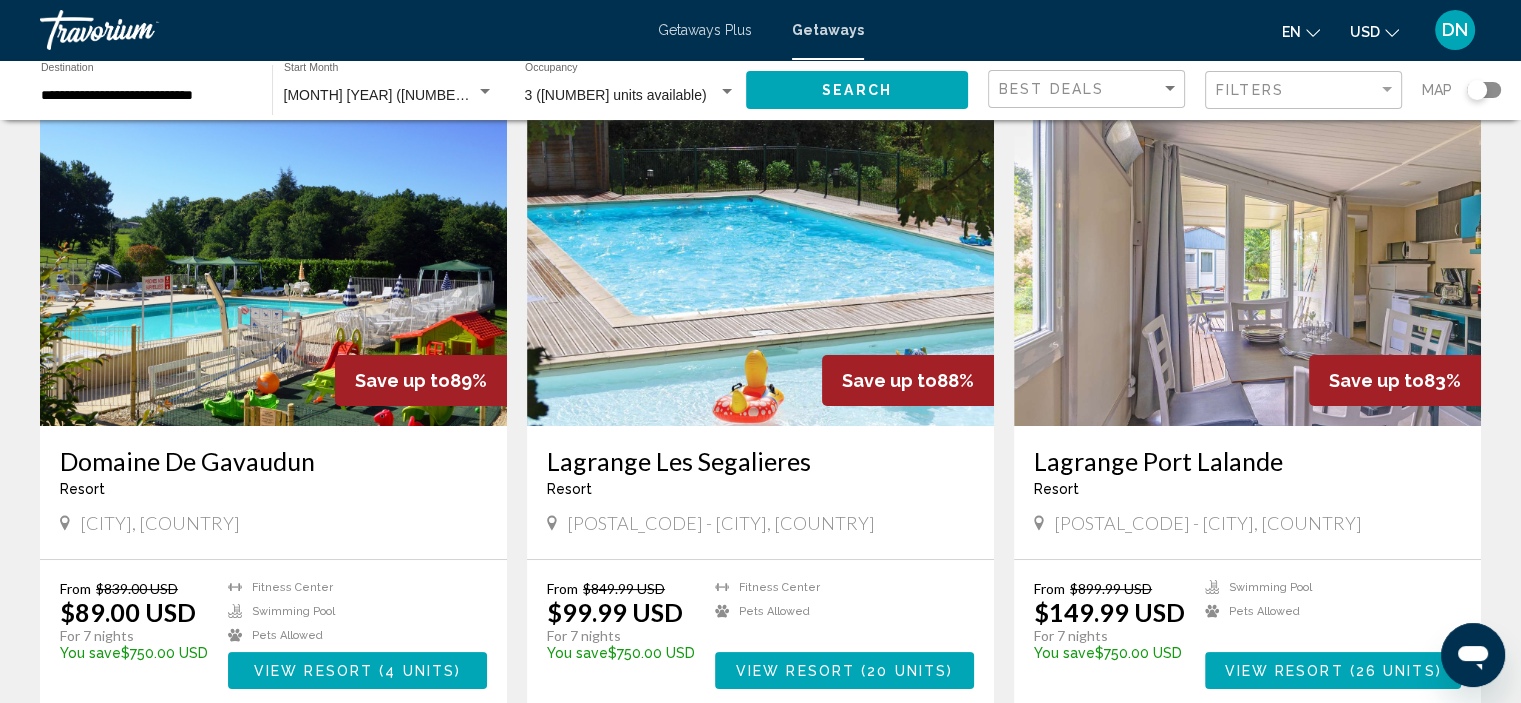 click on "View Resort" at bounding box center (313, 671) 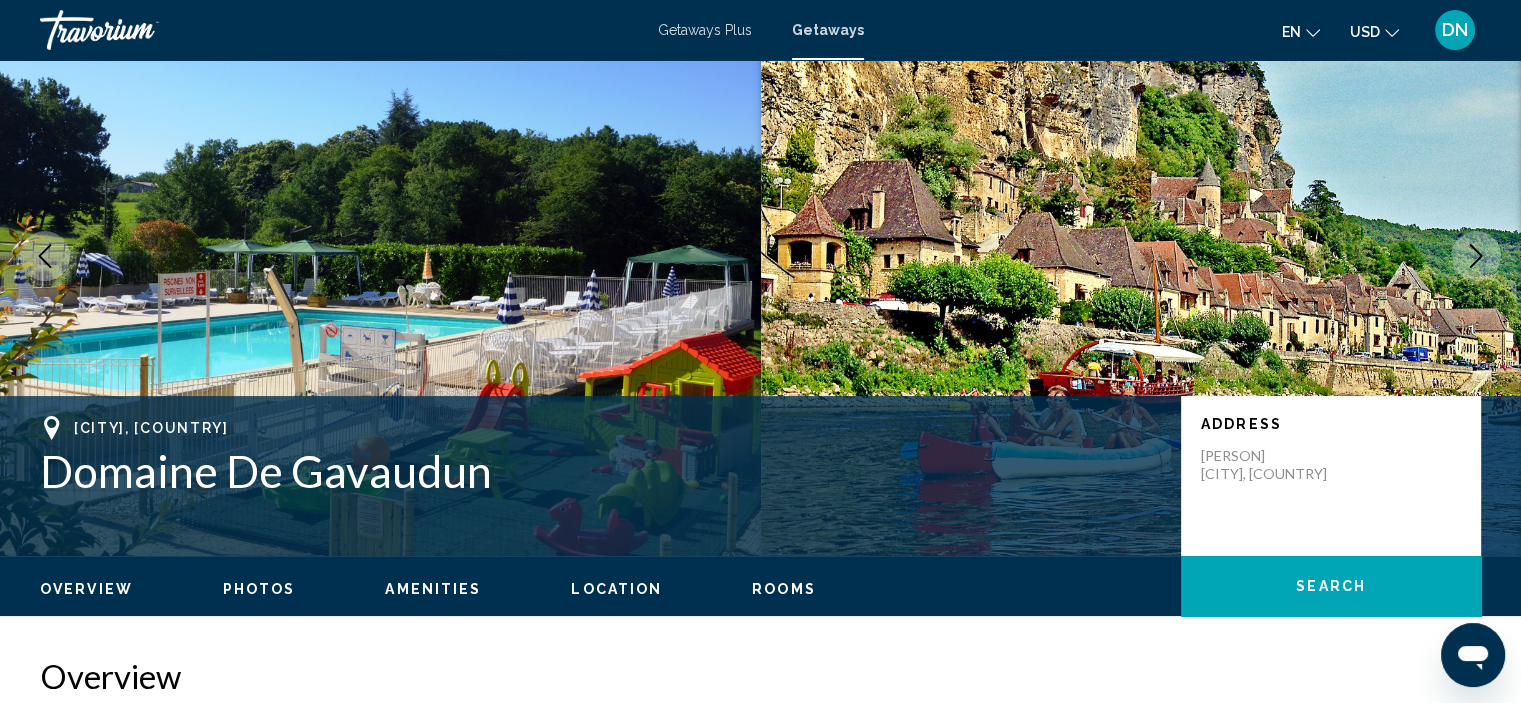 scroll, scrollTop: 8, scrollLeft: 0, axis: vertical 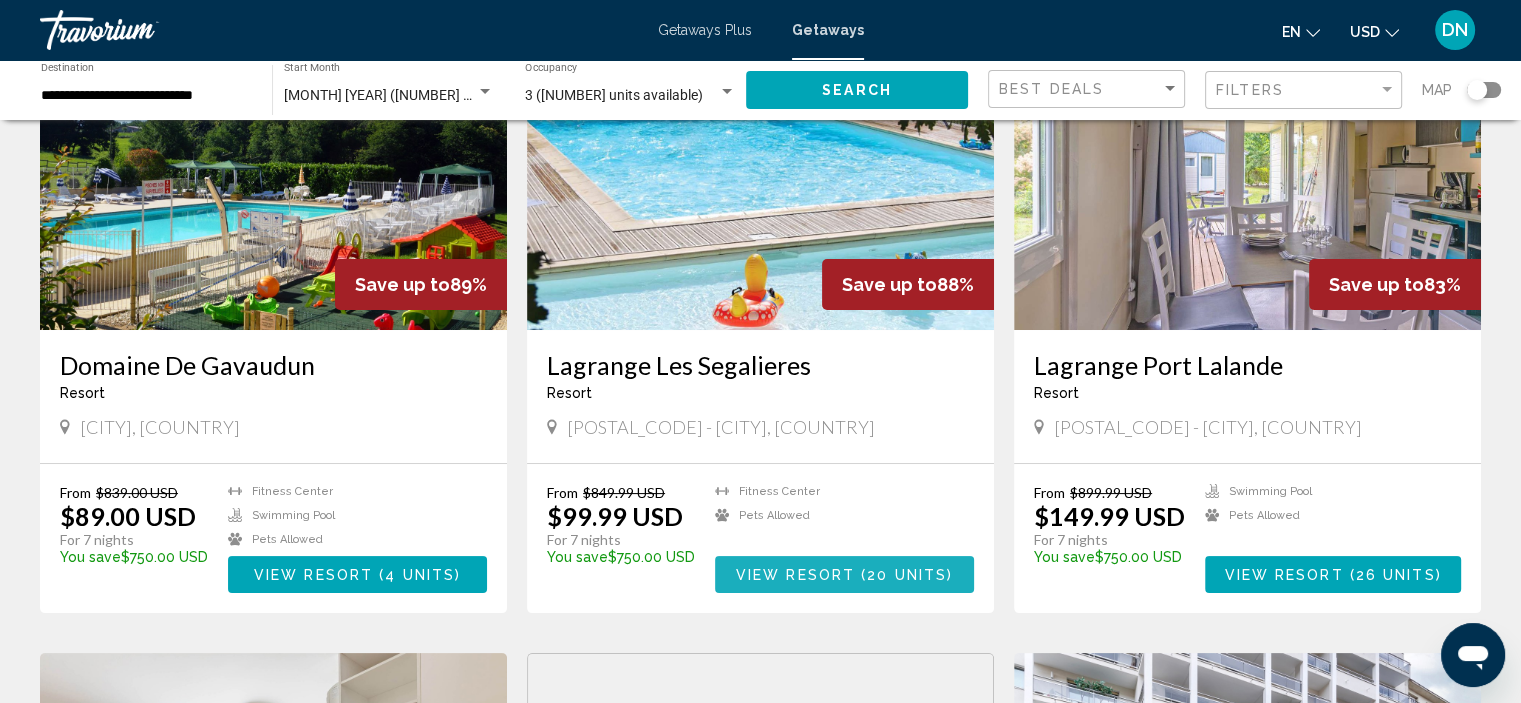 click on "20 units" at bounding box center (907, 575) 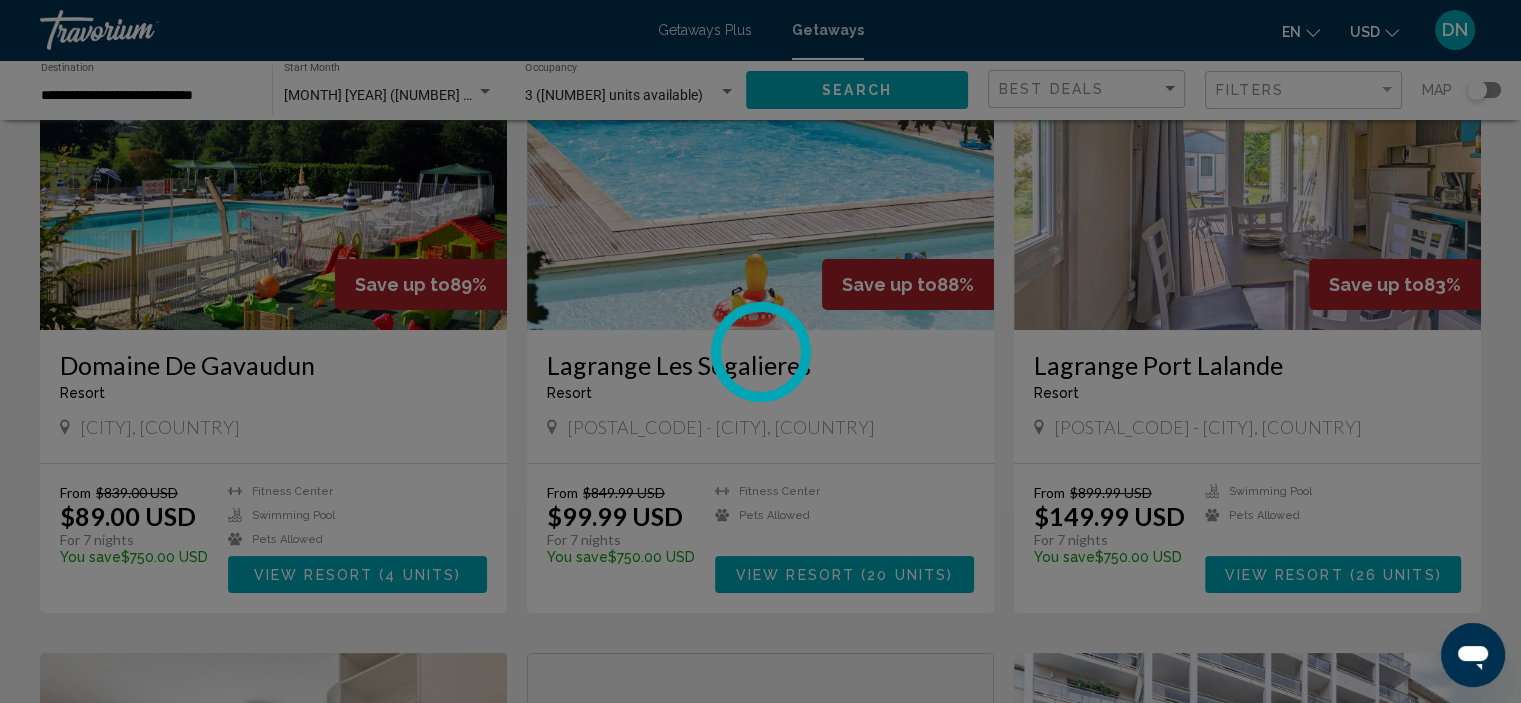scroll, scrollTop: 8, scrollLeft: 0, axis: vertical 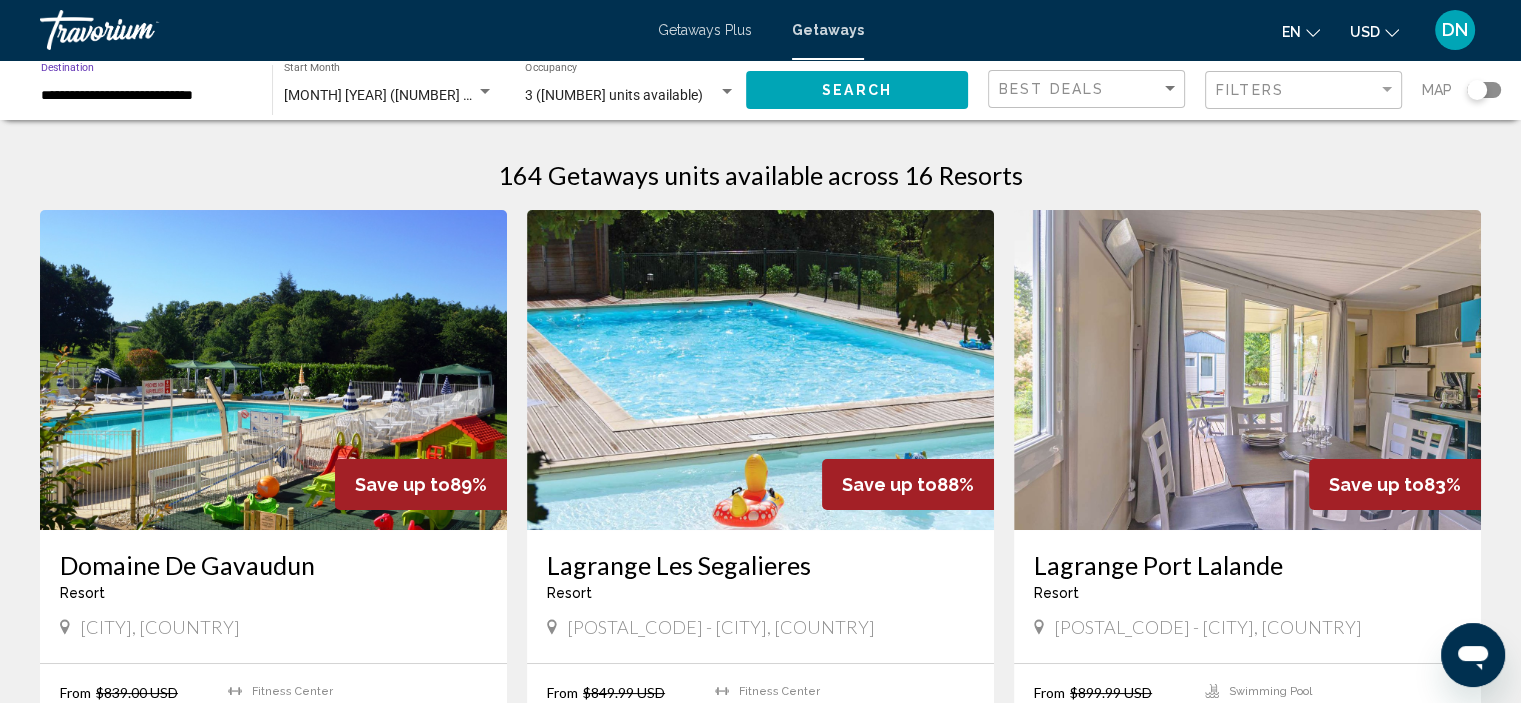 click on "**********" at bounding box center [146, 96] 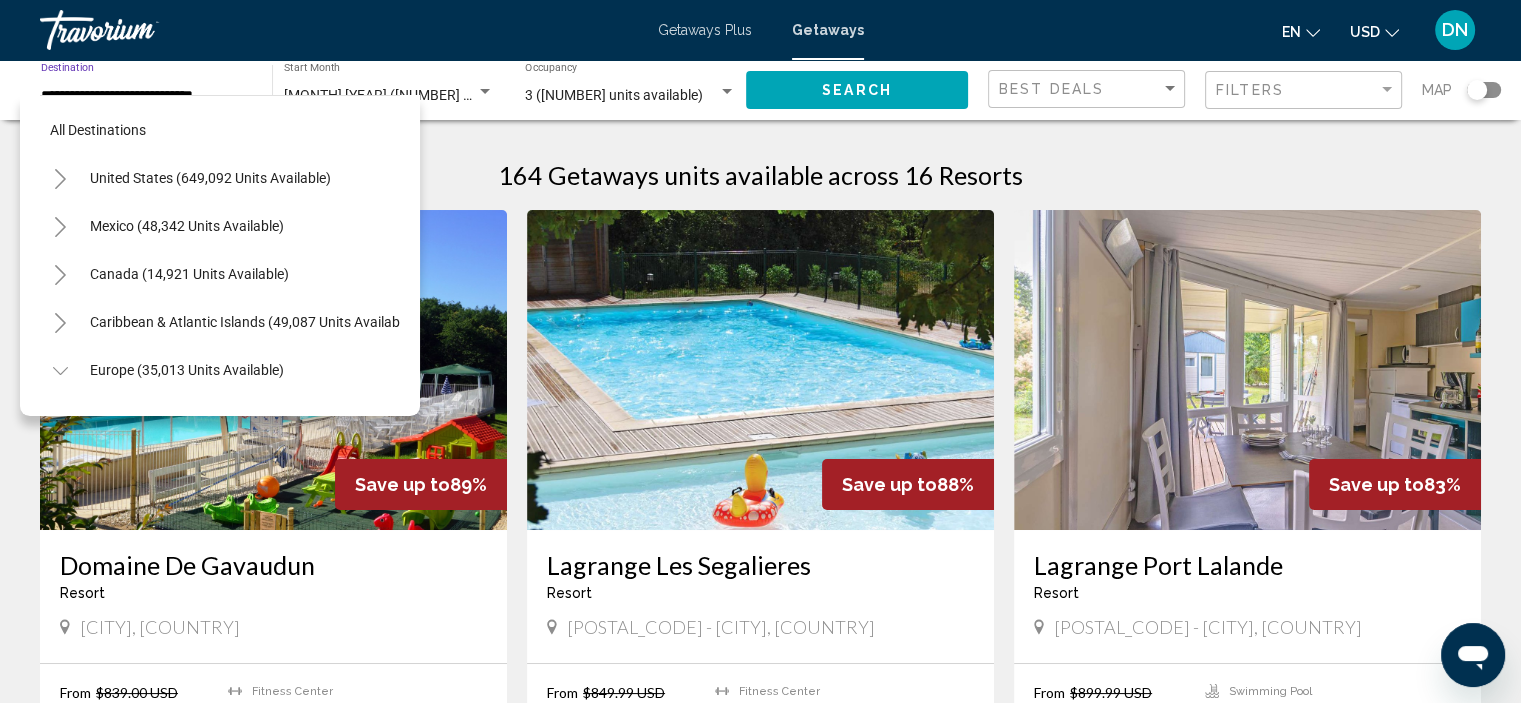 scroll, scrollTop: 462, scrollLeft: 0, axis: vertical 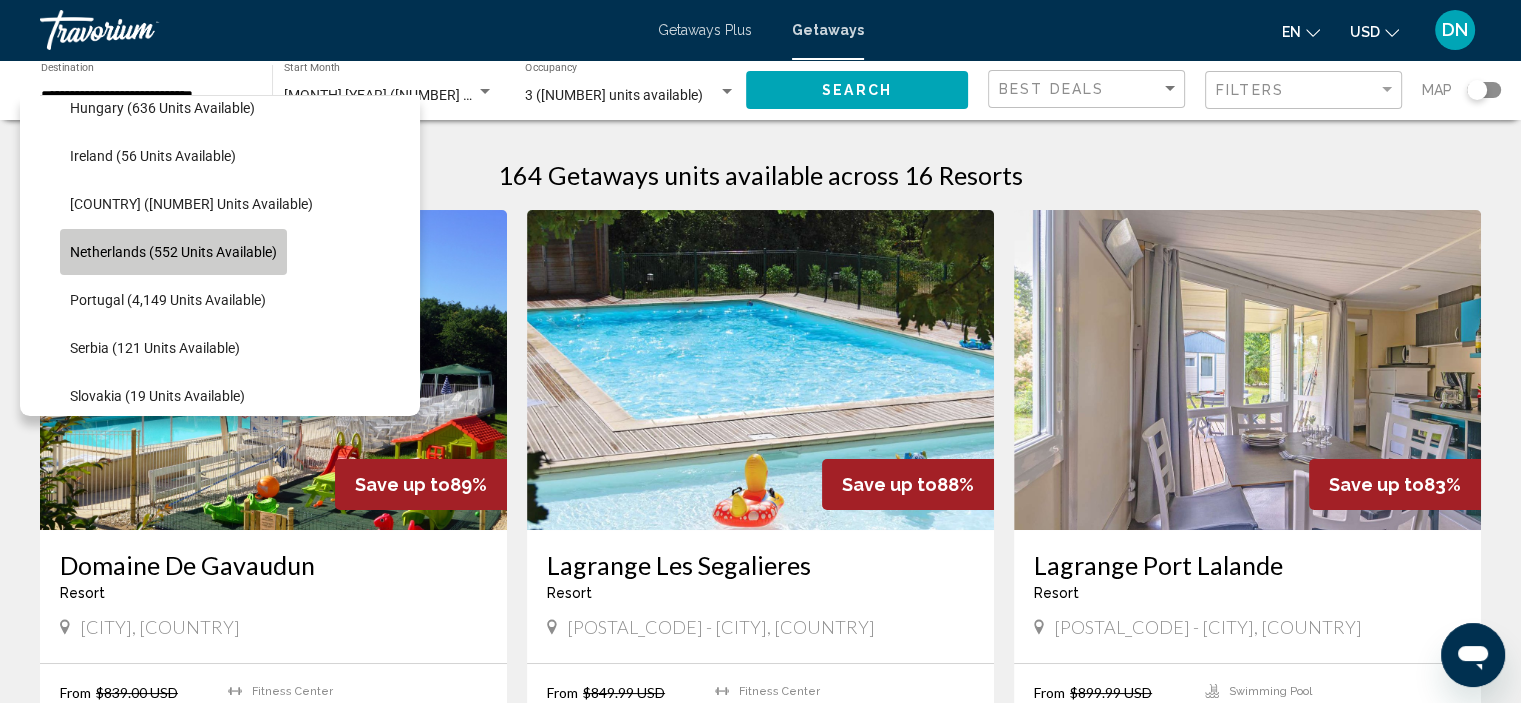 click on "Netherlands (552 units available)" 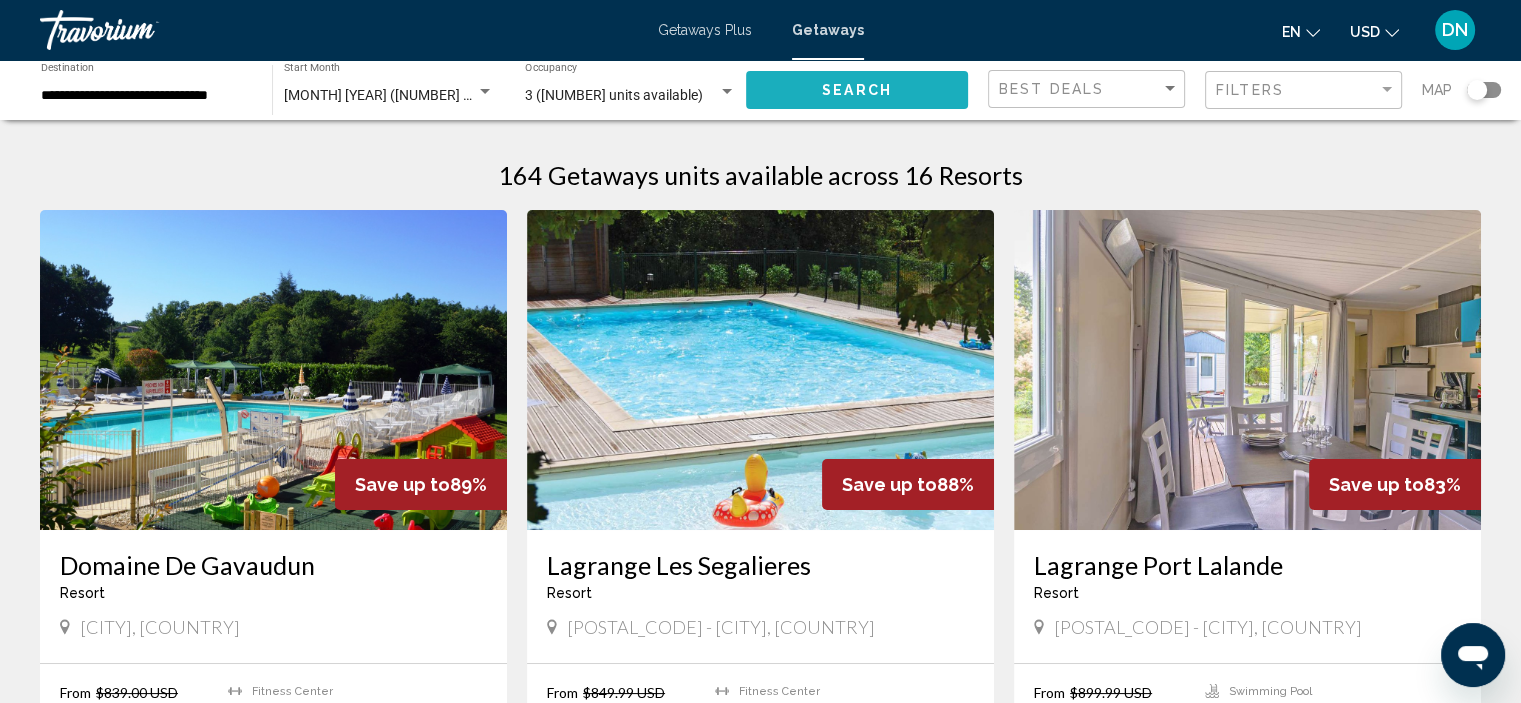 click on "Search" 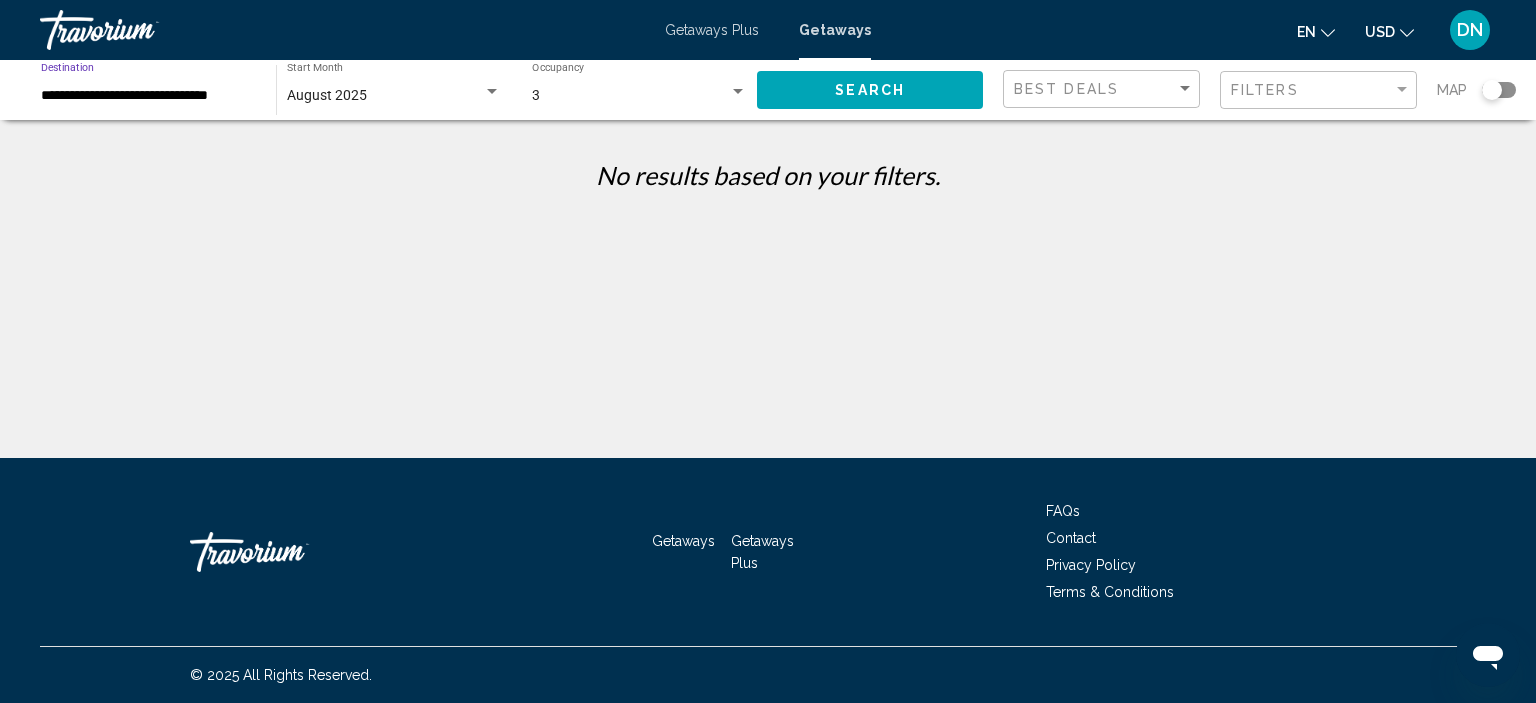 click on "**********" at bounding box center [148, 96] 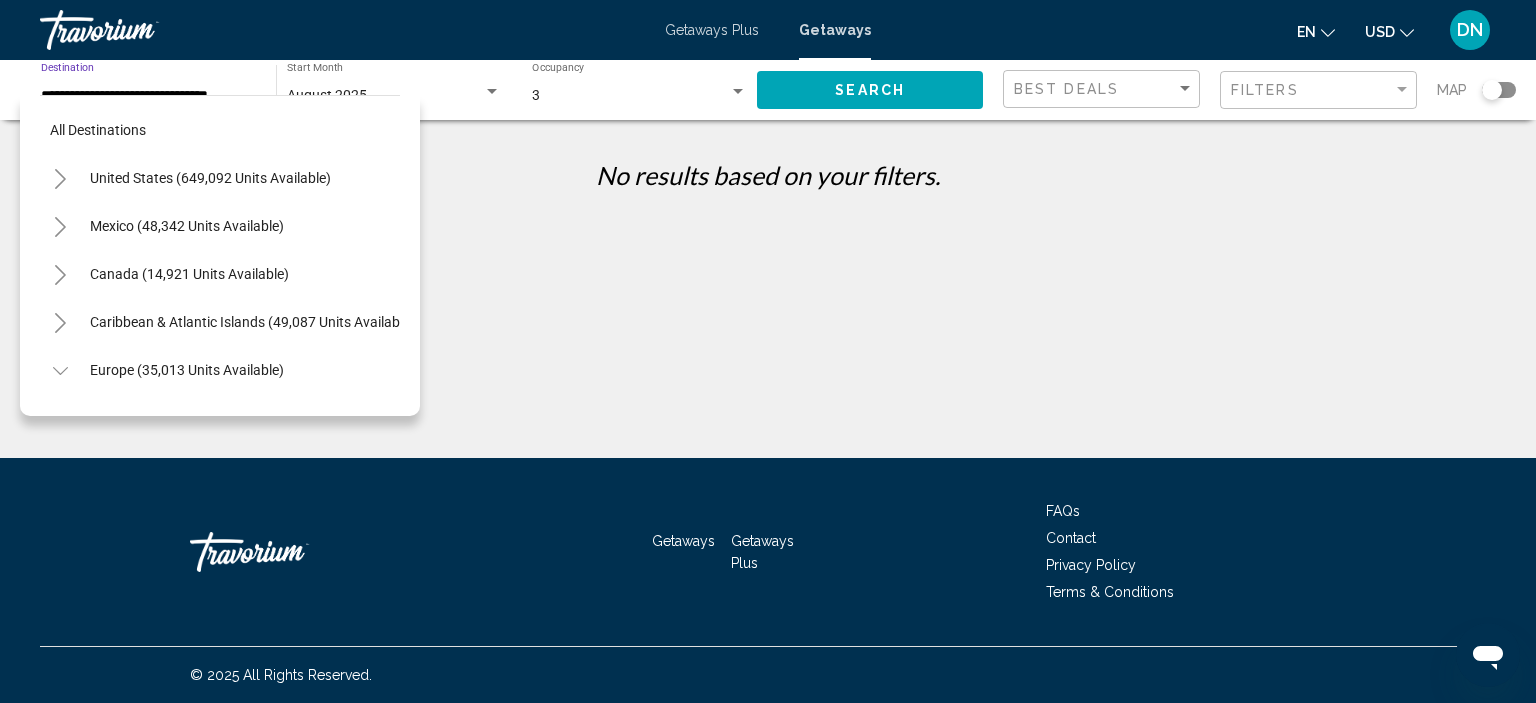 scroll, scrollTop: 750, scrollLeft: 0, axis: vertical 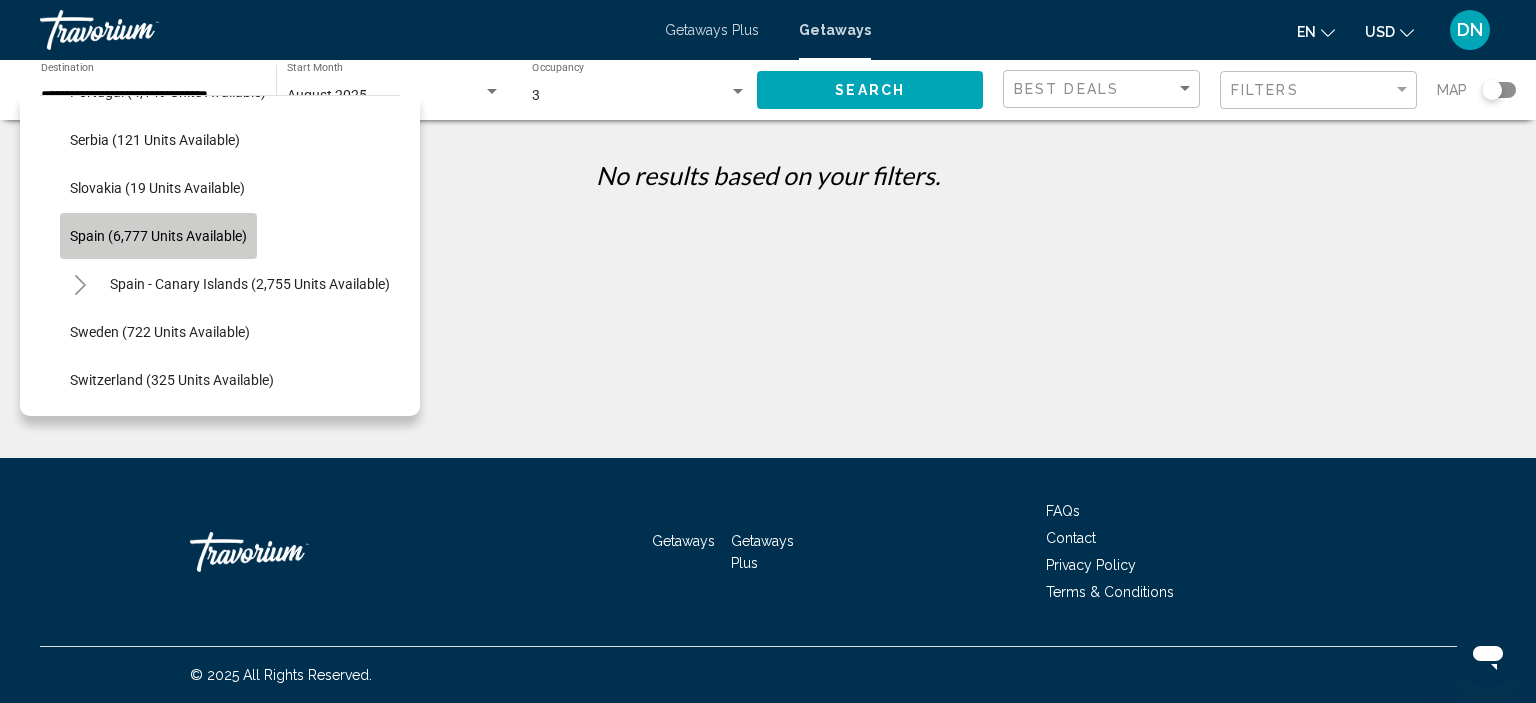 click on "Spain (6,777 units available)" 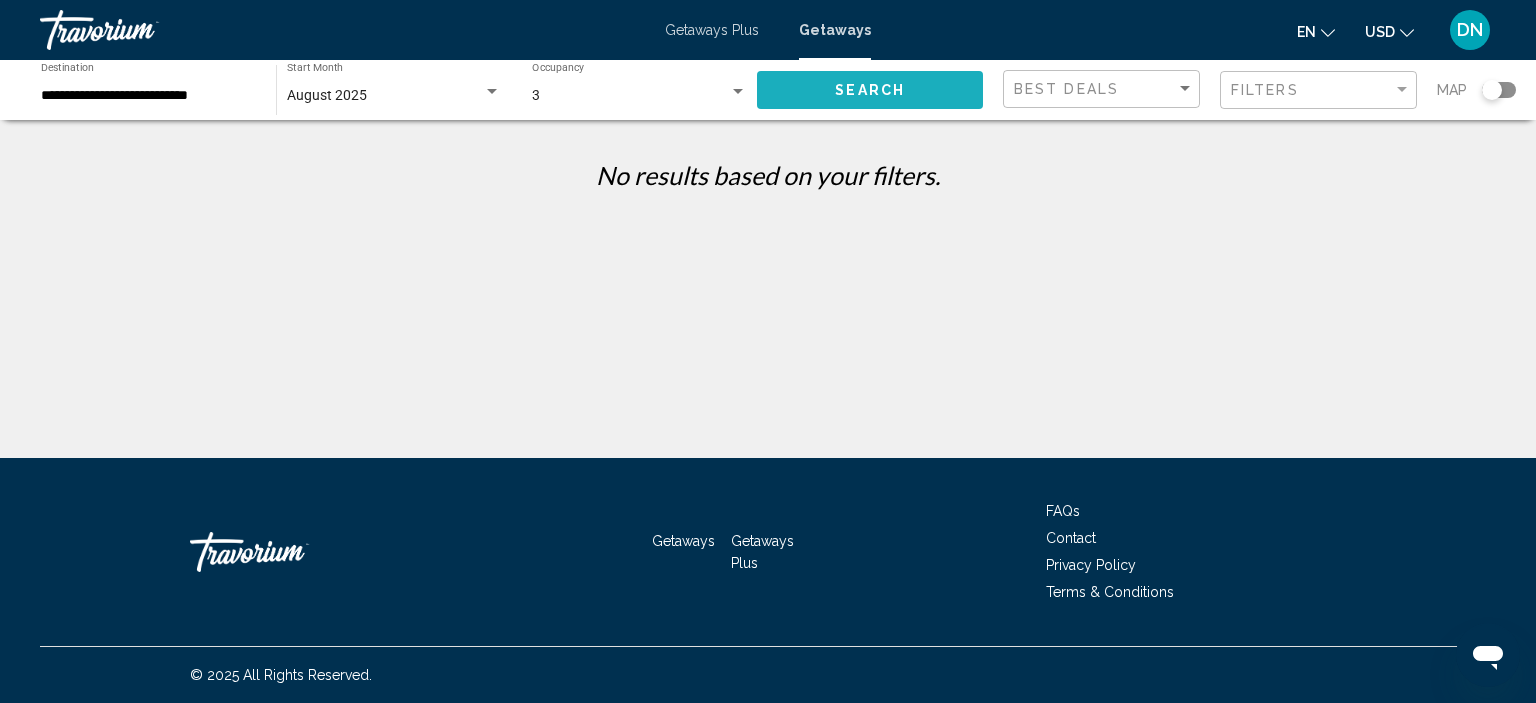 click on "Search" 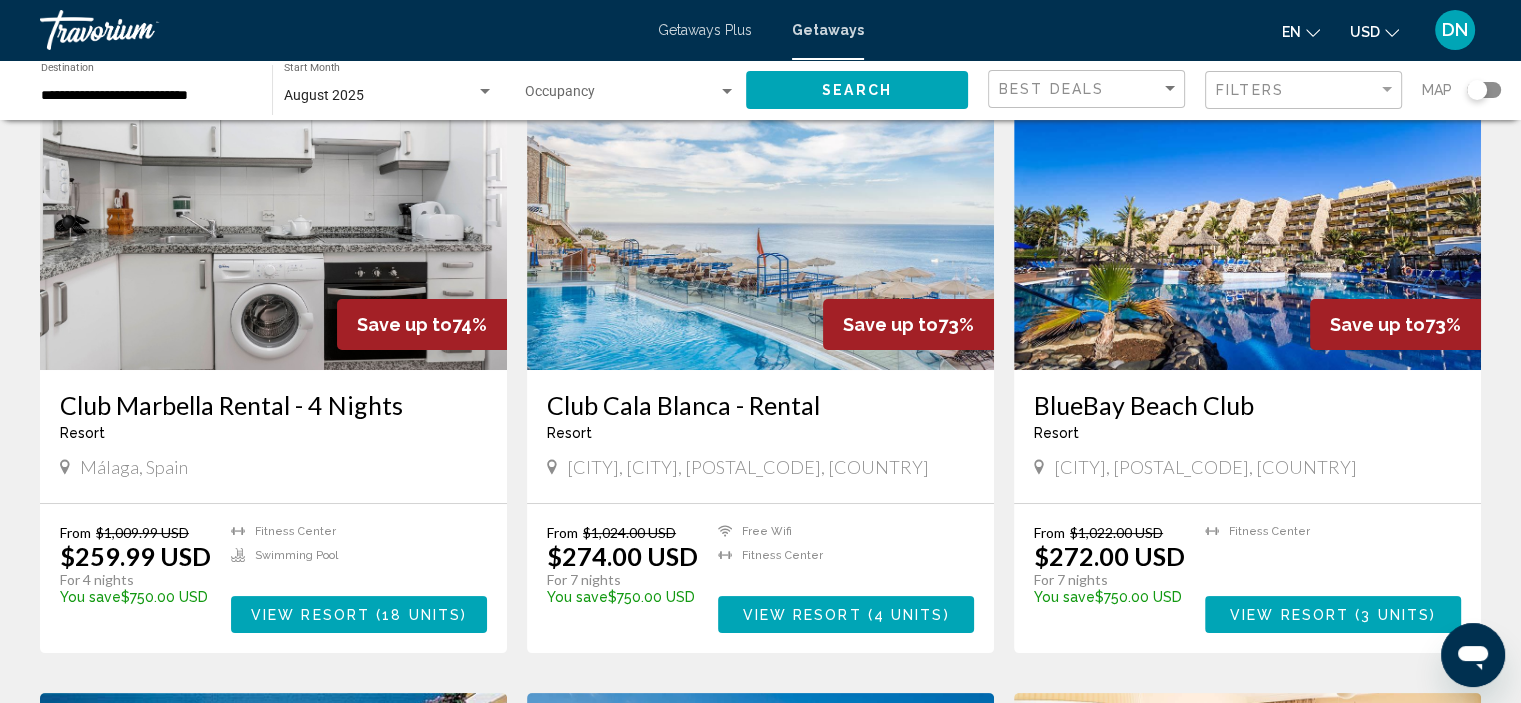 scroll, scrollTop: 200, scrollLeft: 0, axis: vertical 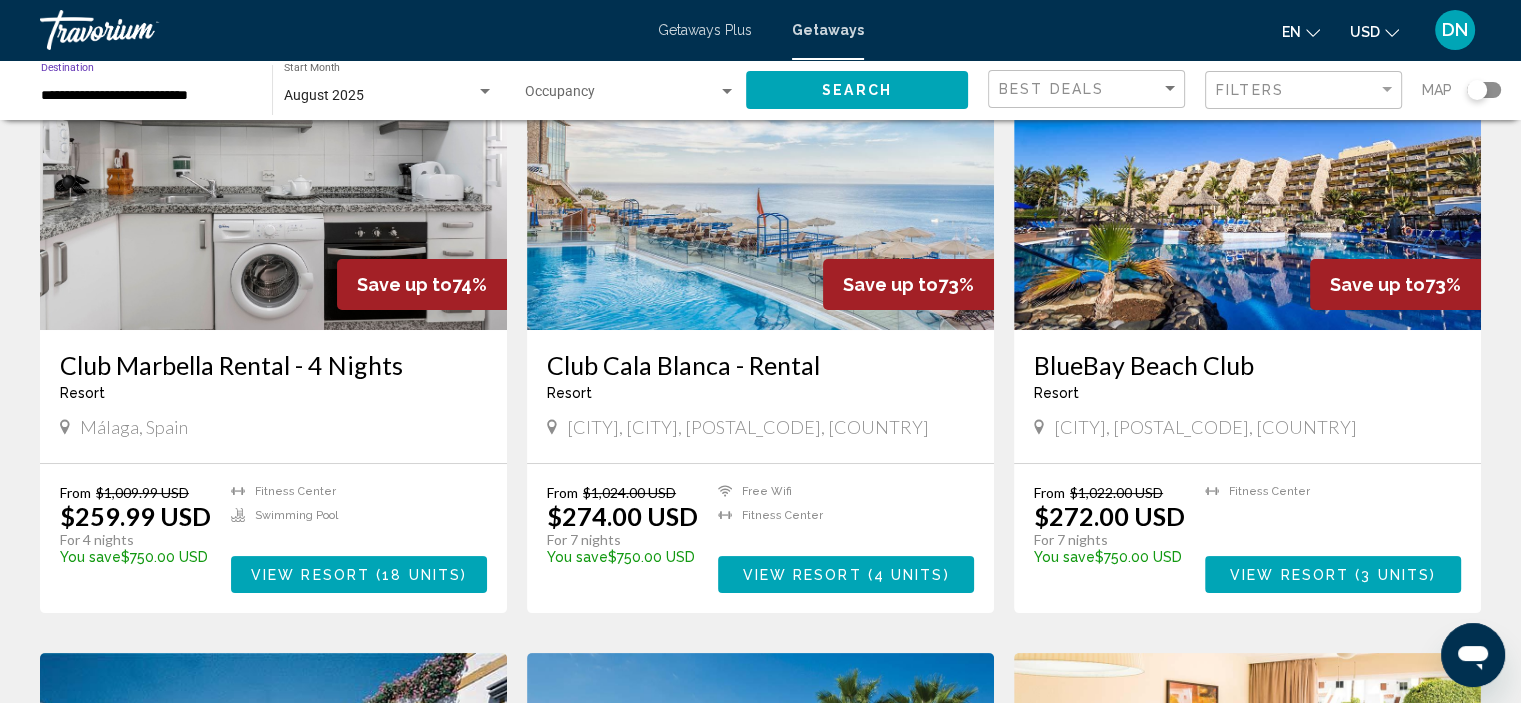 click on "**********" at bounding box center [146, 96] 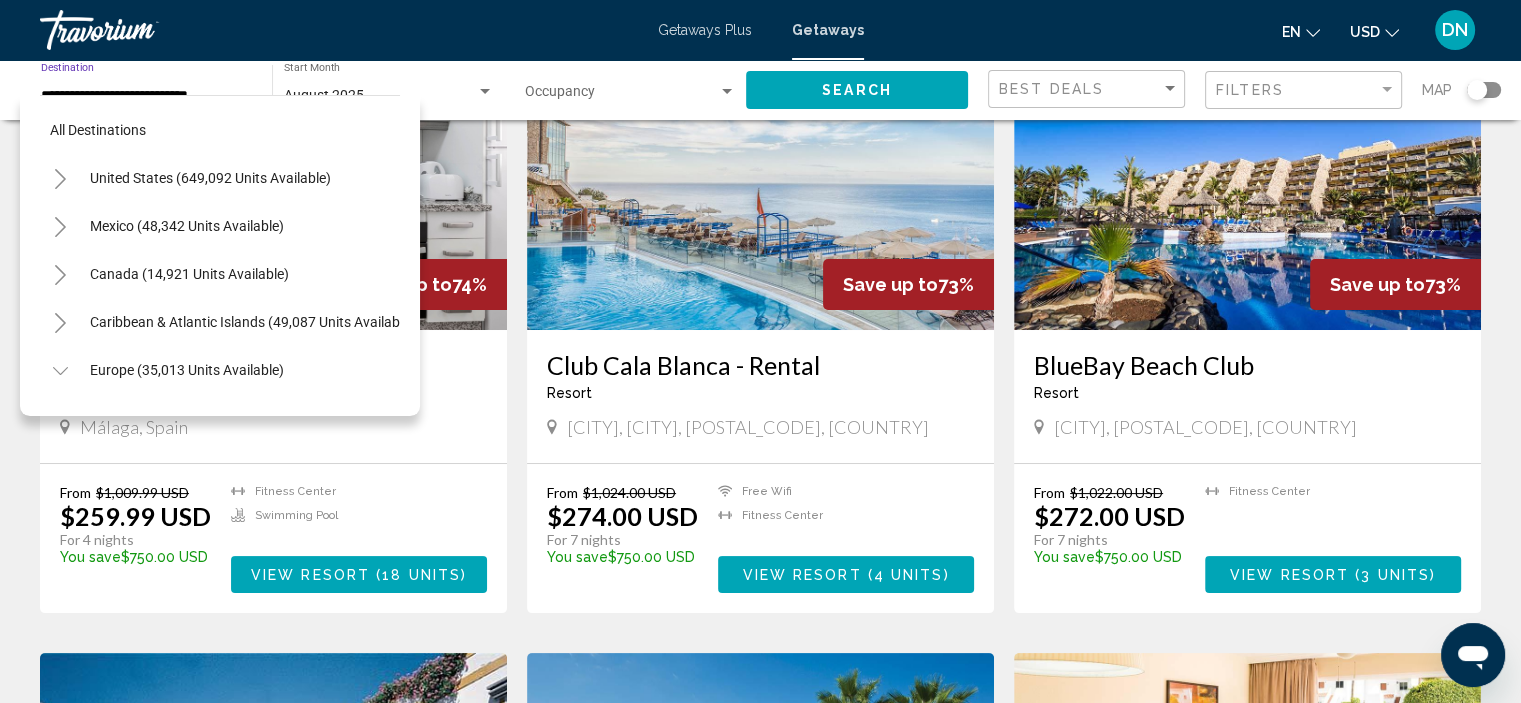 scroll, scrollTop: 942, scrollLeft: 0, axis: vertical 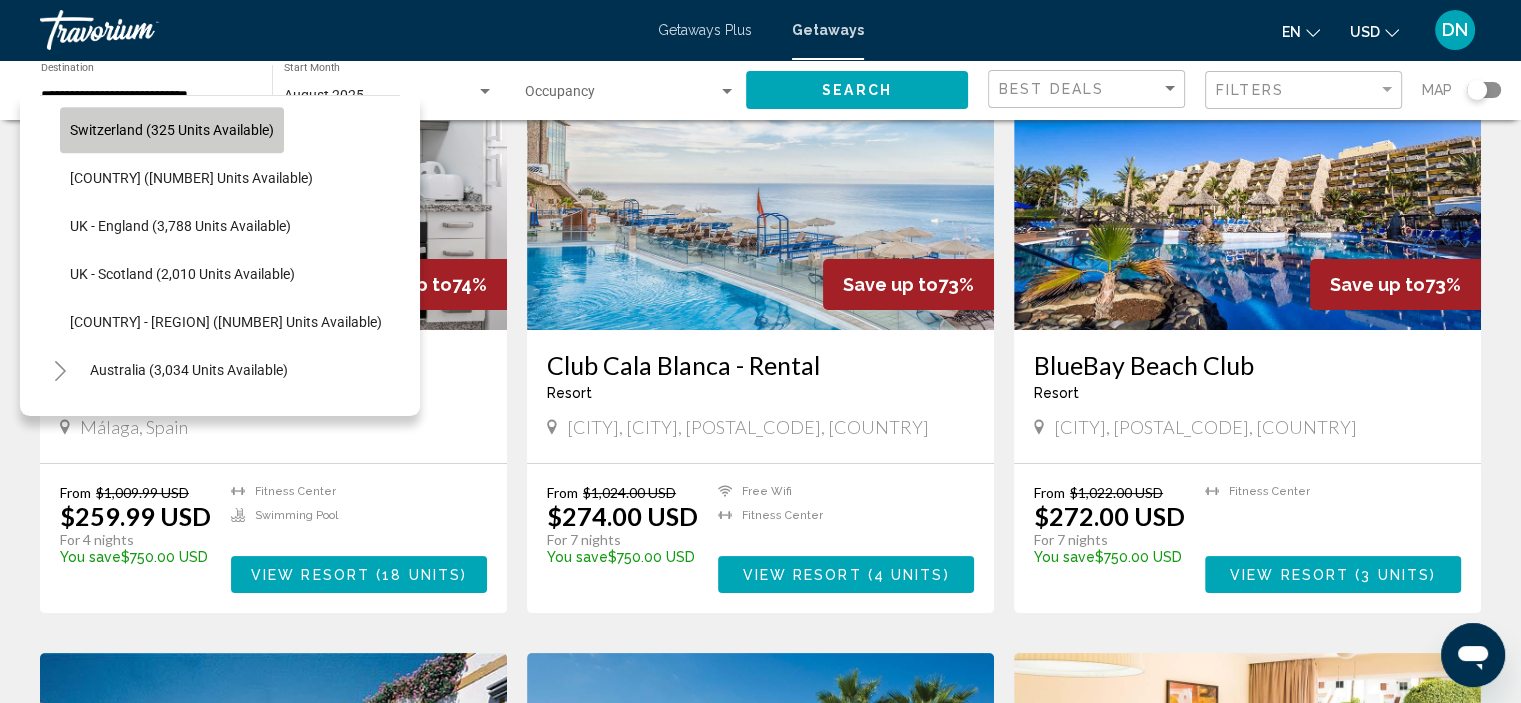 click on "Switzerland (325 units available)" 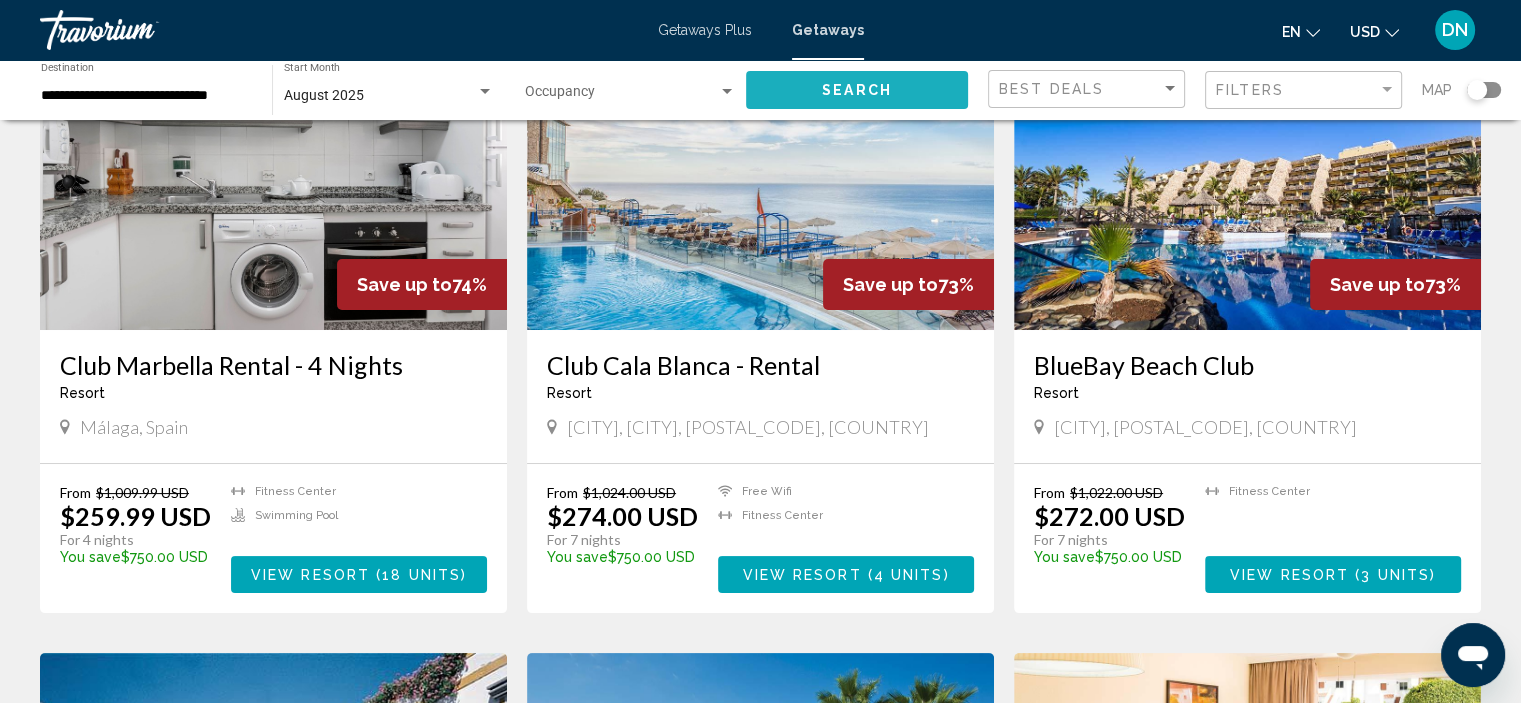 click on "Search" 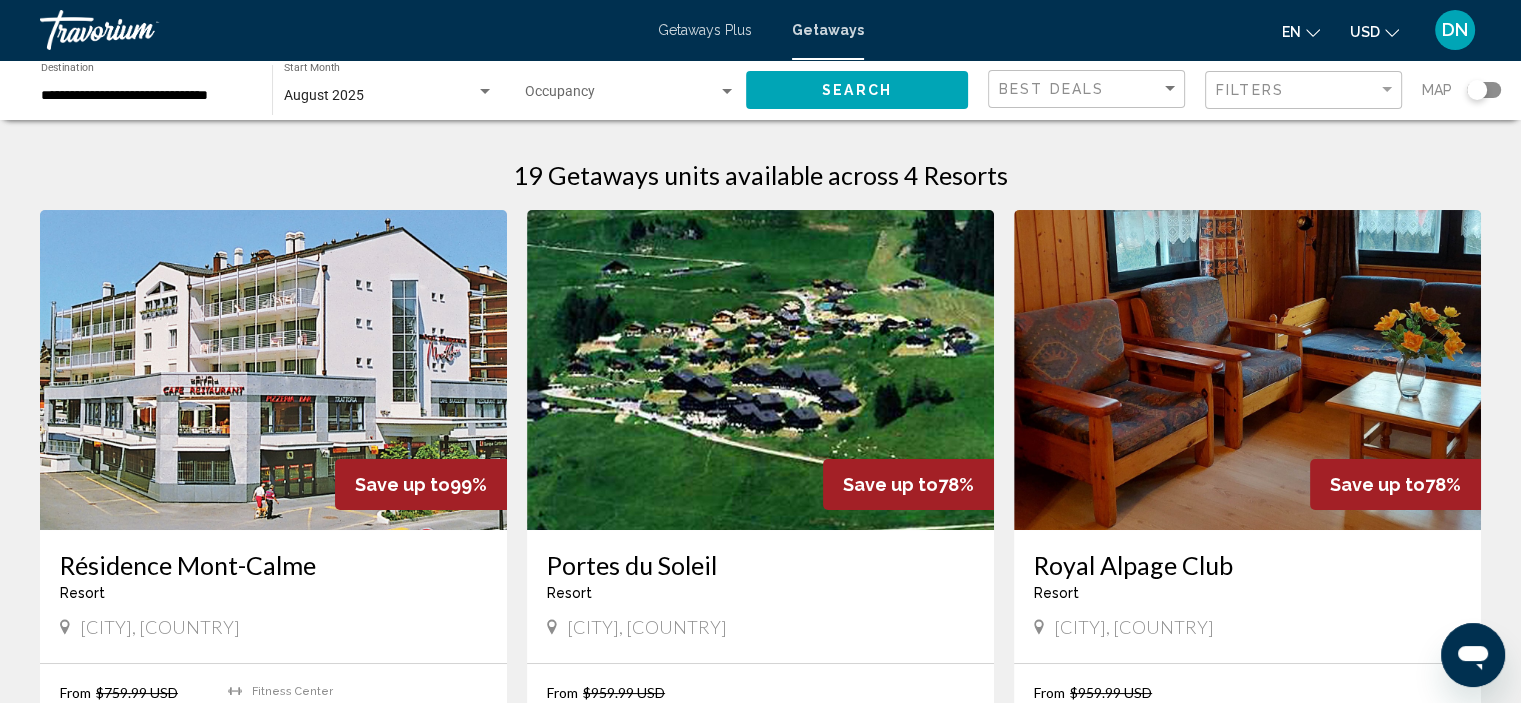 click at bounding box center (727, 91) 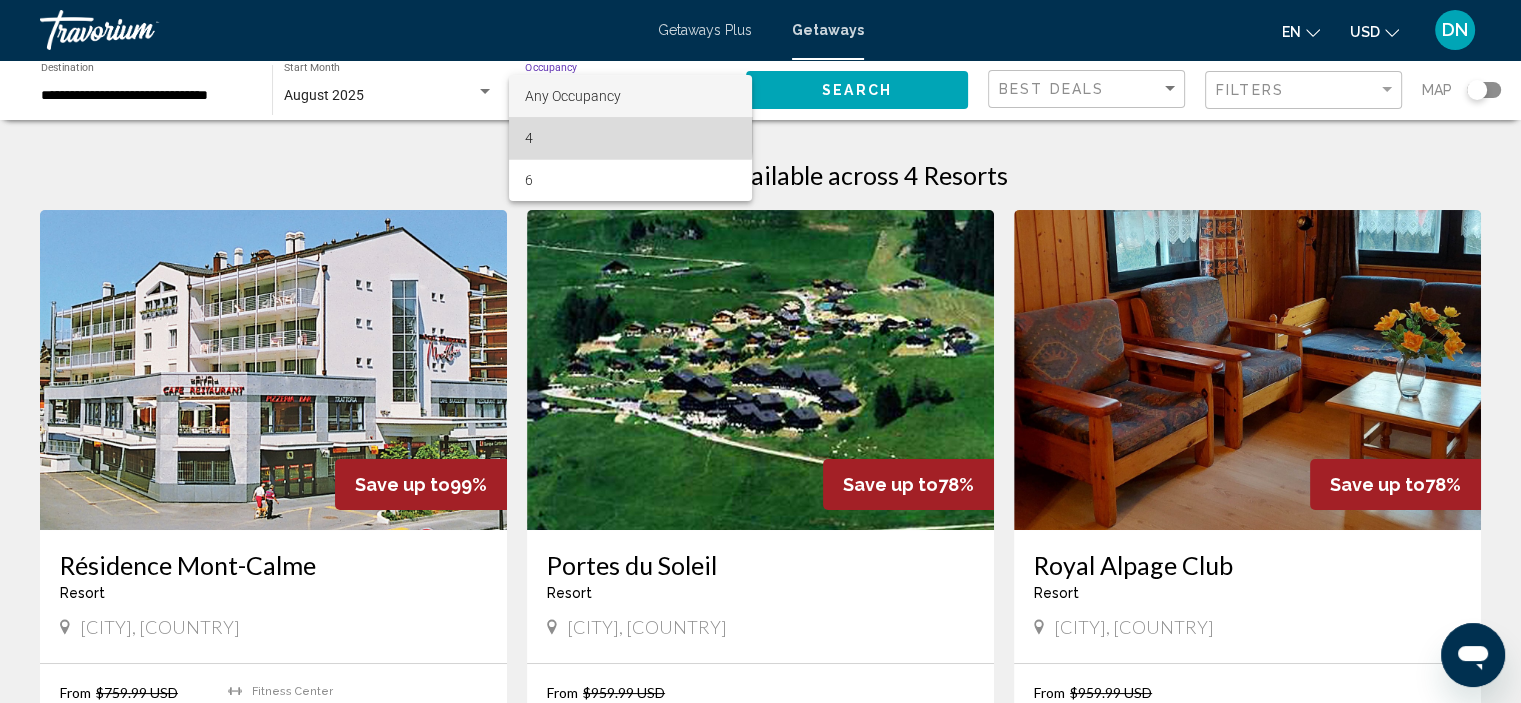 click on "4" at bounding box center (630, 138) 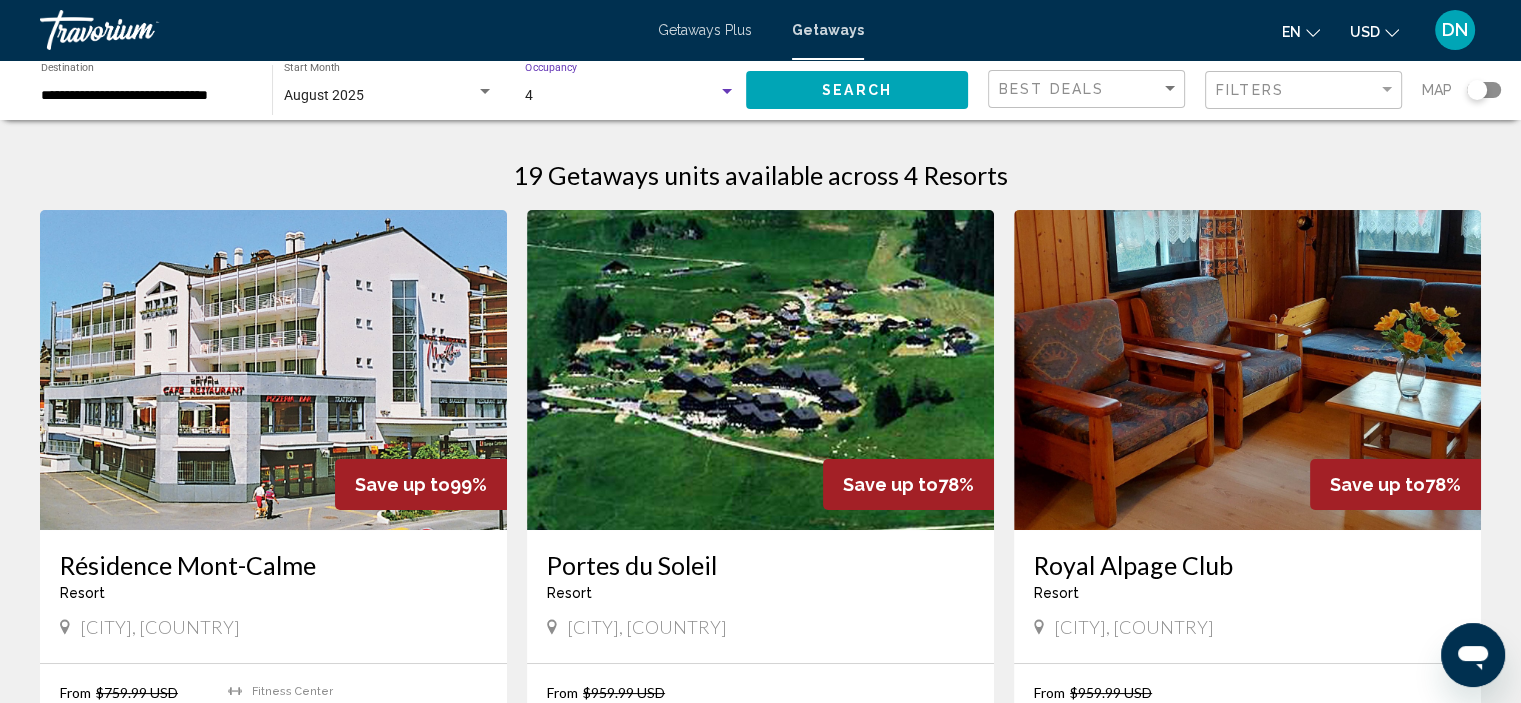click on "Search" 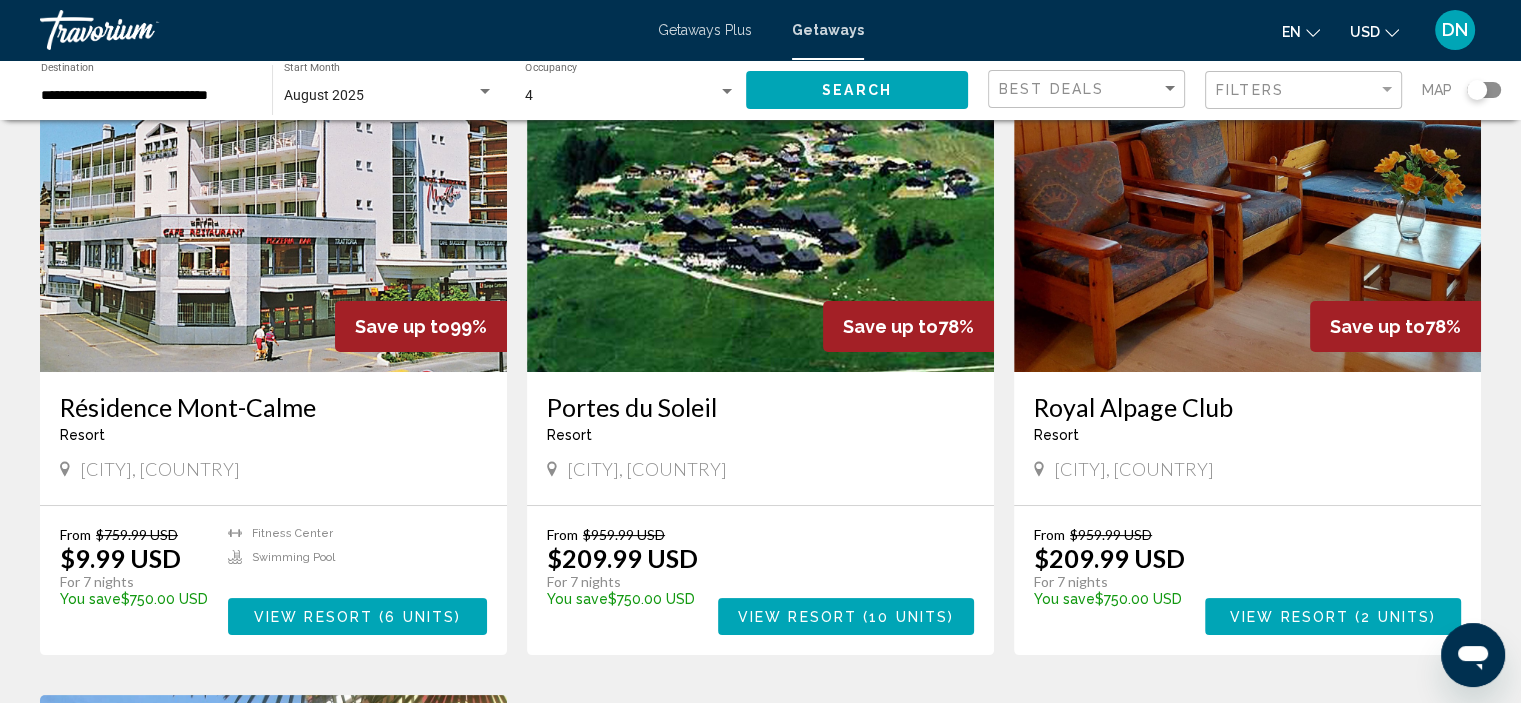 scroll, scrollTop: 160, scrollLeft: 0, axis: vertical 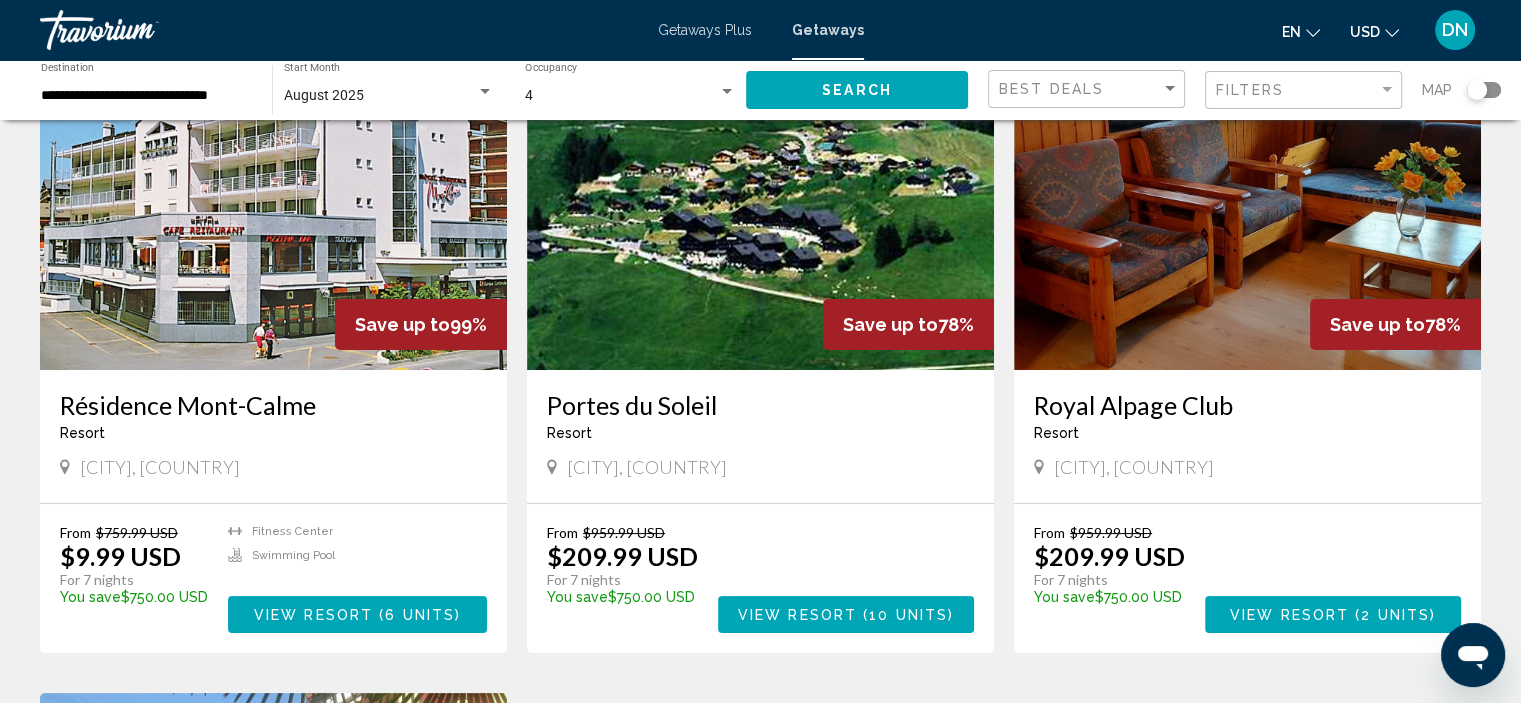click on "**********" at bounding box center [146, 96] 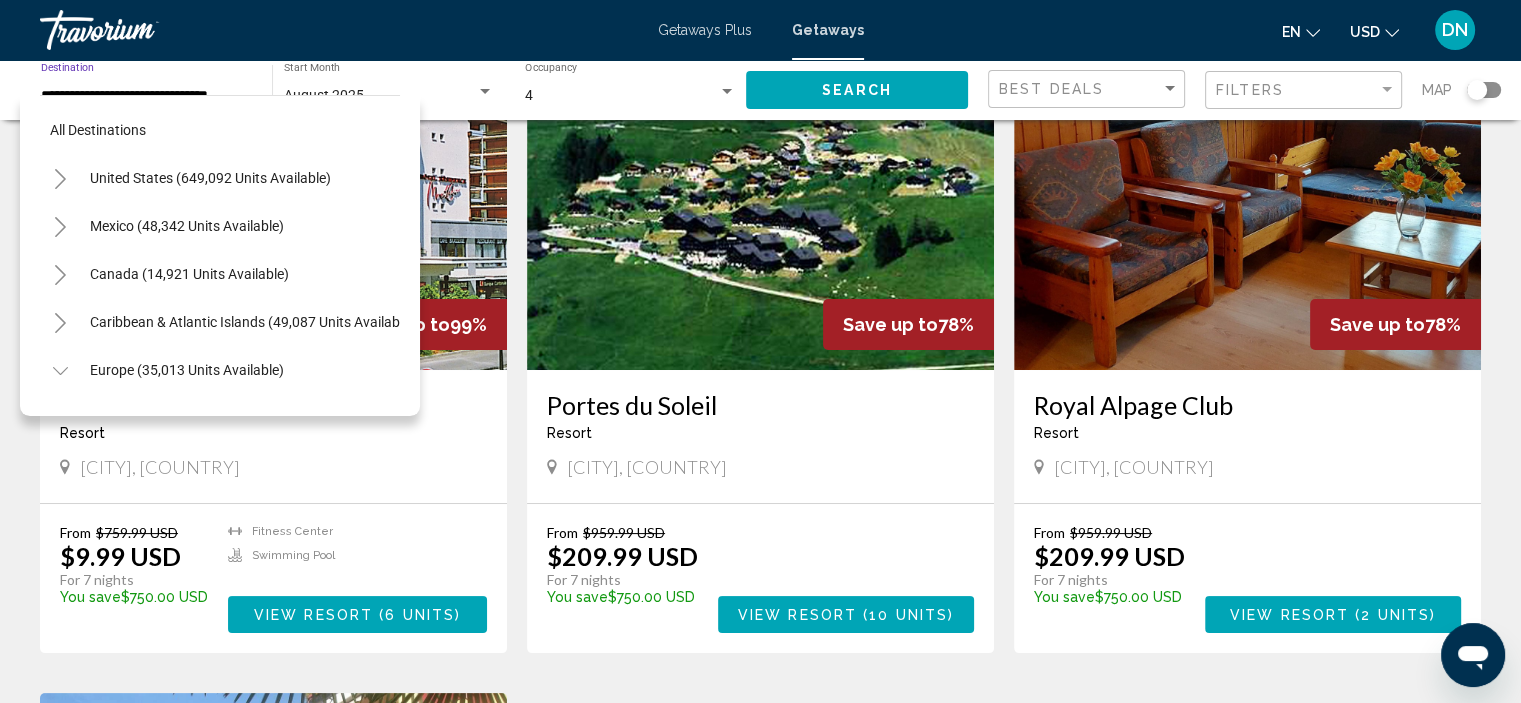 scroll, scrollTop: 1086, scrollLeft: 0, axis: vertical 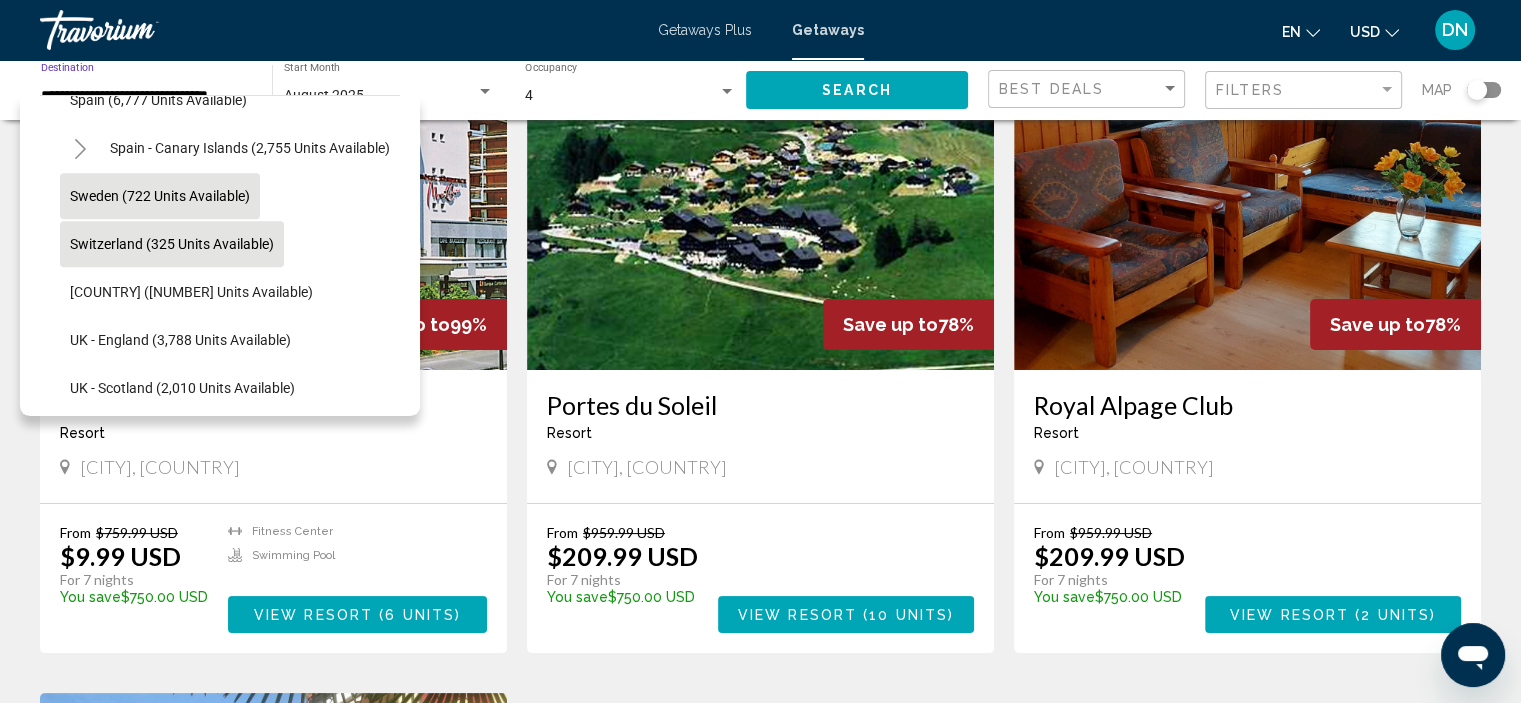 click on "Sweden (722 units available)" 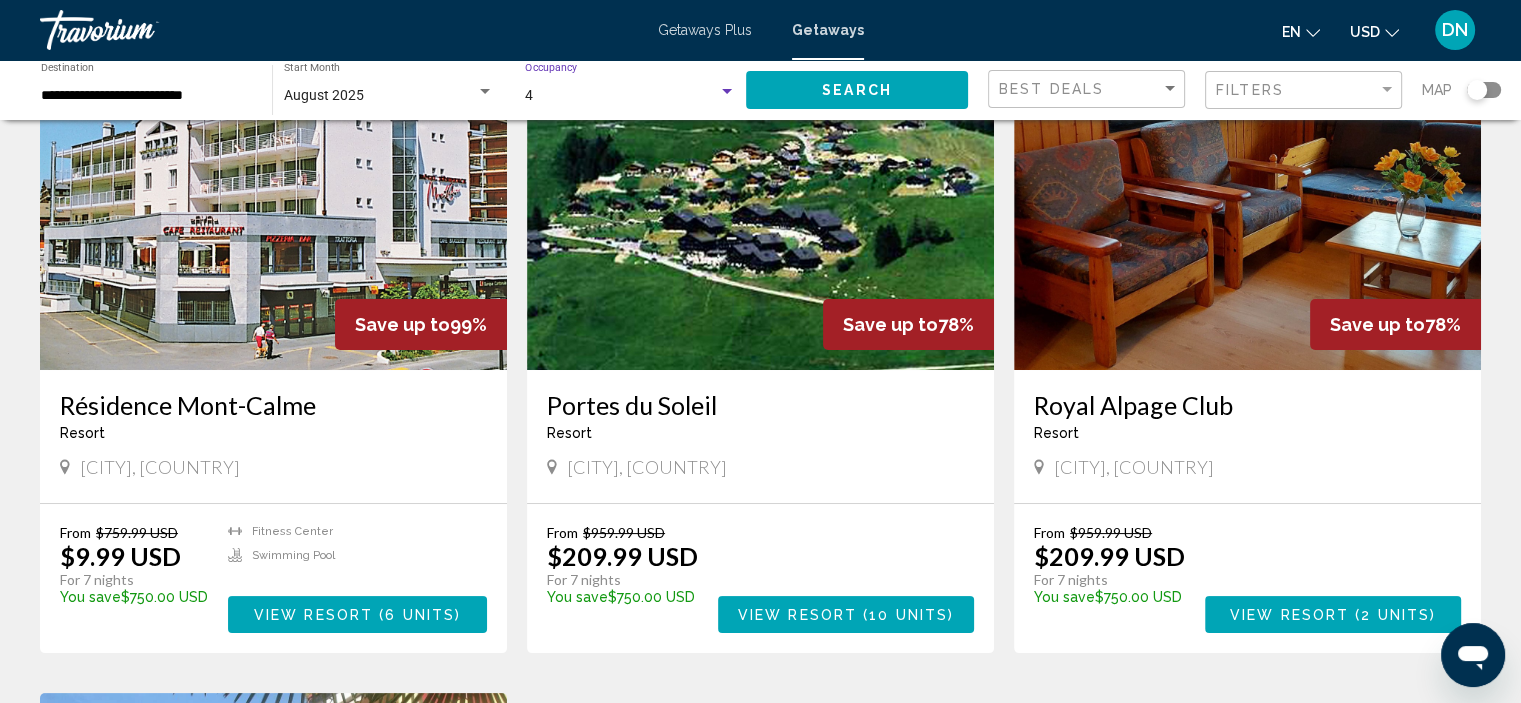 click at bounding box center (727, 92) 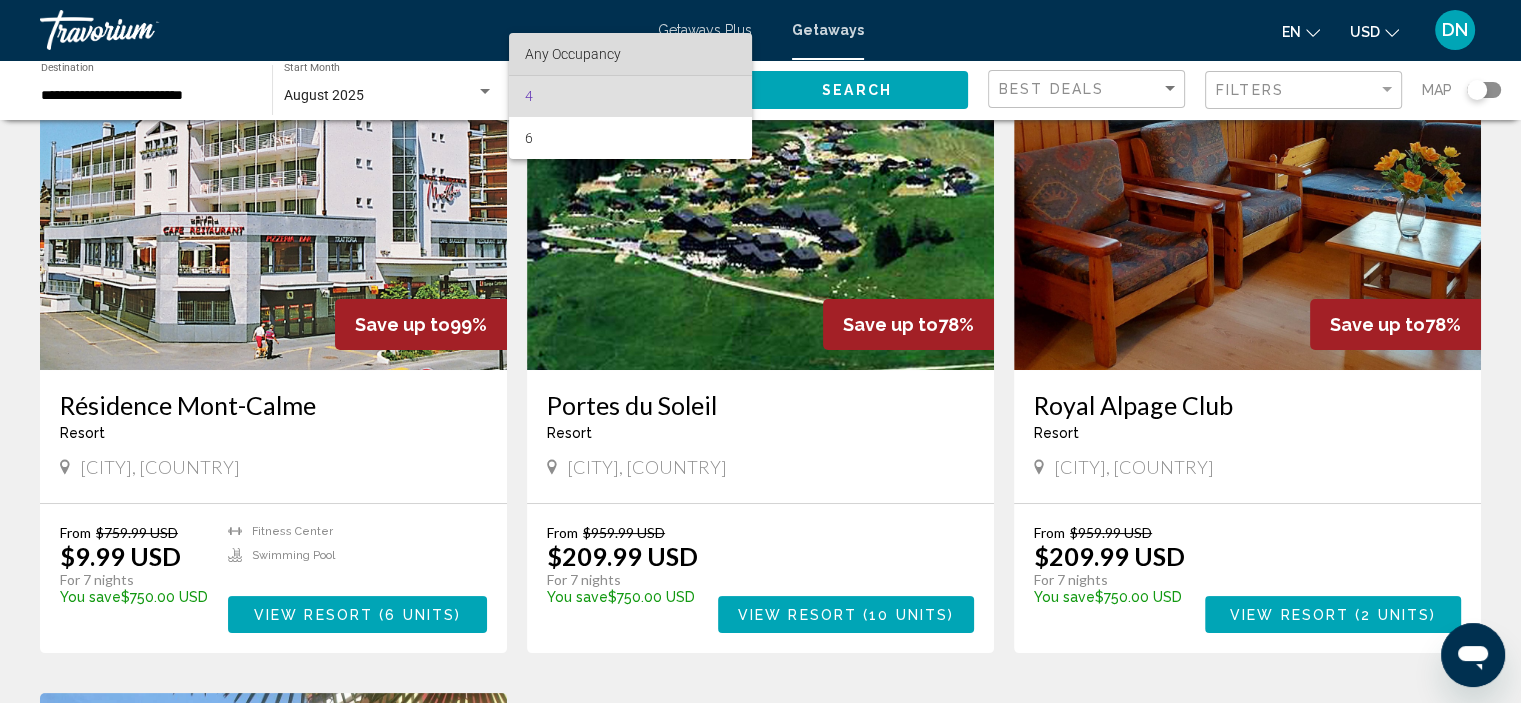 click on "Any Occupancy" at bounding box center (573, 54) 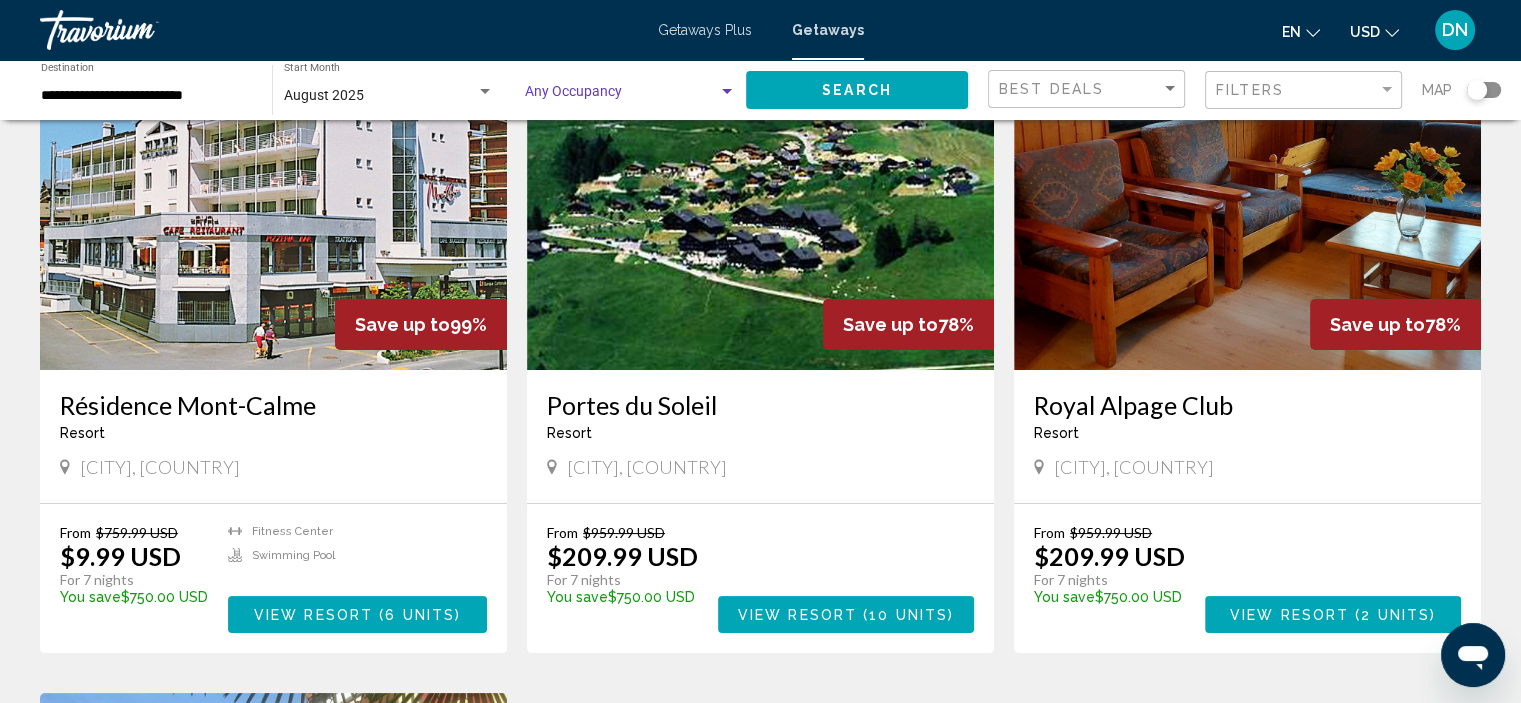 click at bounding box center (727, 91) 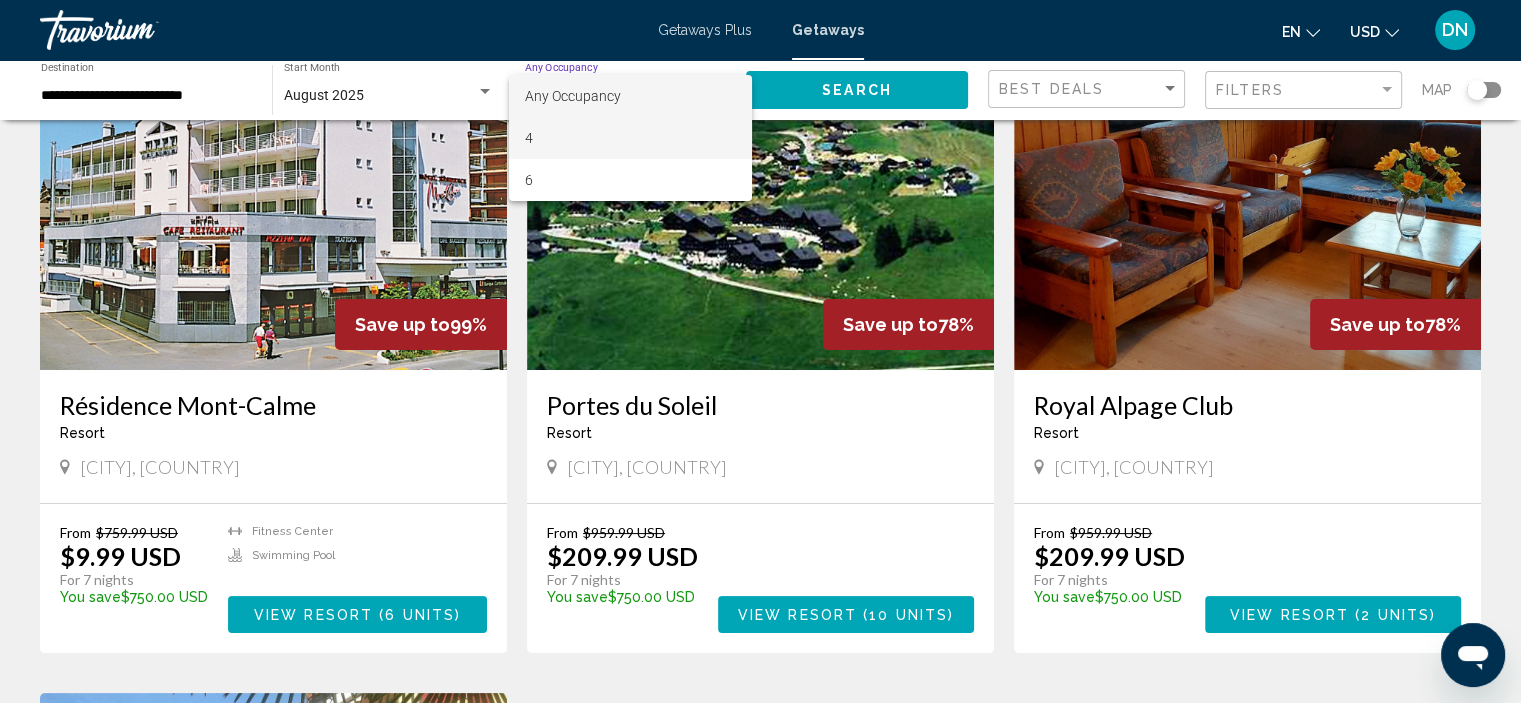 click on "4" at bounding box center [630, 138] 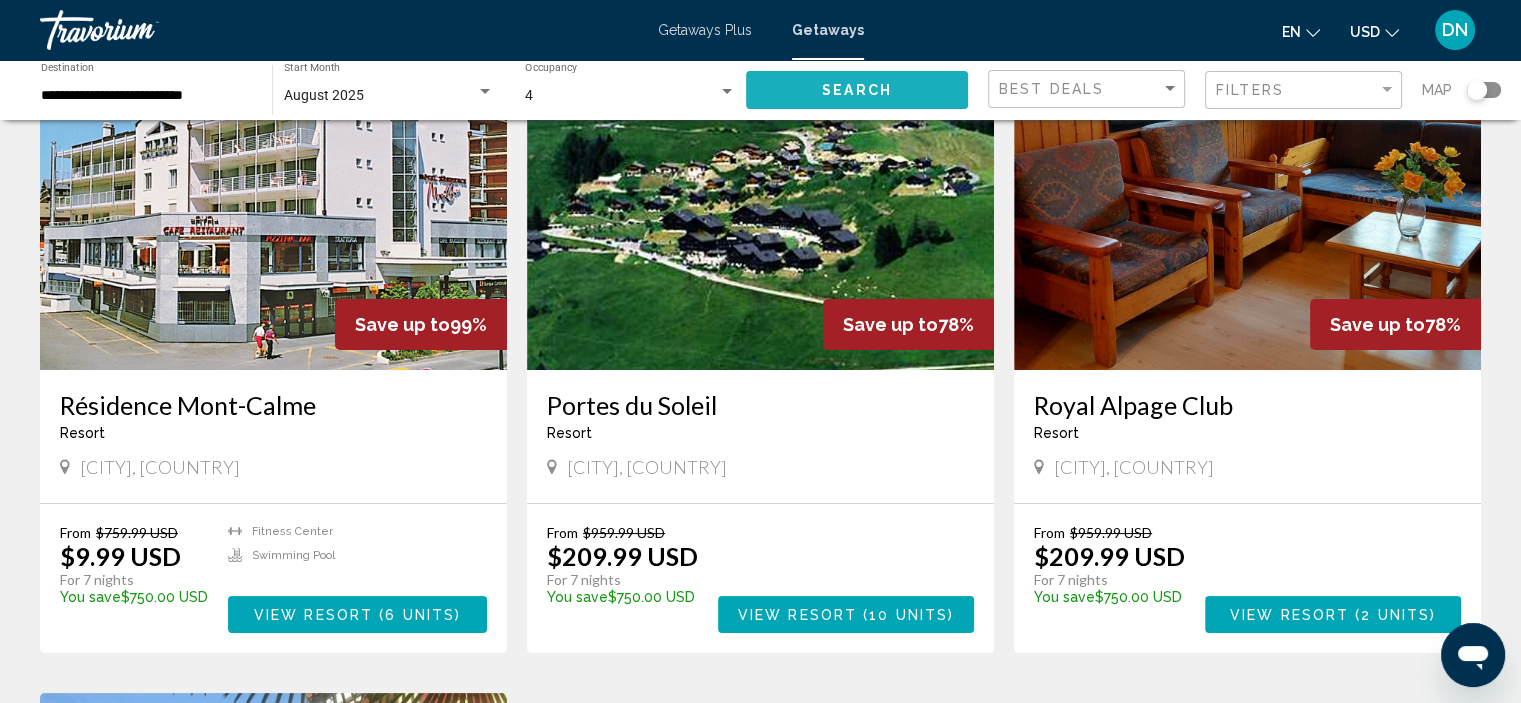 click on "Search" 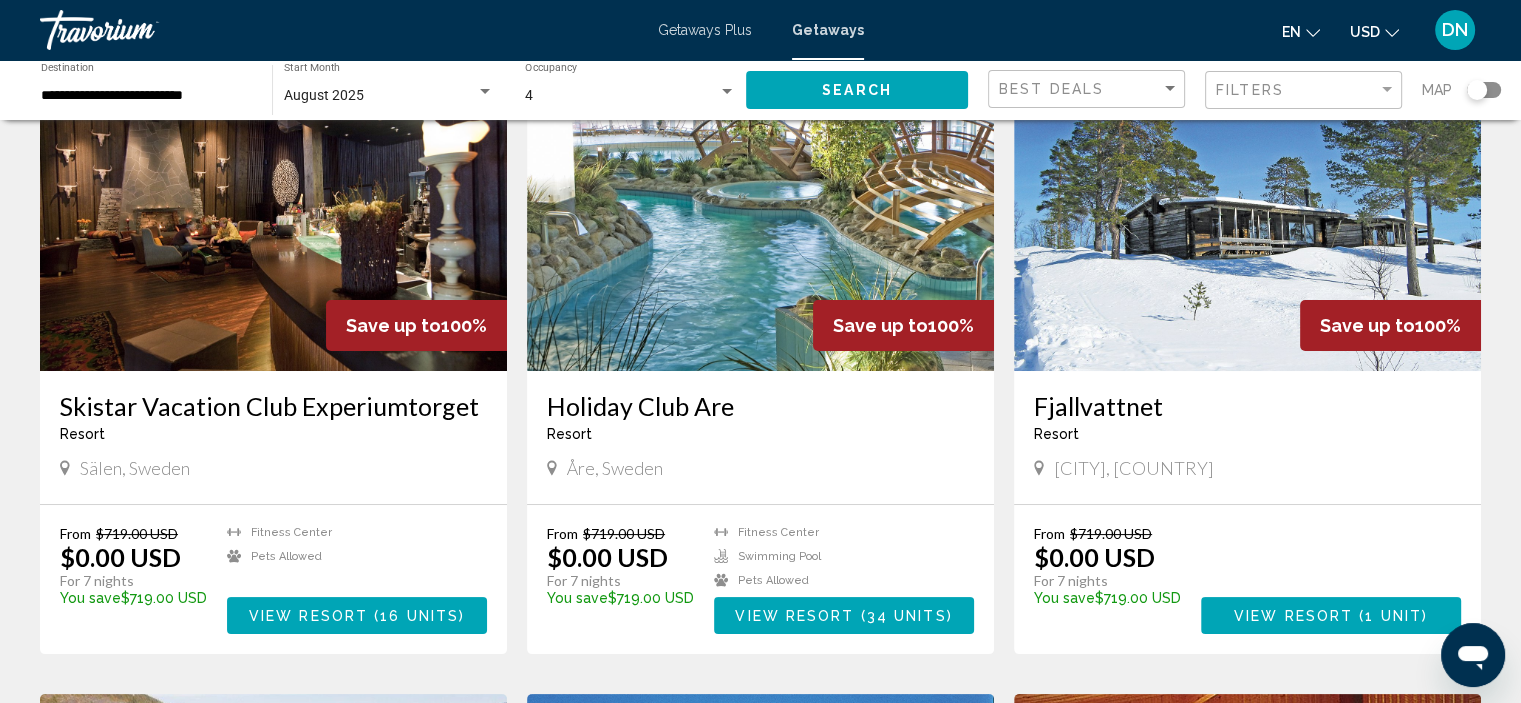 scroll, scrollTop: 160, scrollLeft: 0, axis: vertical 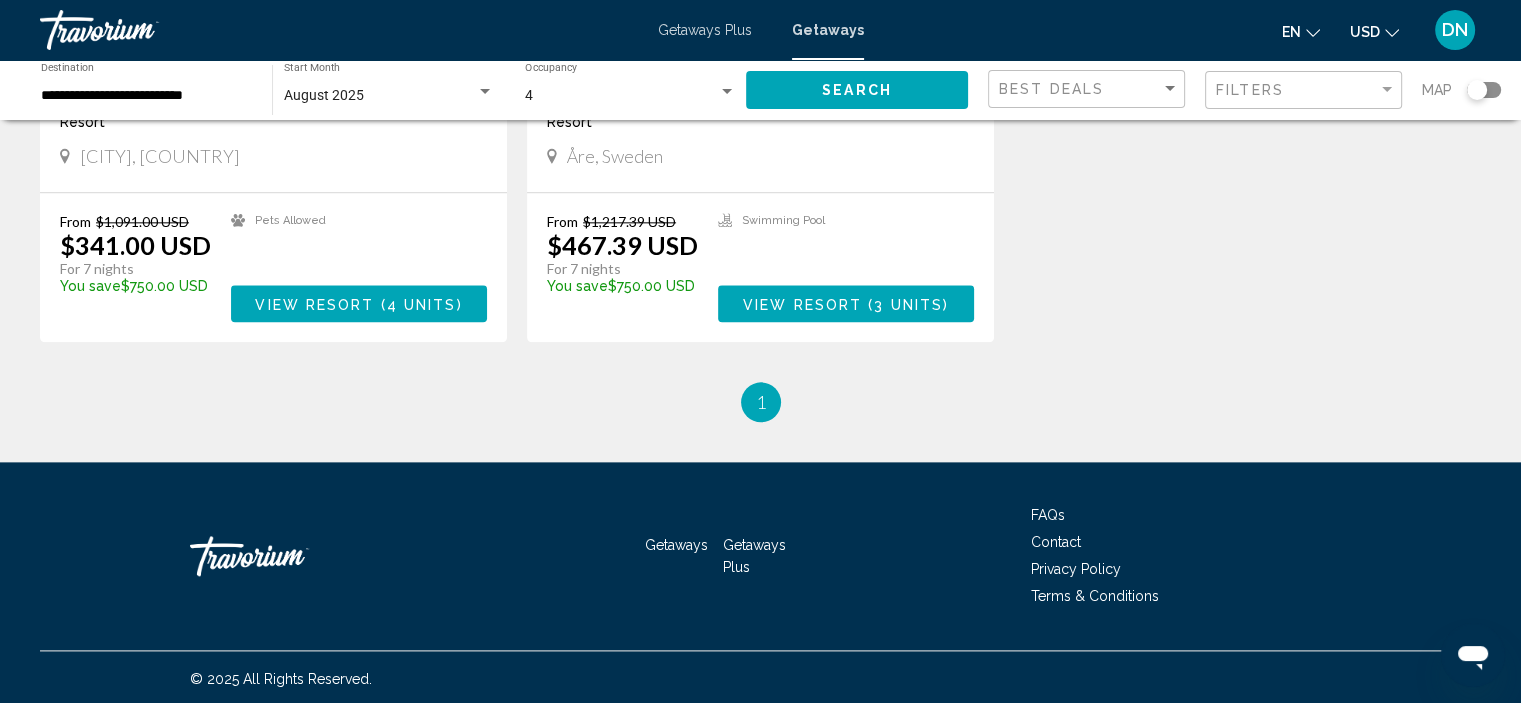 click on "Getaways Plus" at bounding box center (705, 30) 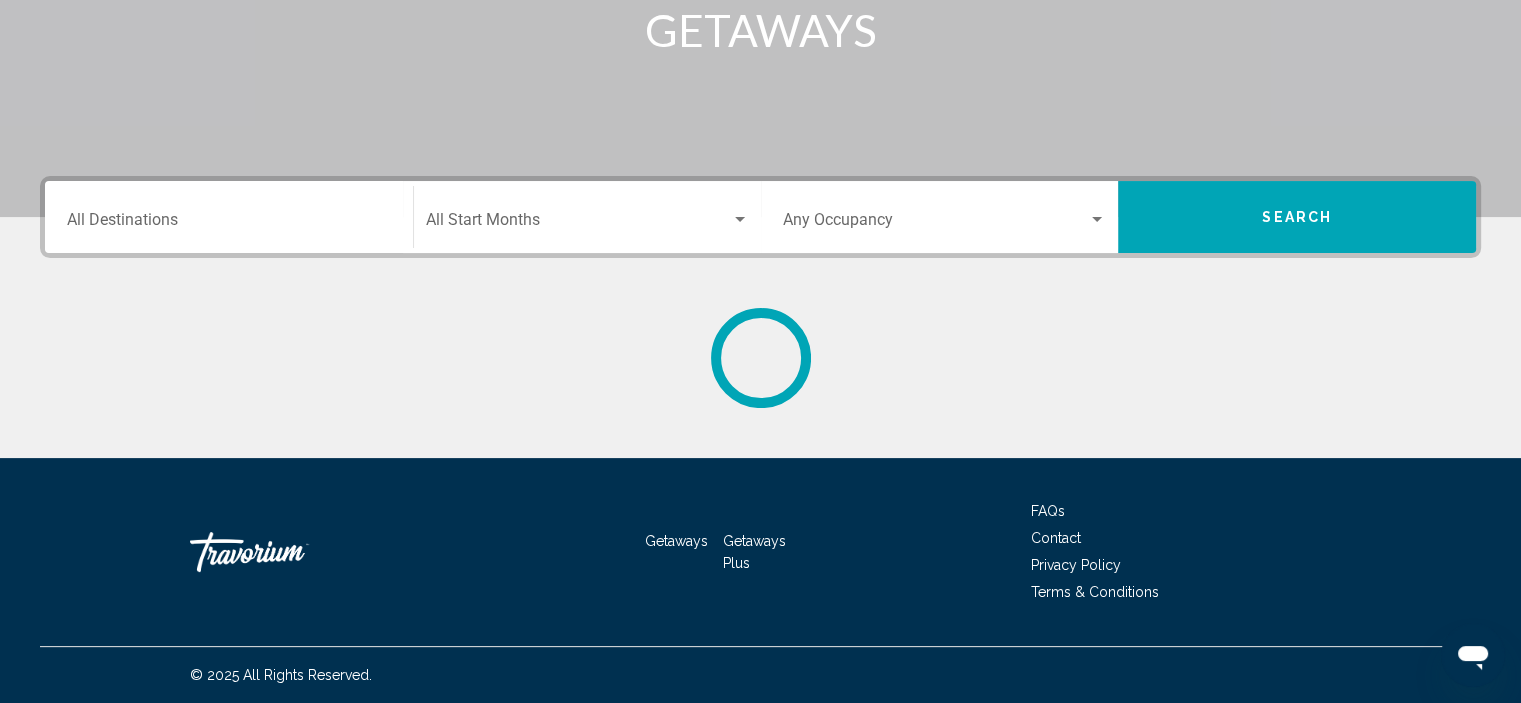 scroll, scrollTop: 0, scrollLeft: 0, axis: both 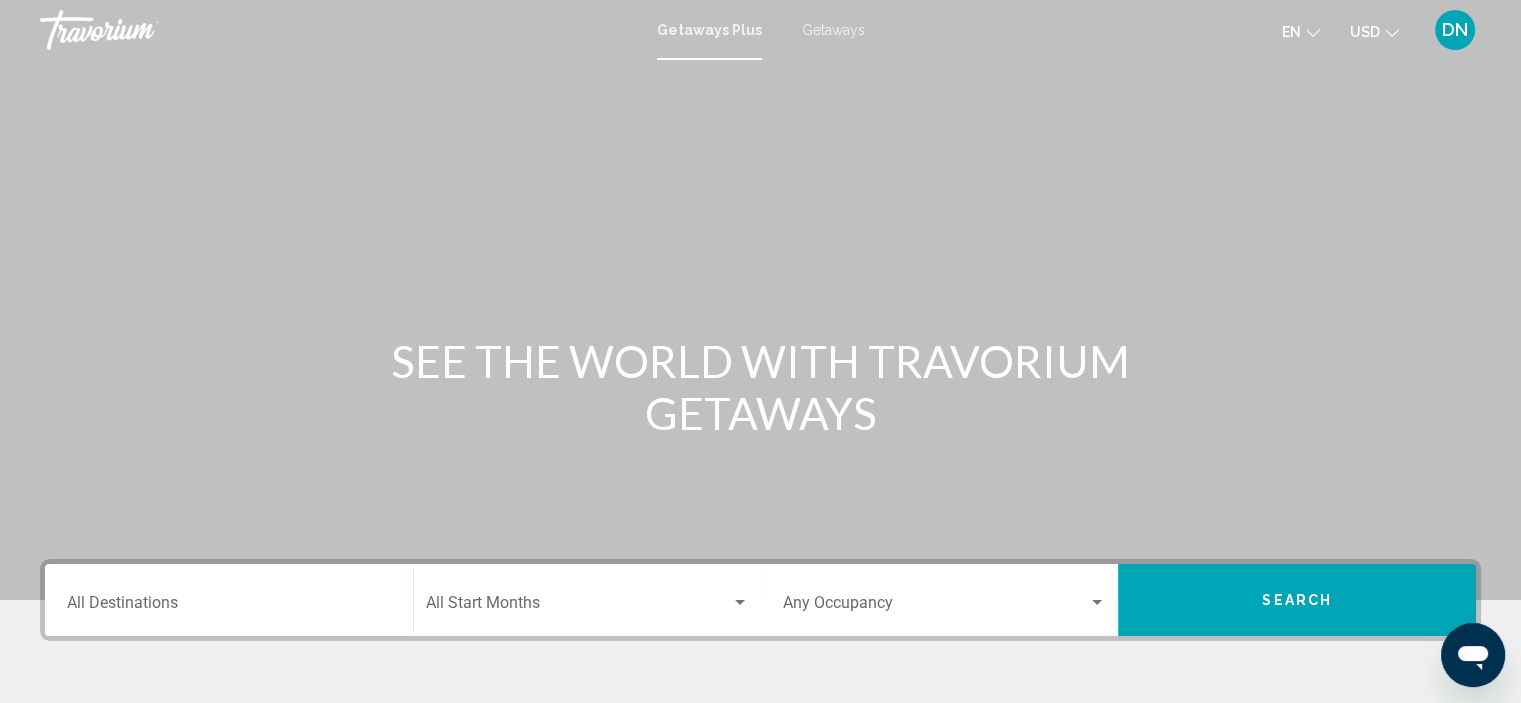 click on "Destination All Destinations" at bounding box center (229, 600) 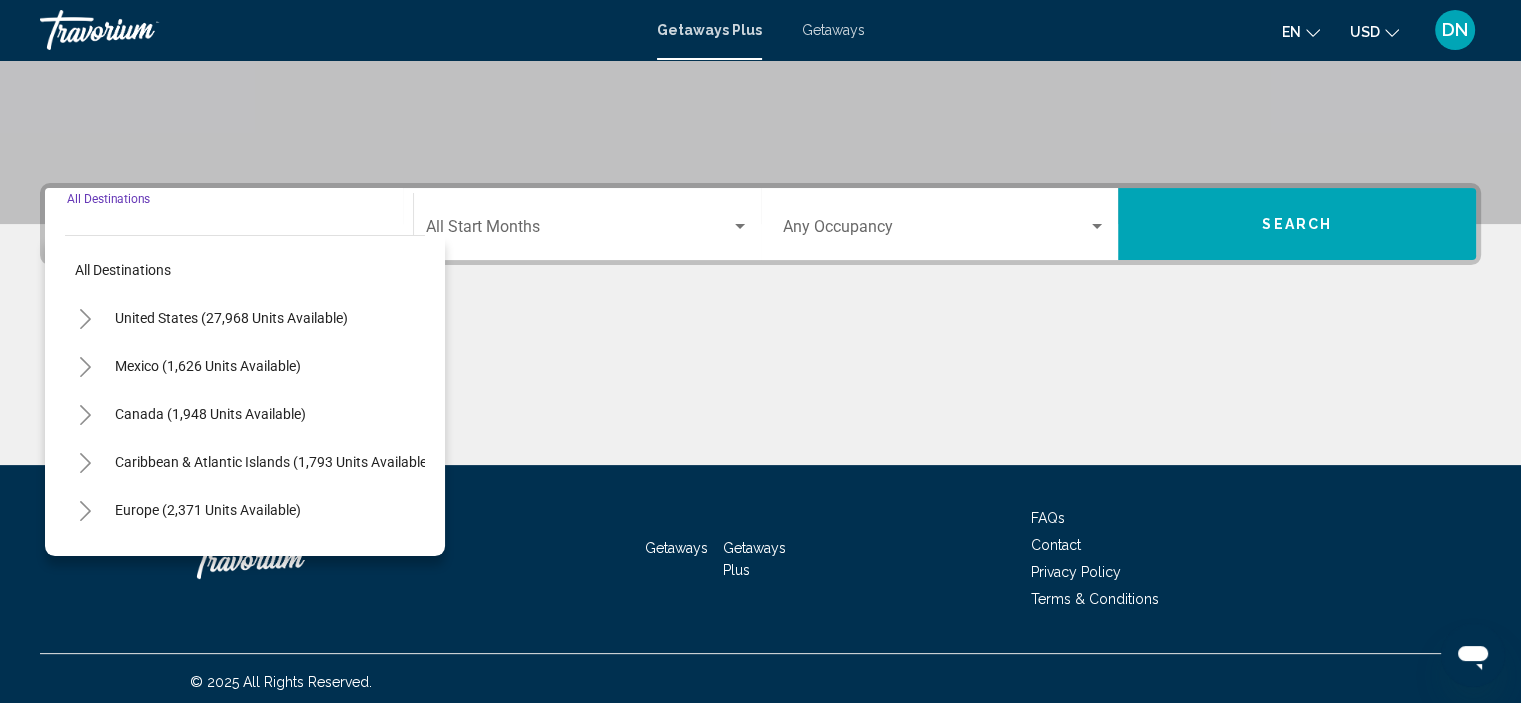 scroll, scrollTop: 382, scrollLeft: 0, axis: vertical 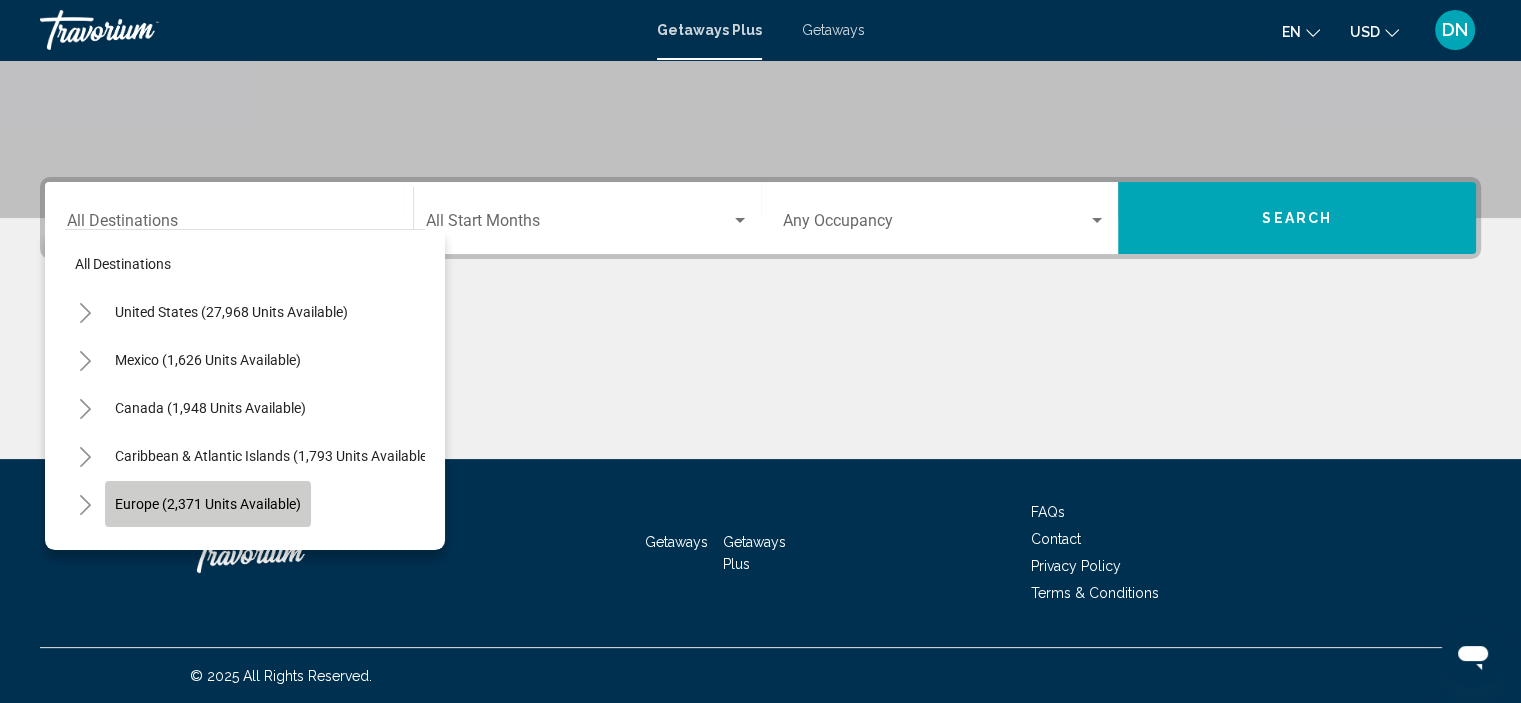 click on "Europe (2,371 units available)" 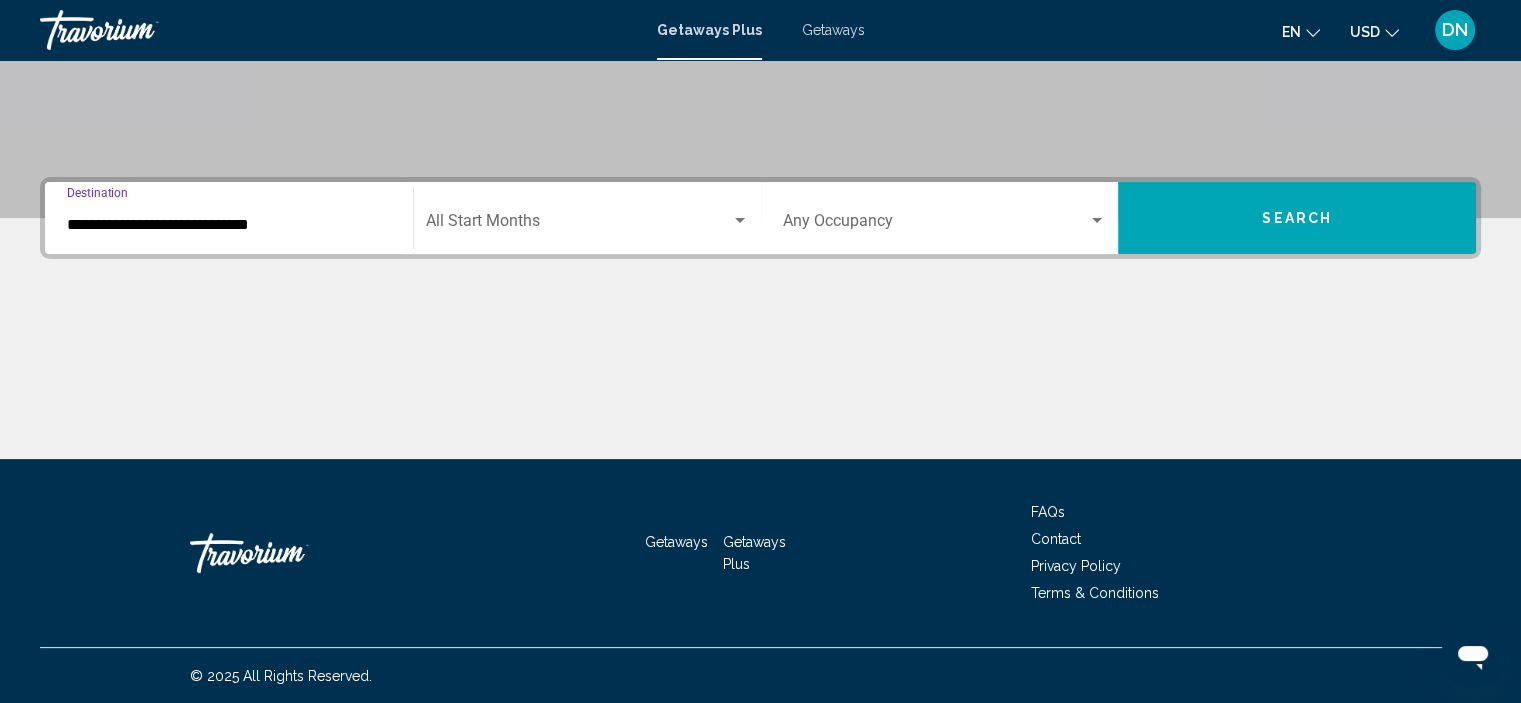 click on "**********" at bounding box center (229, 225) 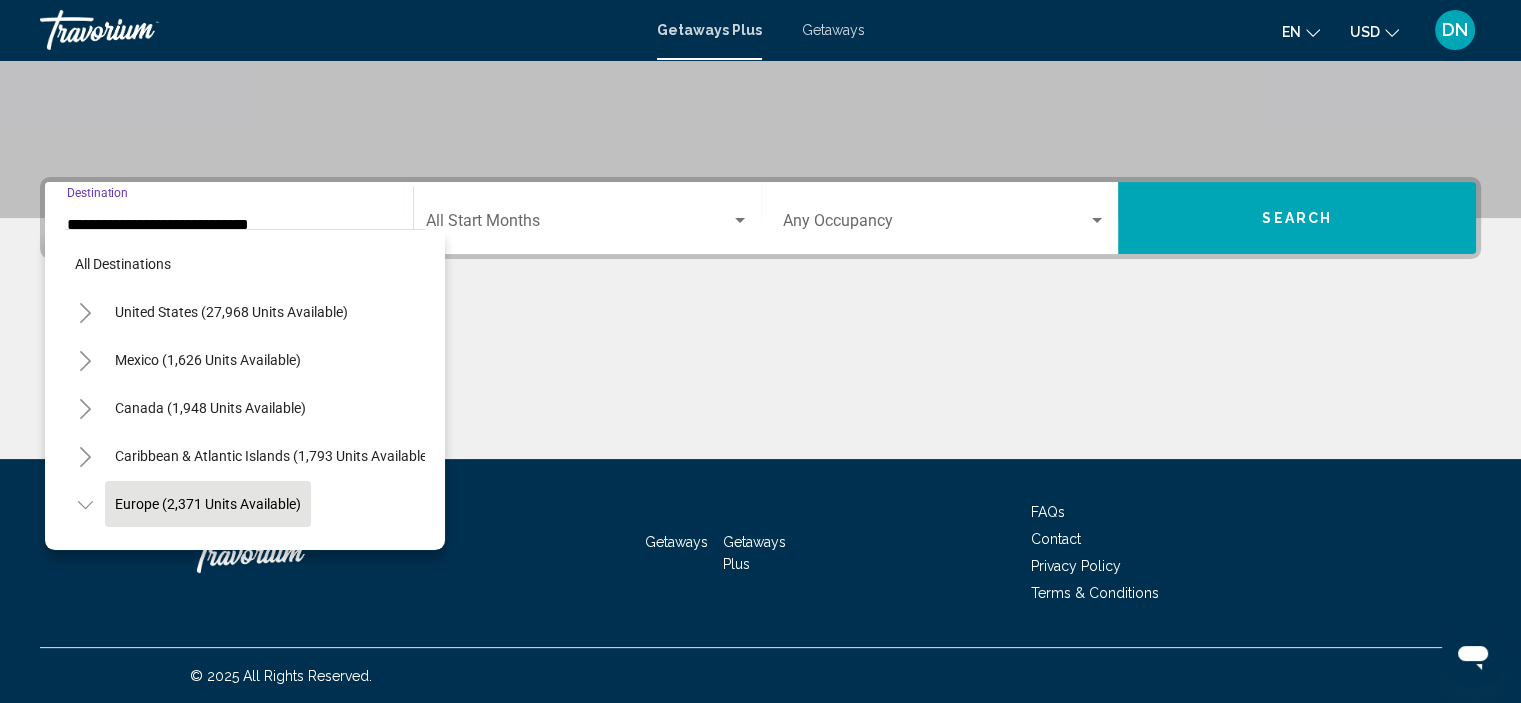 scroll, scrollTop: 126, scrollLeft: 0, axis: vertical 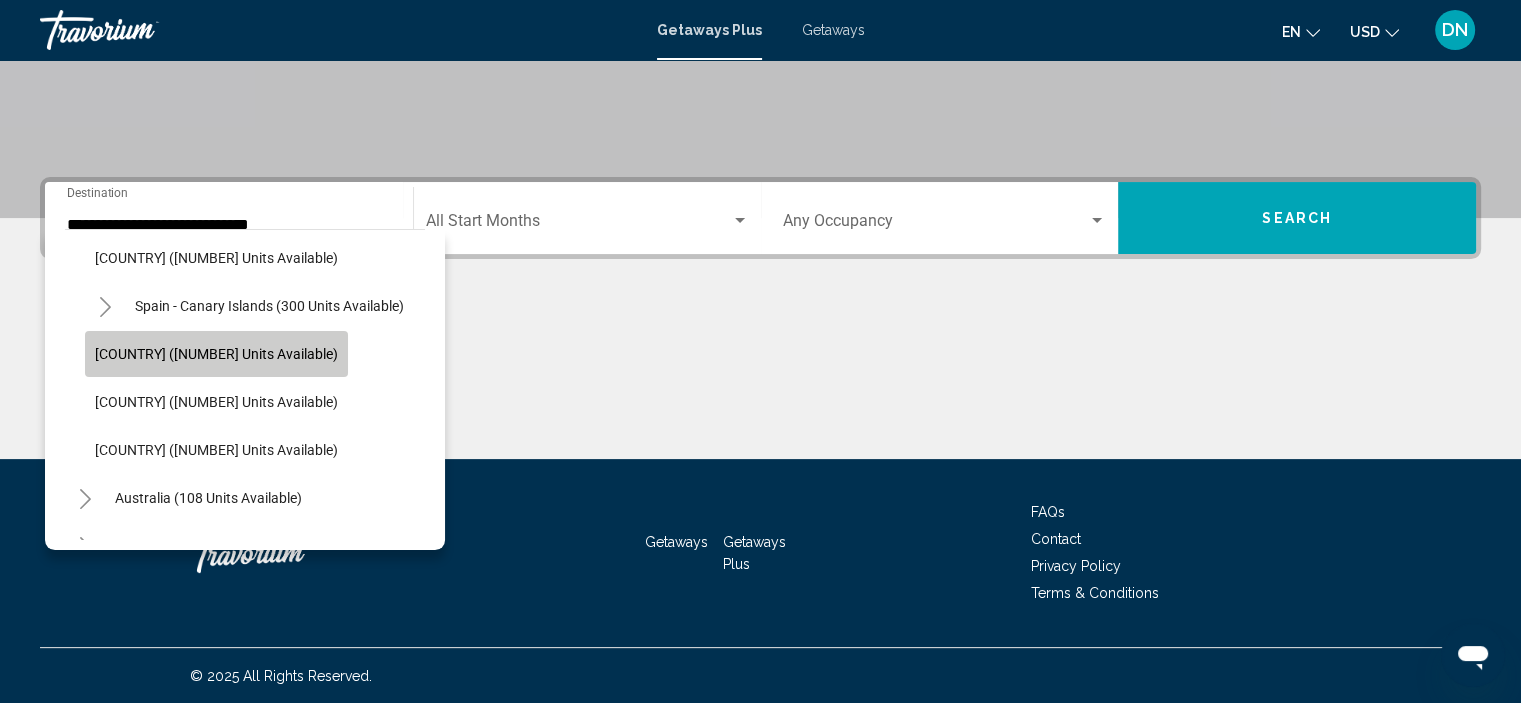 click on "[COUNTRY] ([NUMBER] units available)" 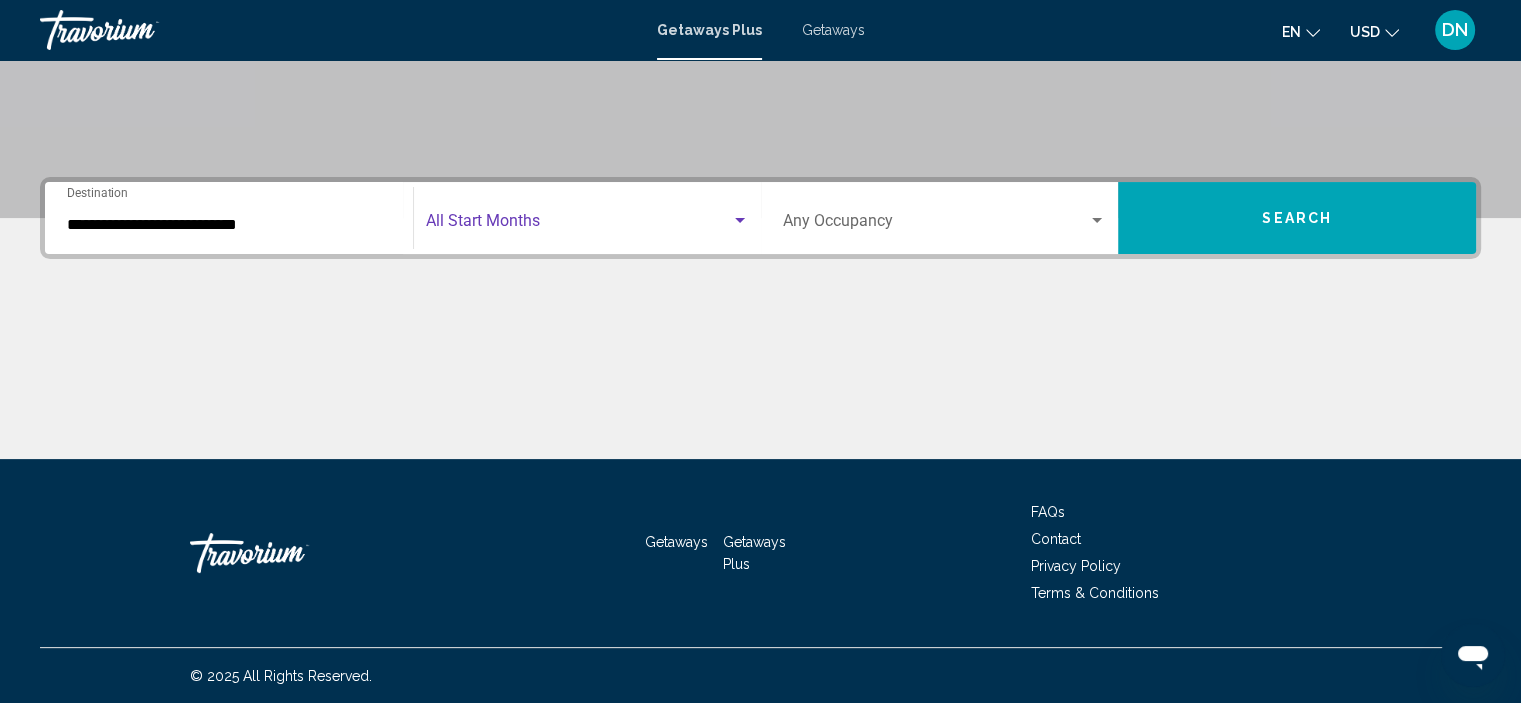 click at bounding box center (578, 225) 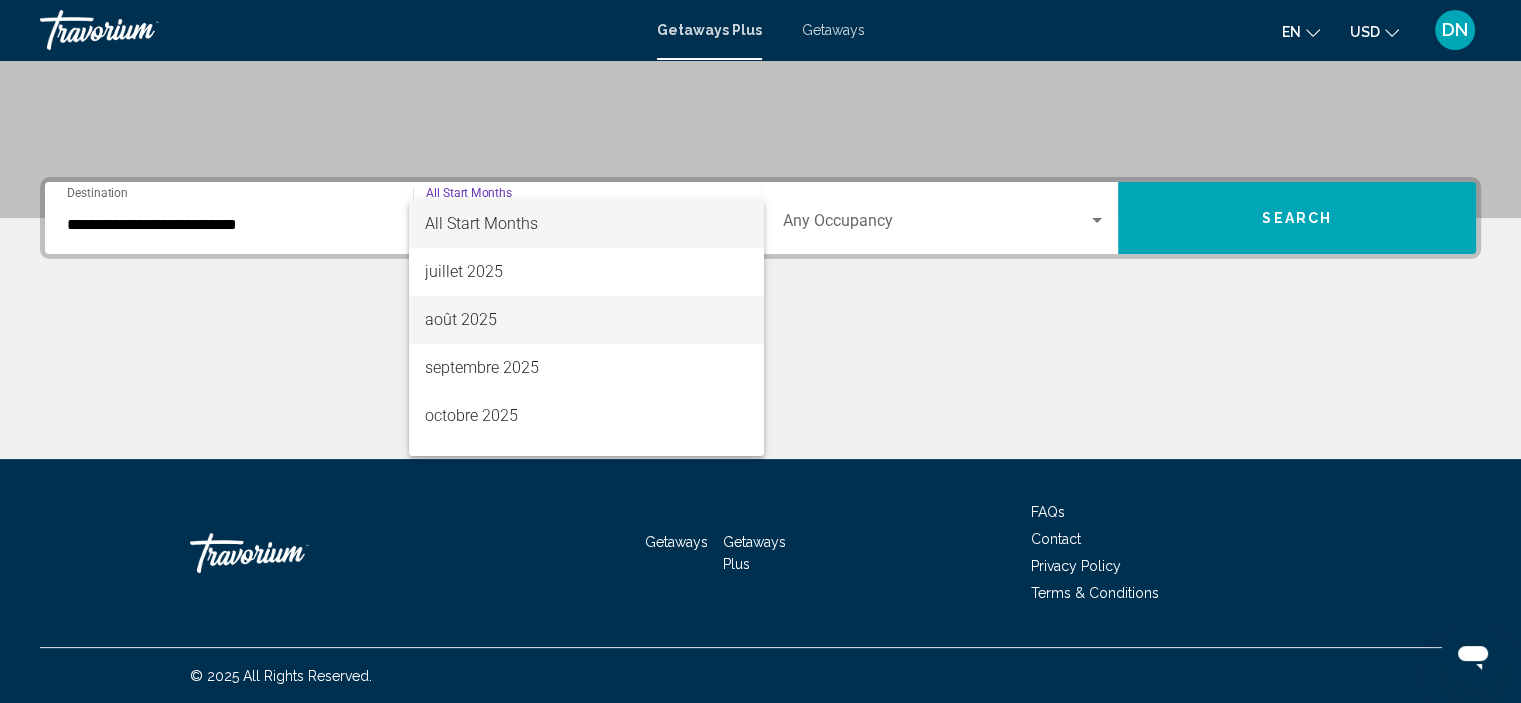 click on "août 2025" at bounding box center (586, 320) 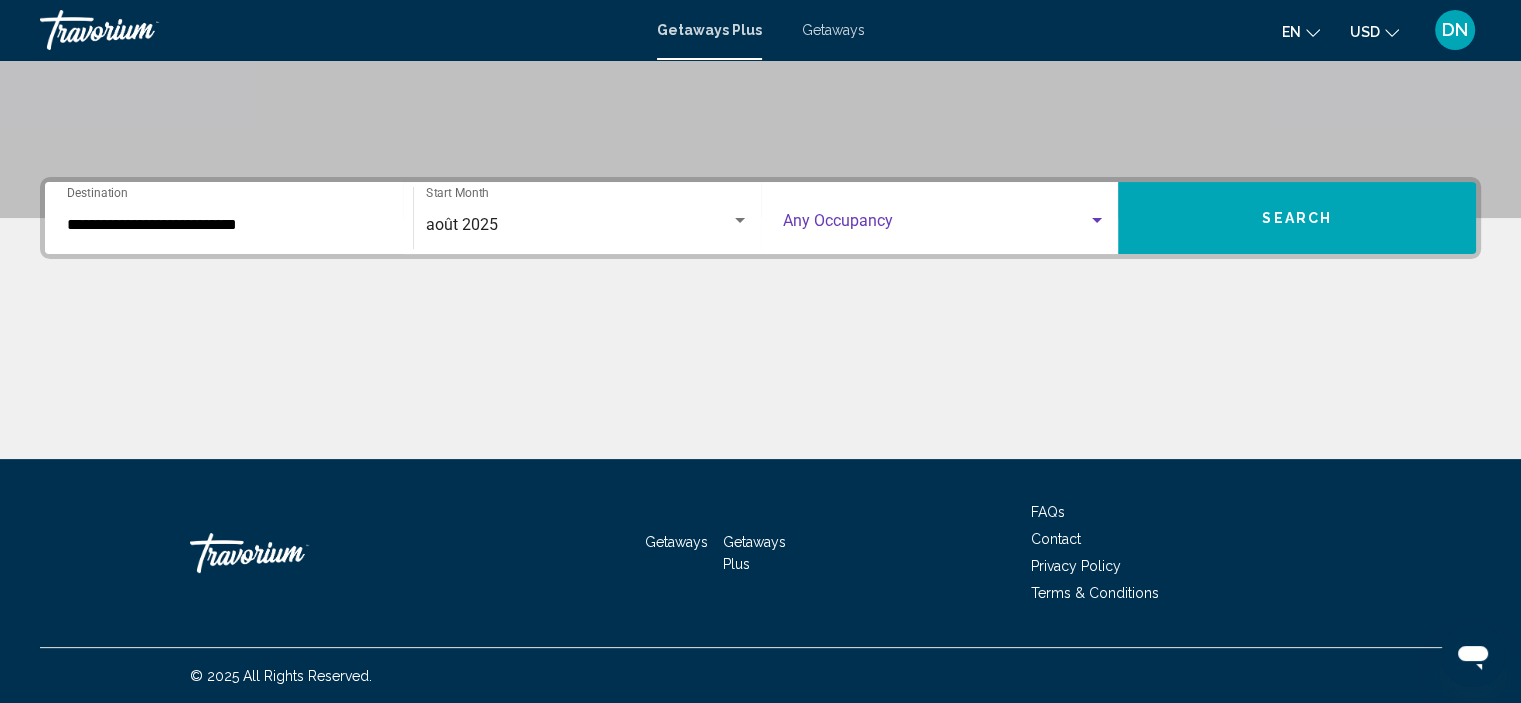 click at bounding box center (1097, 221) 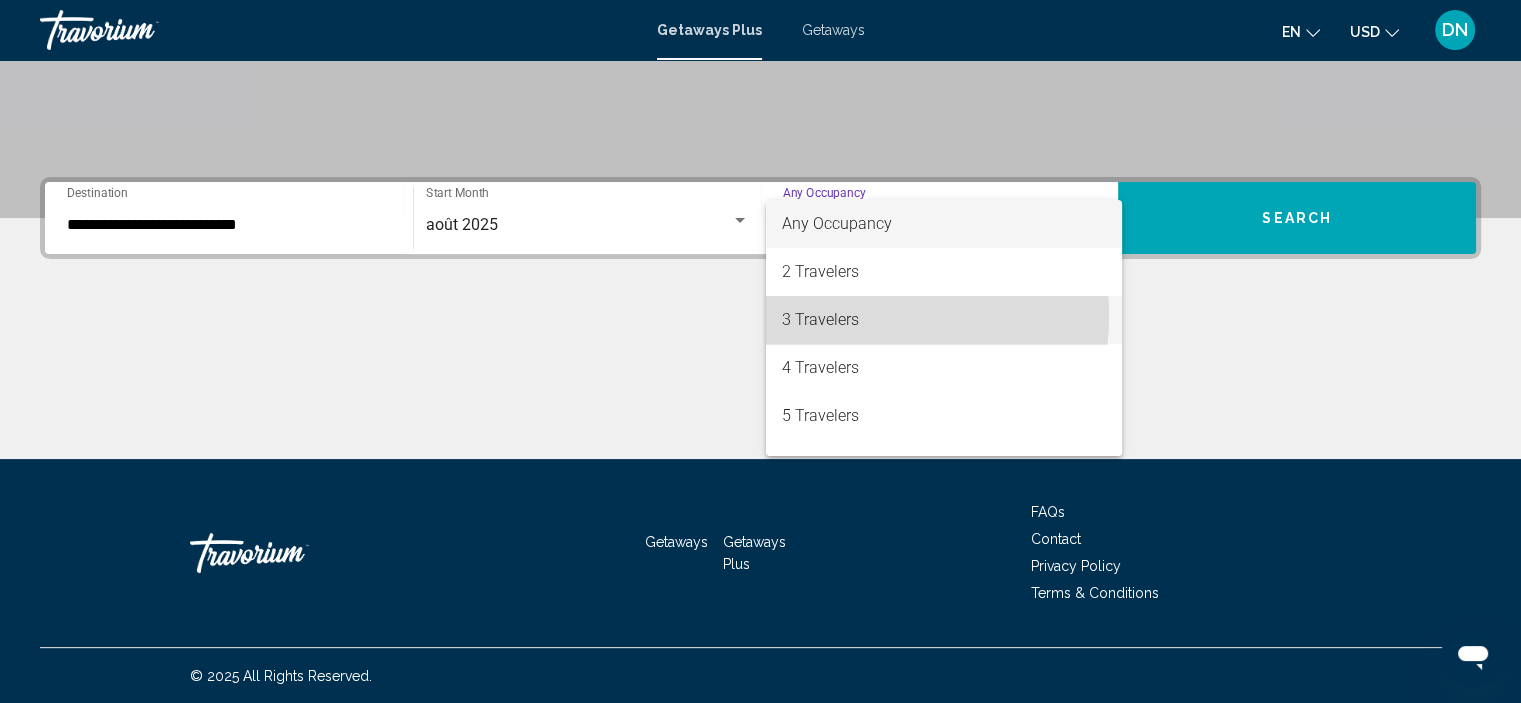click on "3 Travelers" at bounding box center [944, 320] 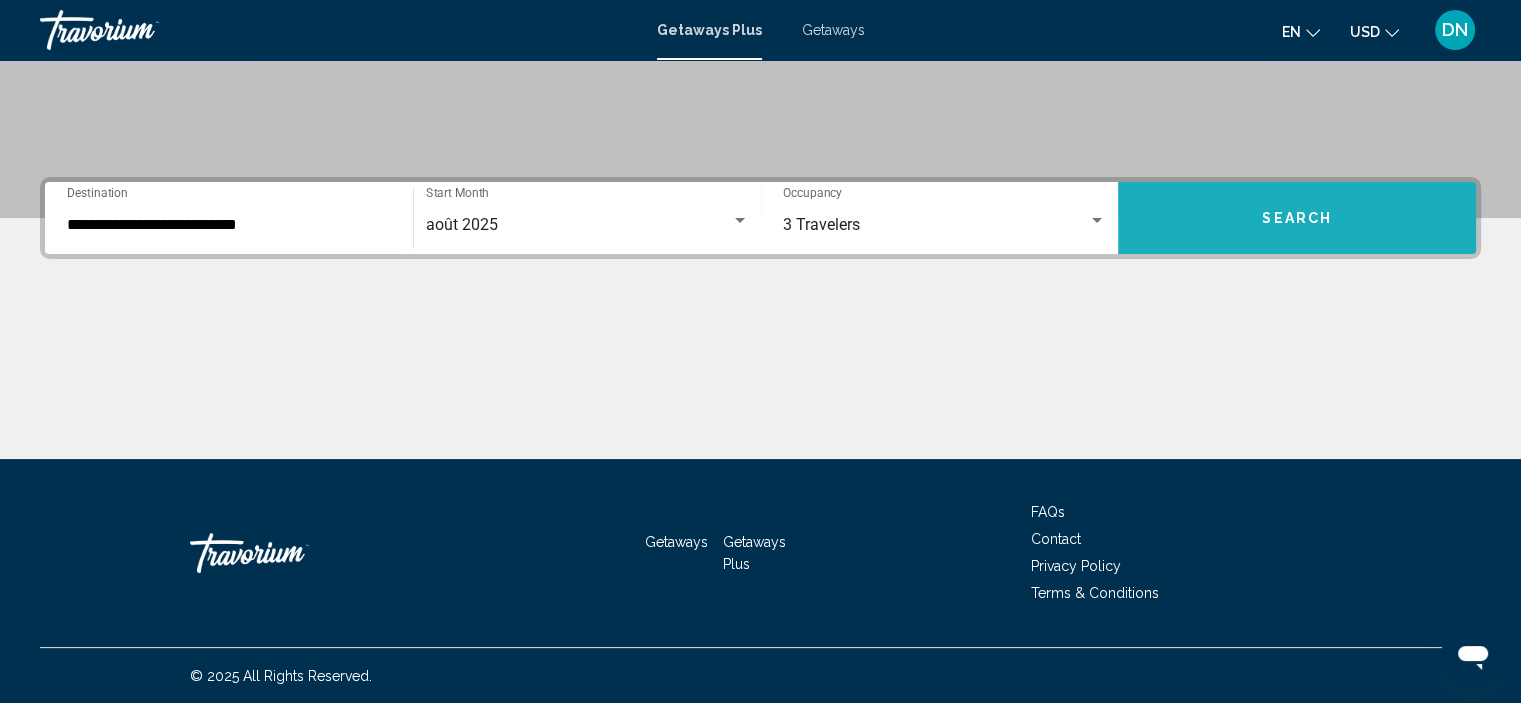 click on "Search" at bounding box center (1297, 219) 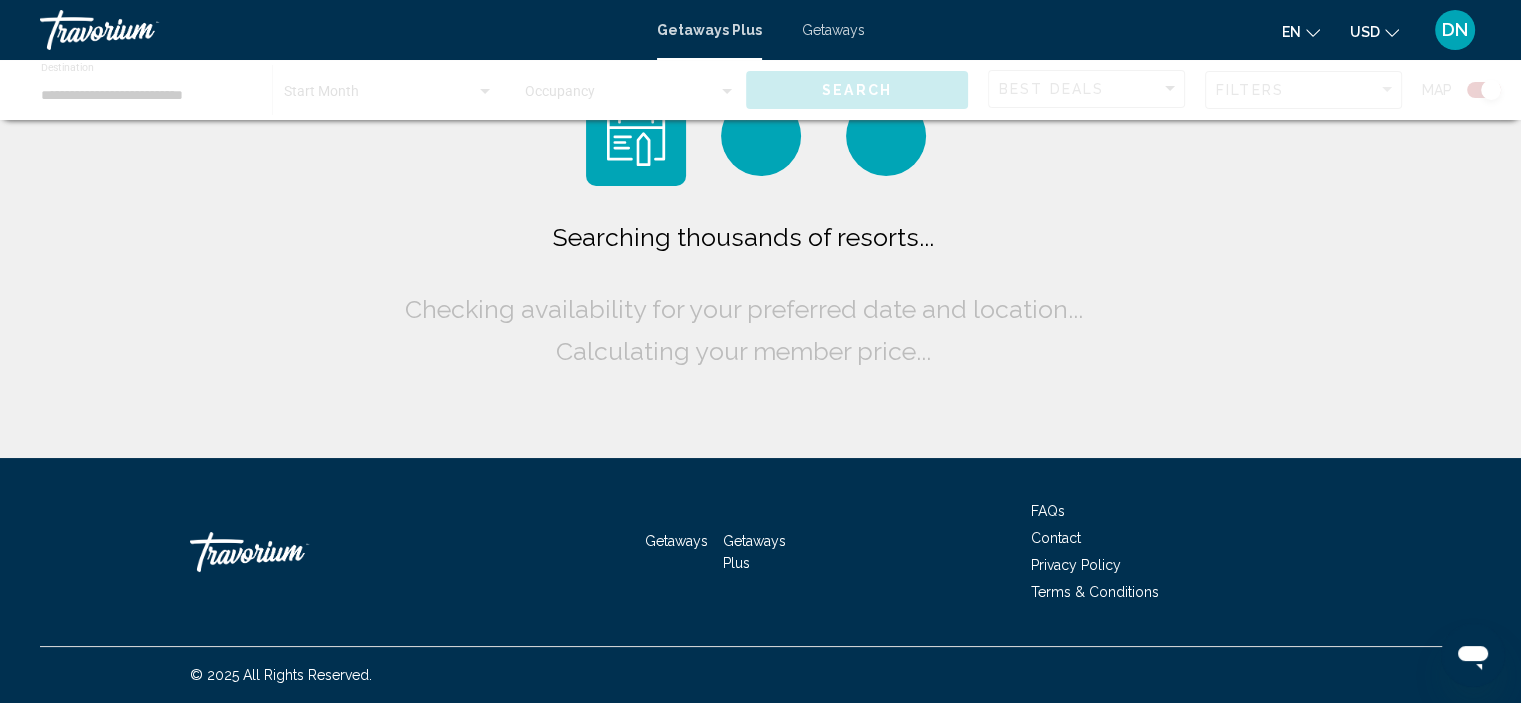 scroll, scrollTop: 0, scrollLeft: 0, axis: both 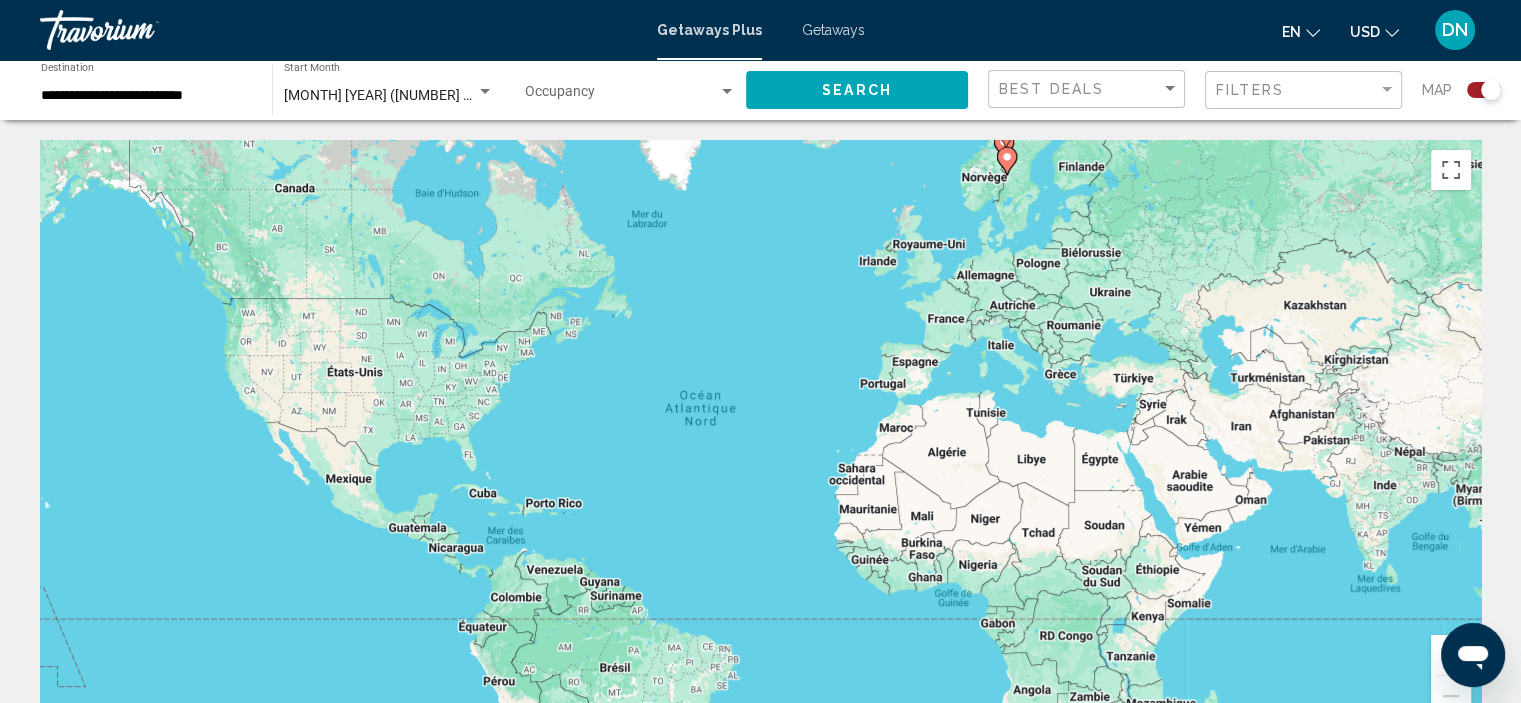 click on "**********" at bounding box center (146, 96) 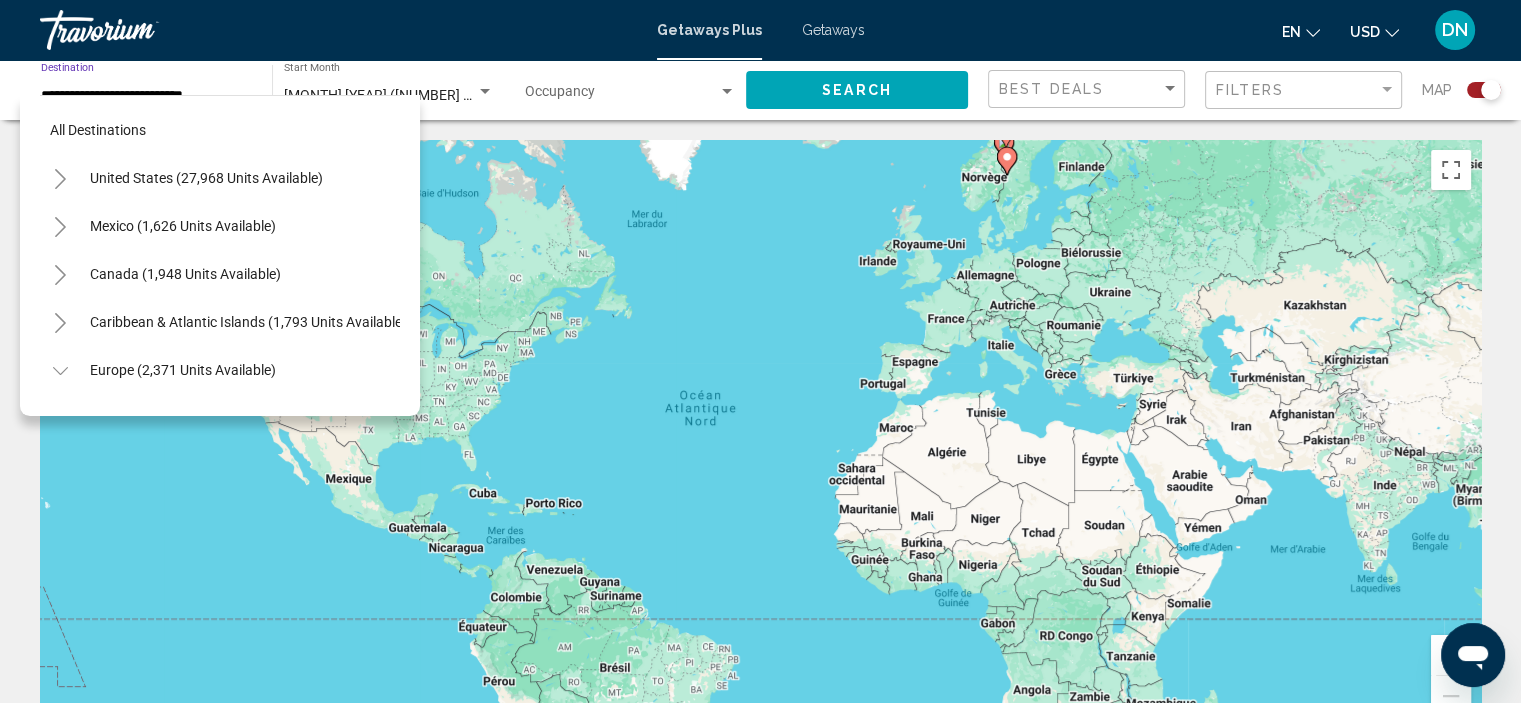 scroll, scrollTop: 702, scrollLeft: 0, axis: vertical 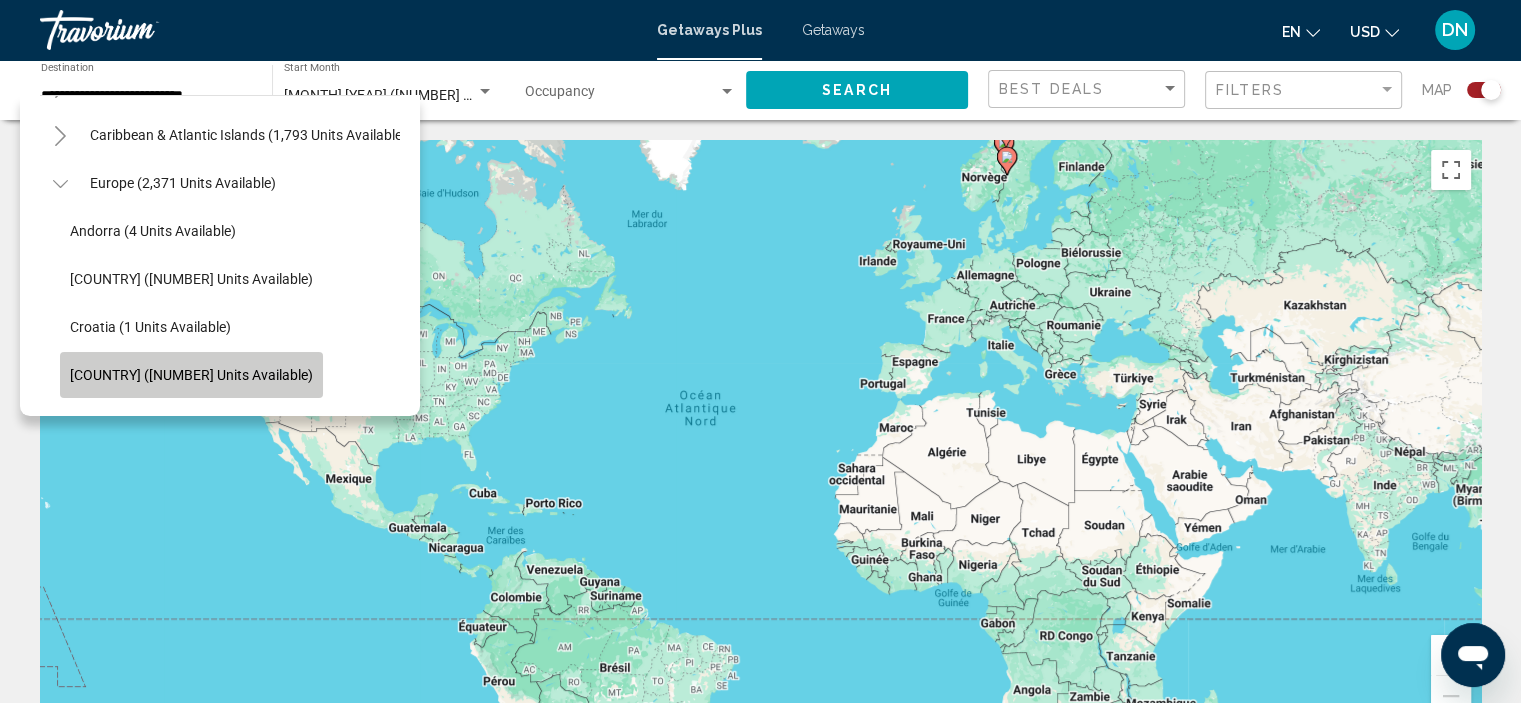 click on "[COUNTRY] ([NUMBER] units available)" 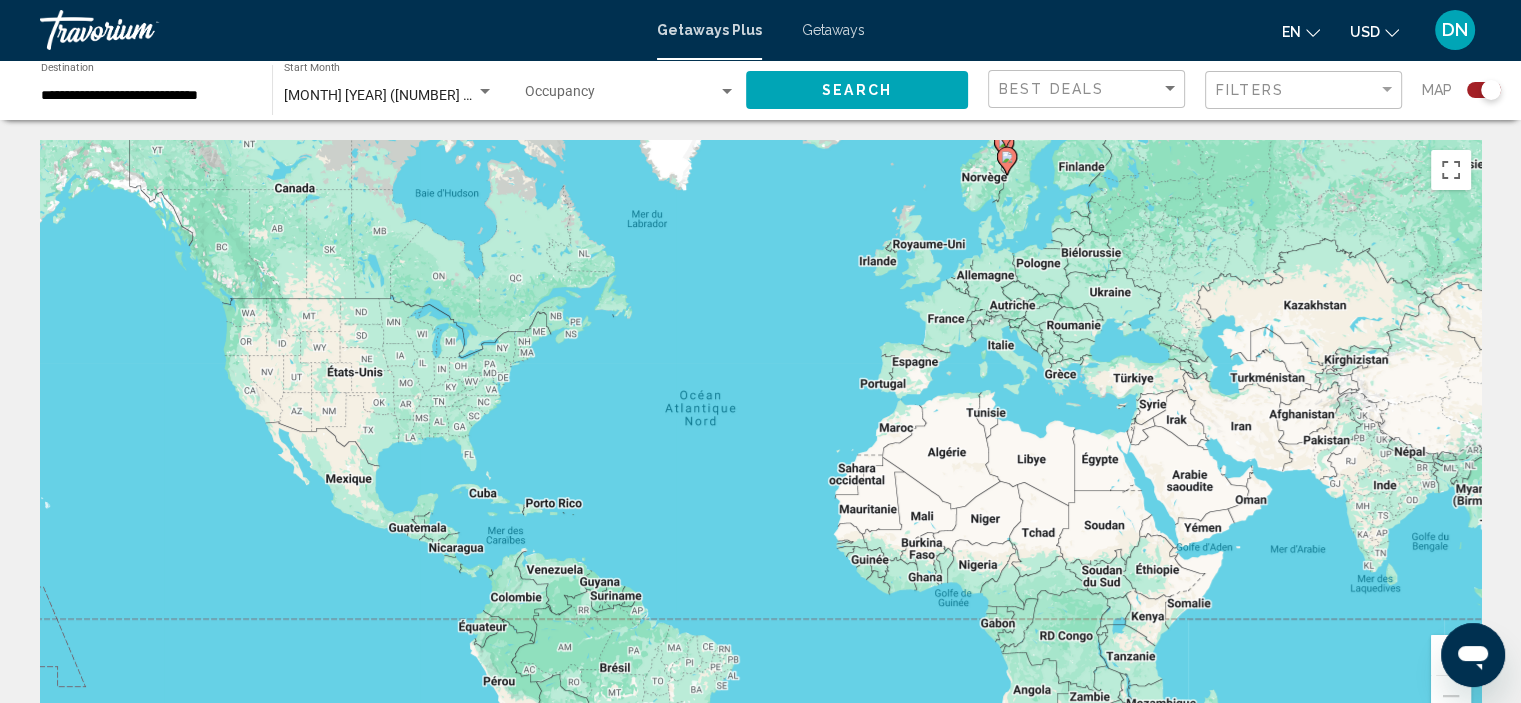 click on "Occupancy Any Occupancy" 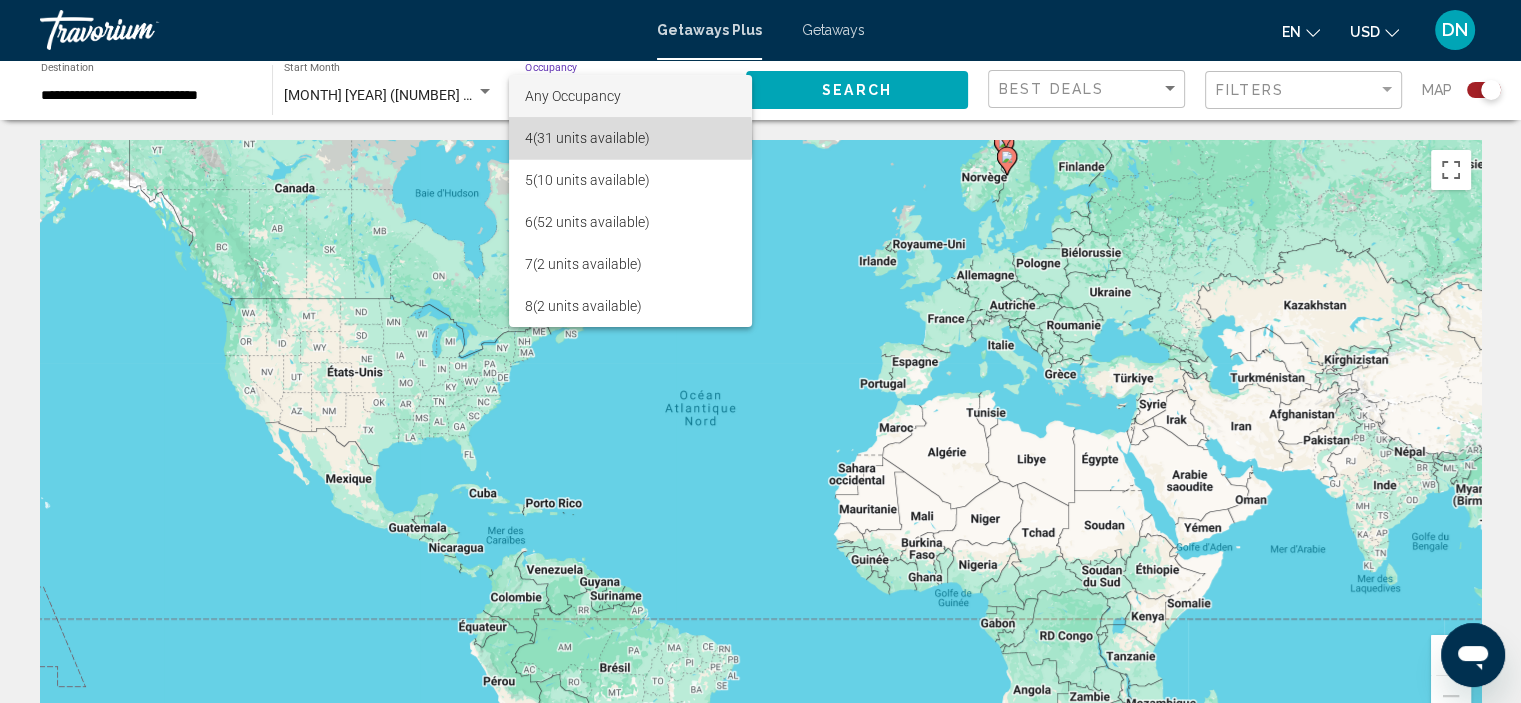 click on "4 ([NUMBER] units available)" at bounding box center [630, 138] 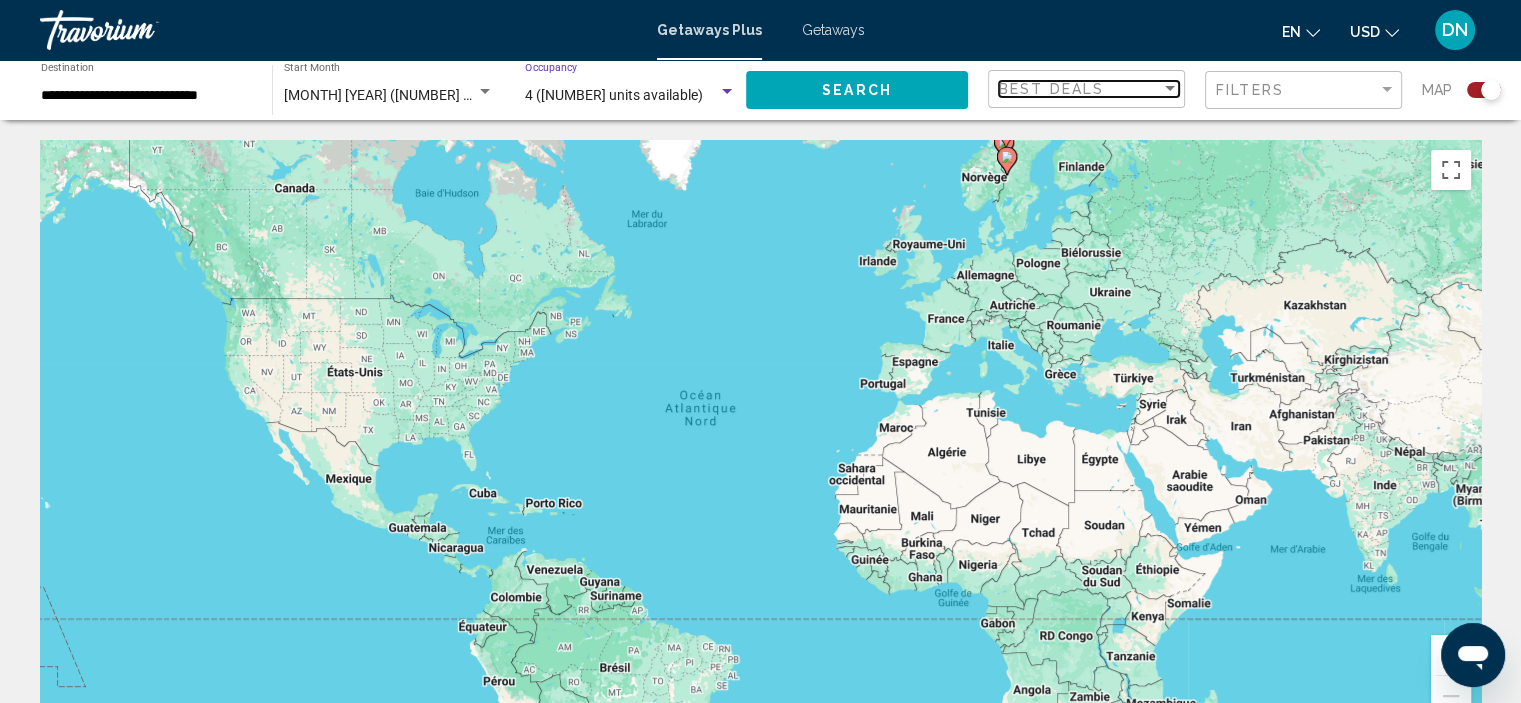 click at bounding box center (1170, 89) 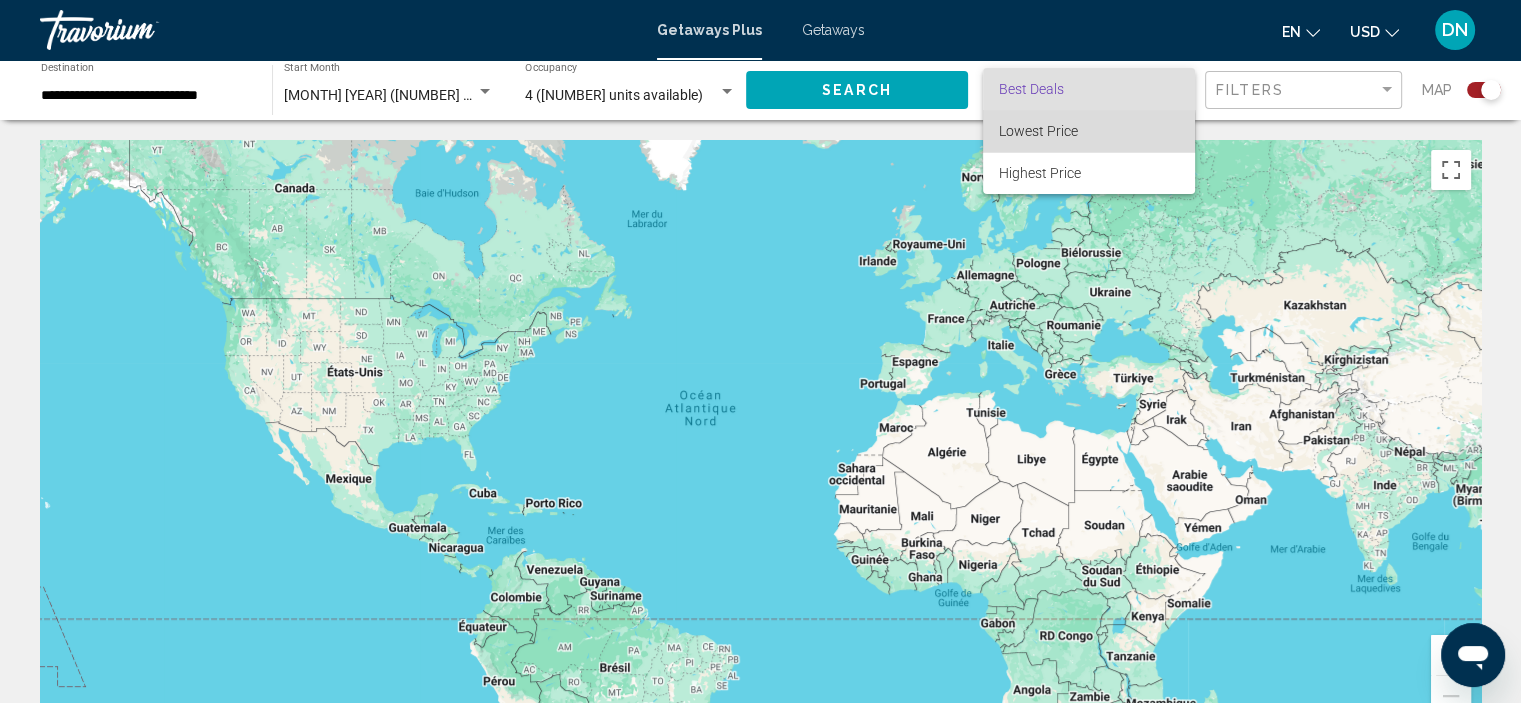 click on "Lowest Price" at bounding box center [1038, 131] 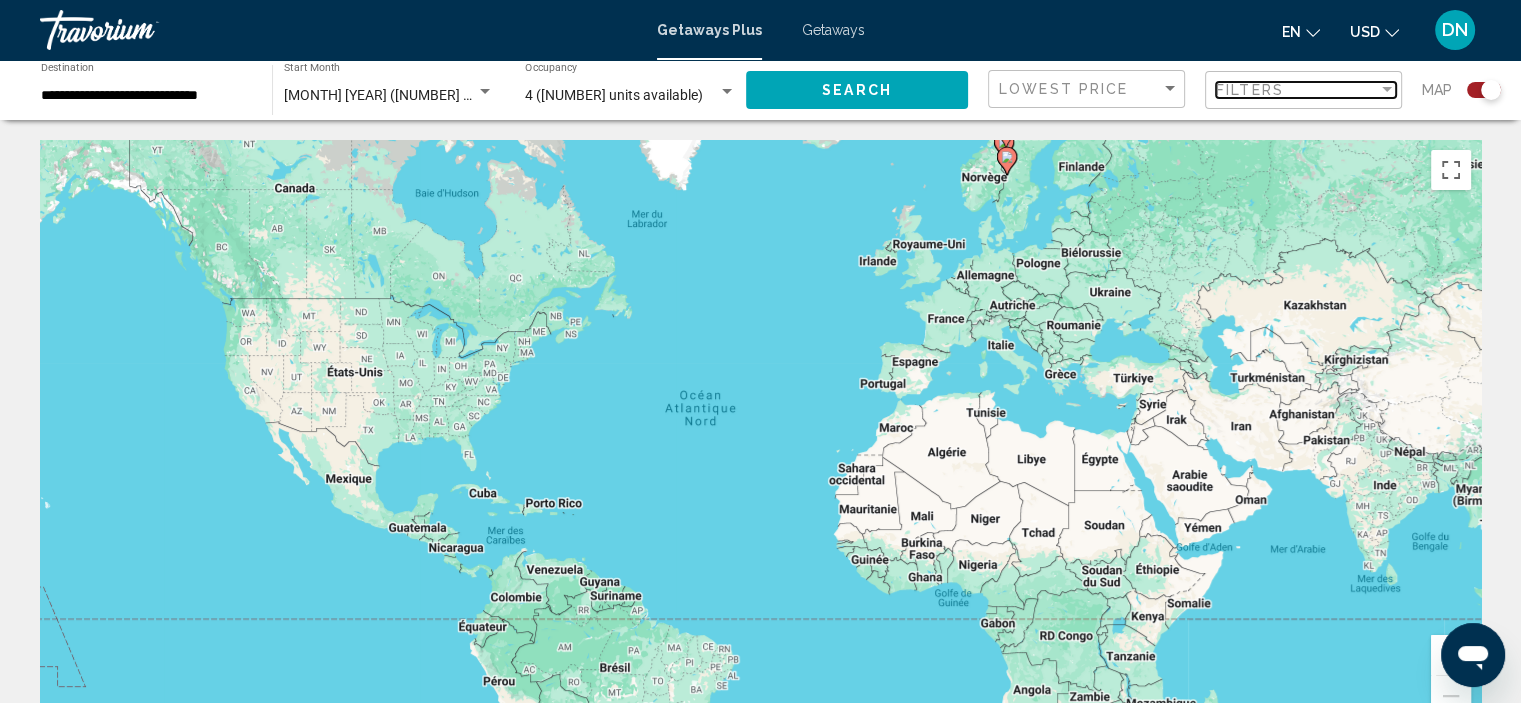 click on "Filters" at bounding box center (1250, 90) 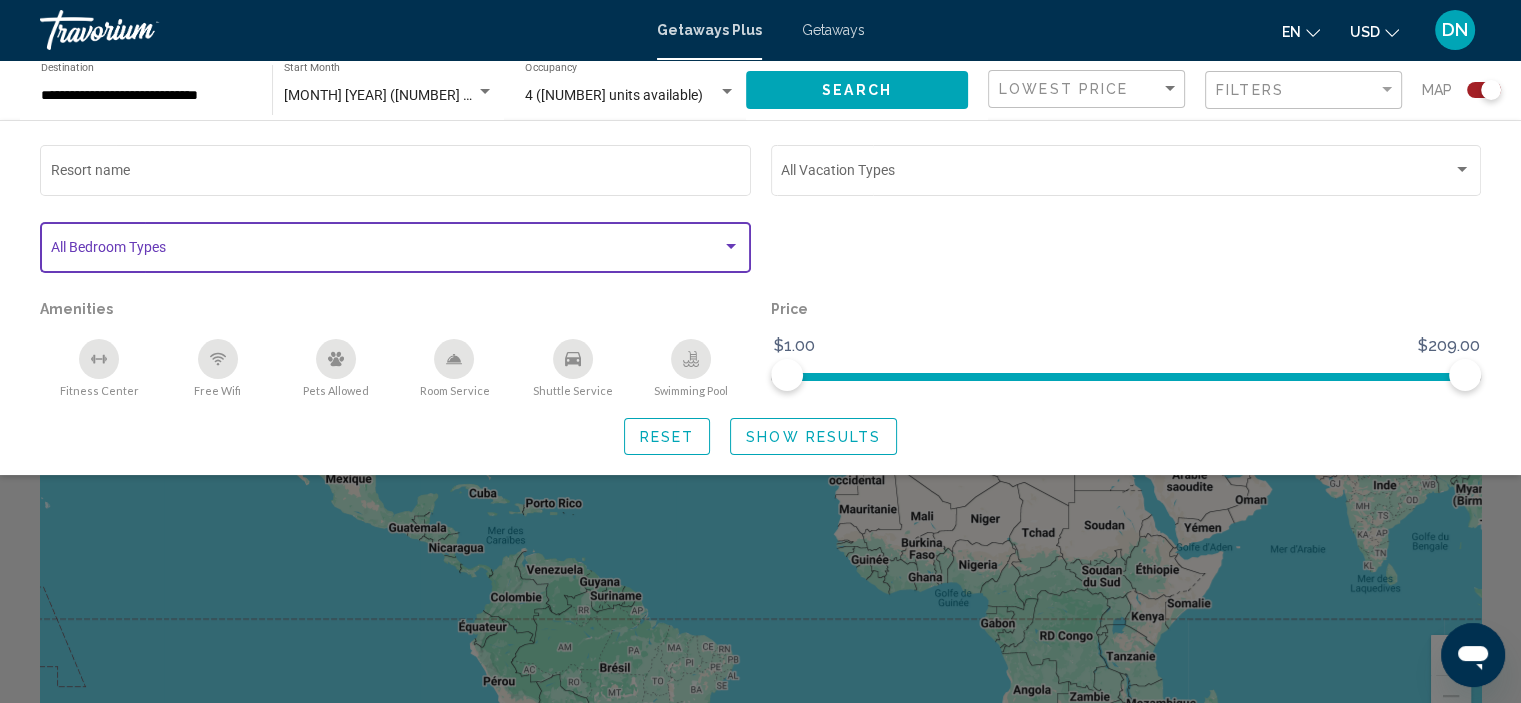 click at bounding box center [731, 246] 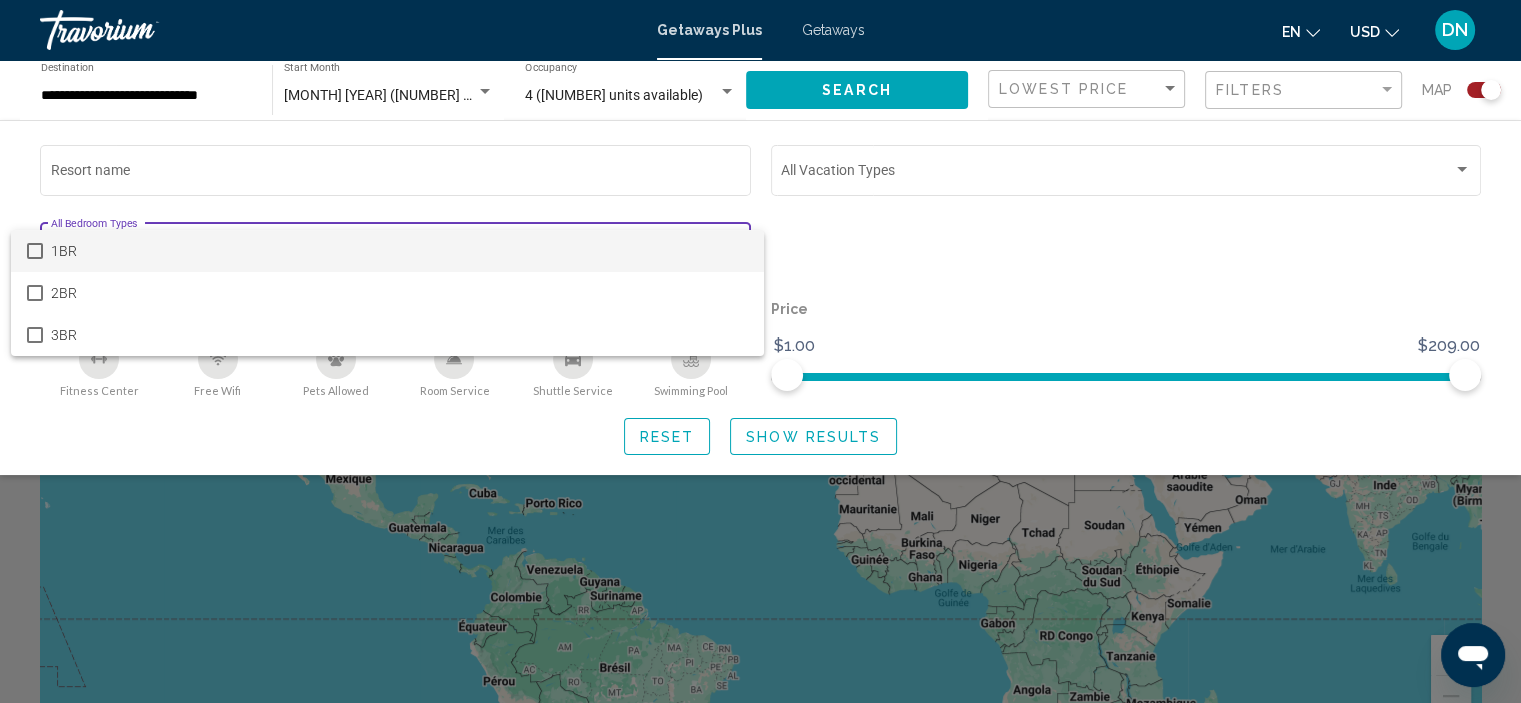 click at bounding box center [35, 251] 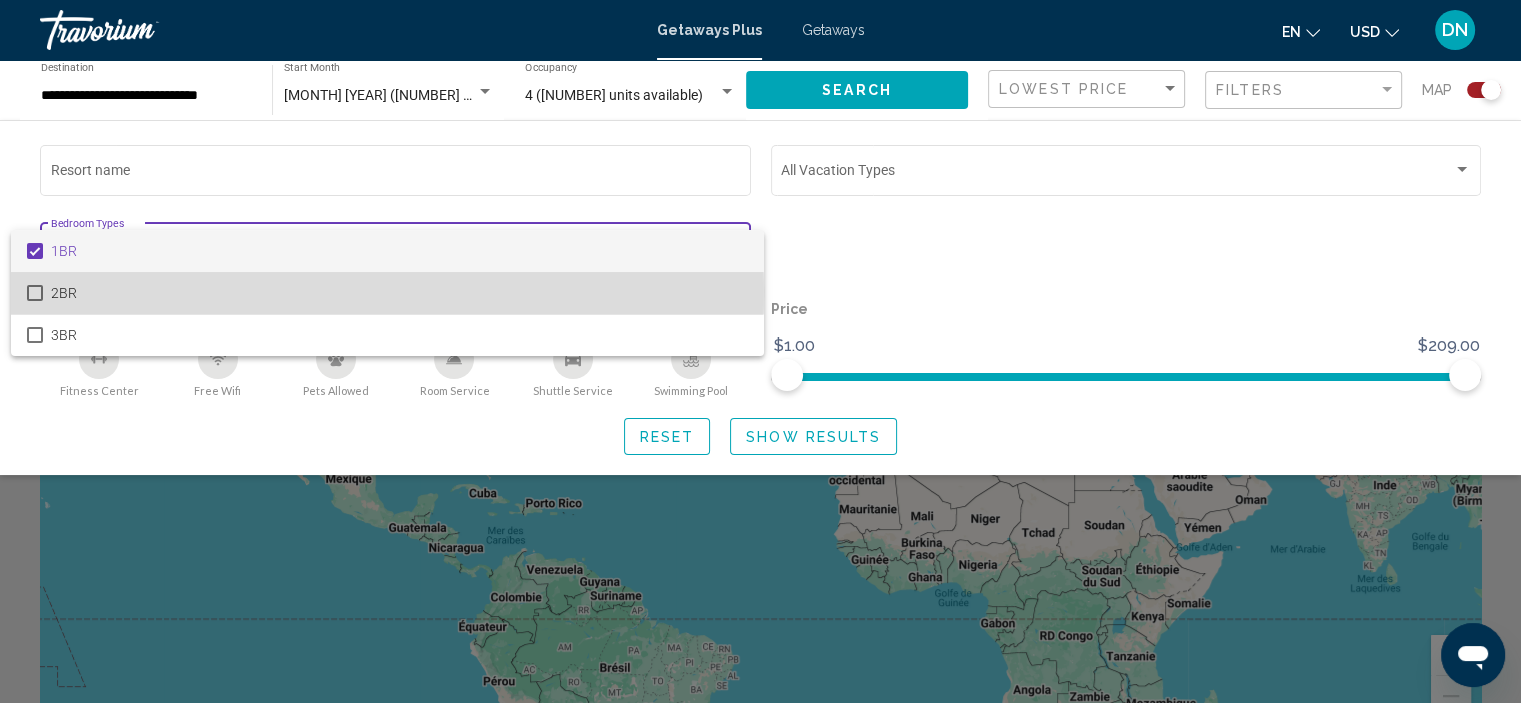 click at bounding box center [35, 293] 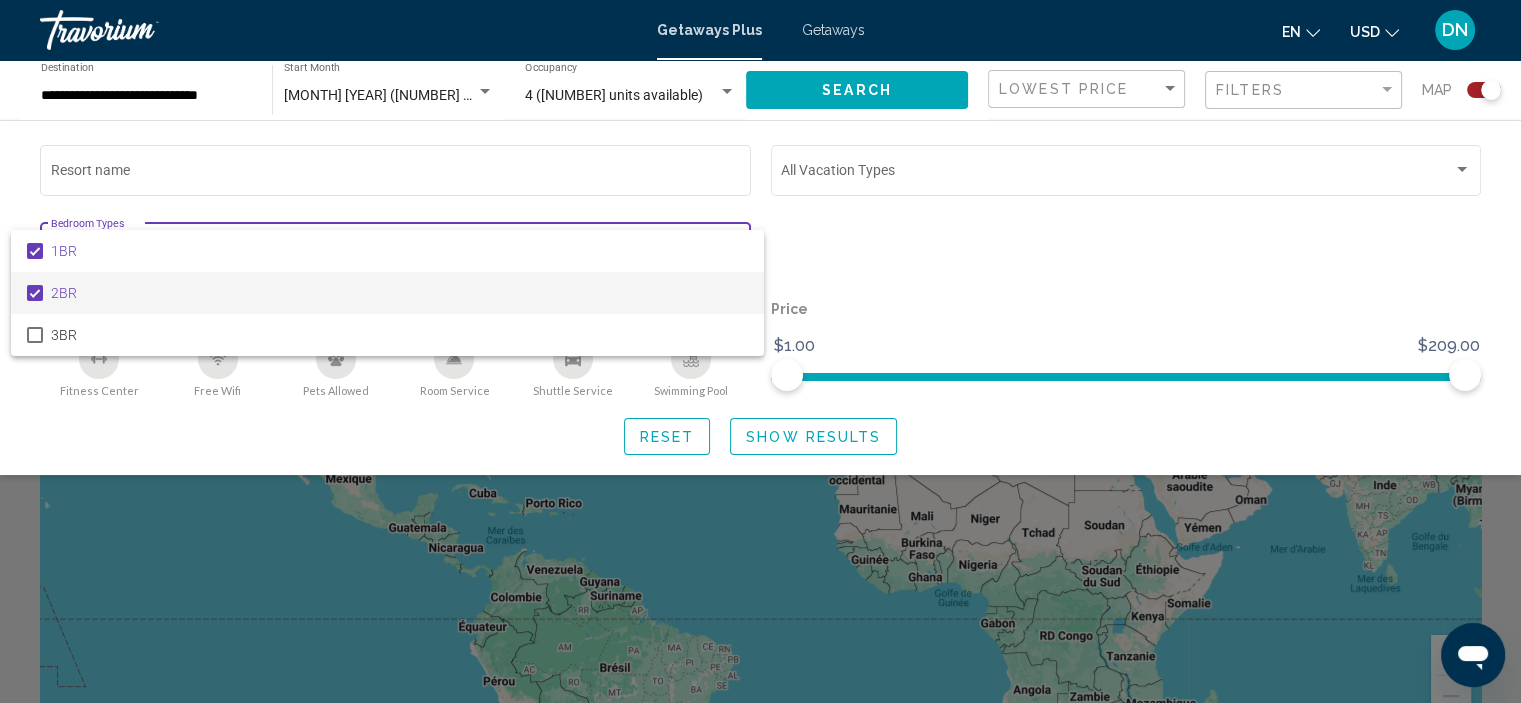 click at bounding box center [760, 351] 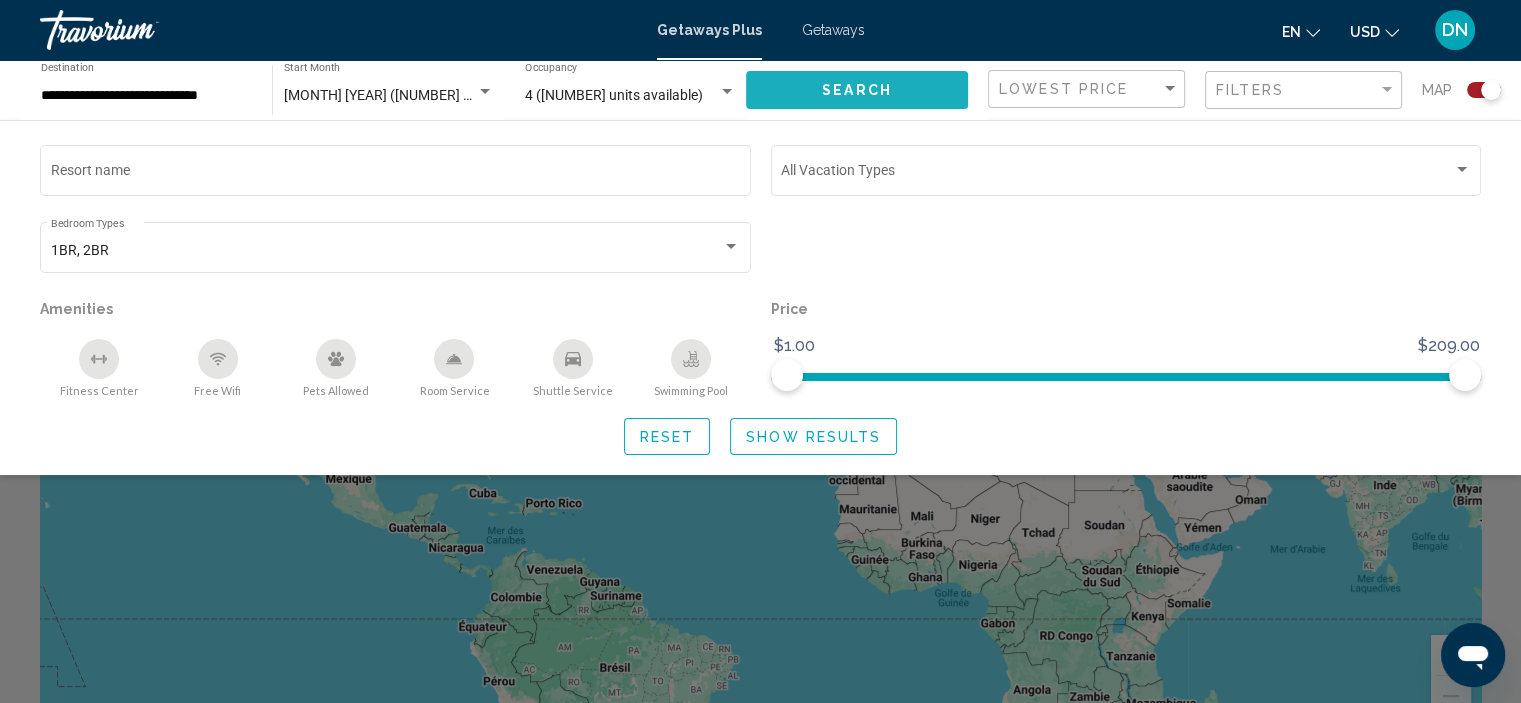 click on "Search" 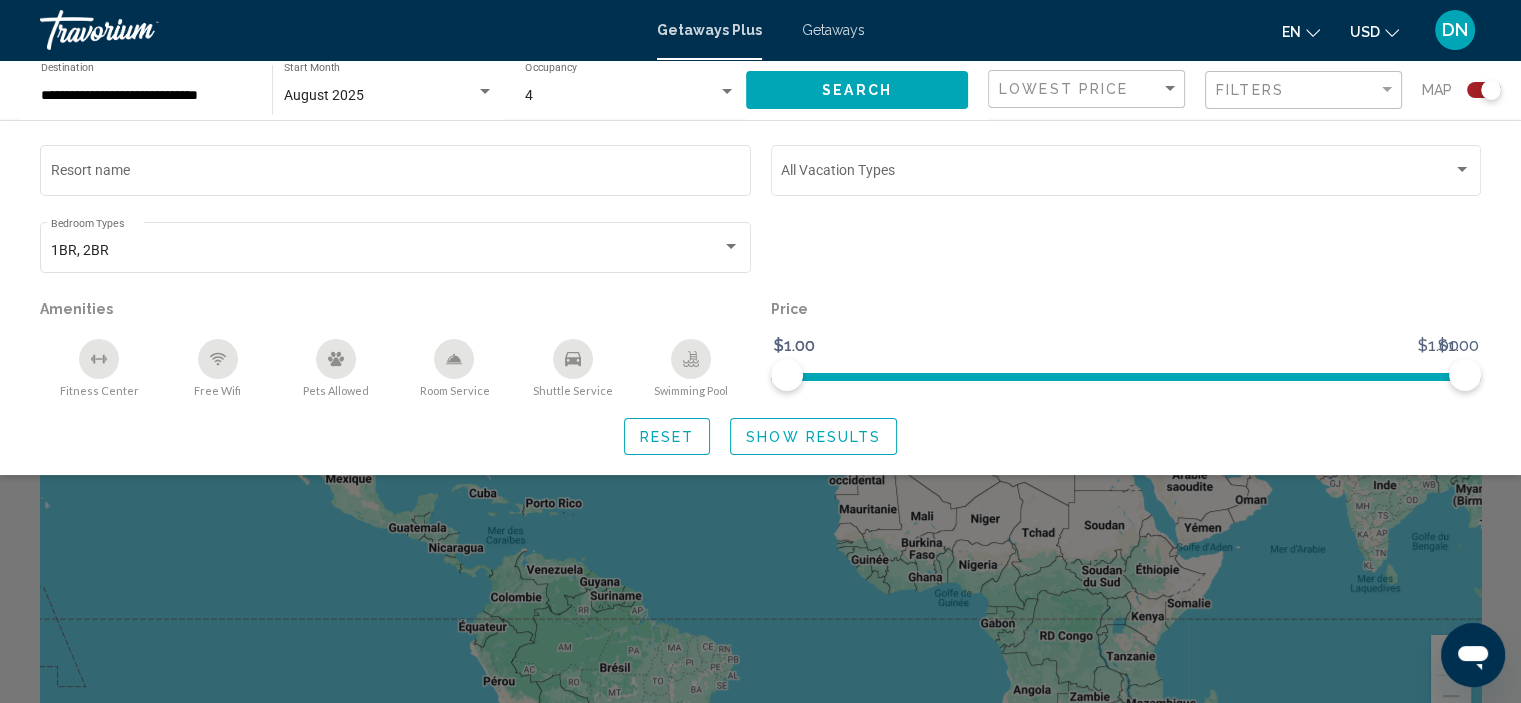 scroll, scrollTop: 615, scrollLeft: 0, axis: vertical 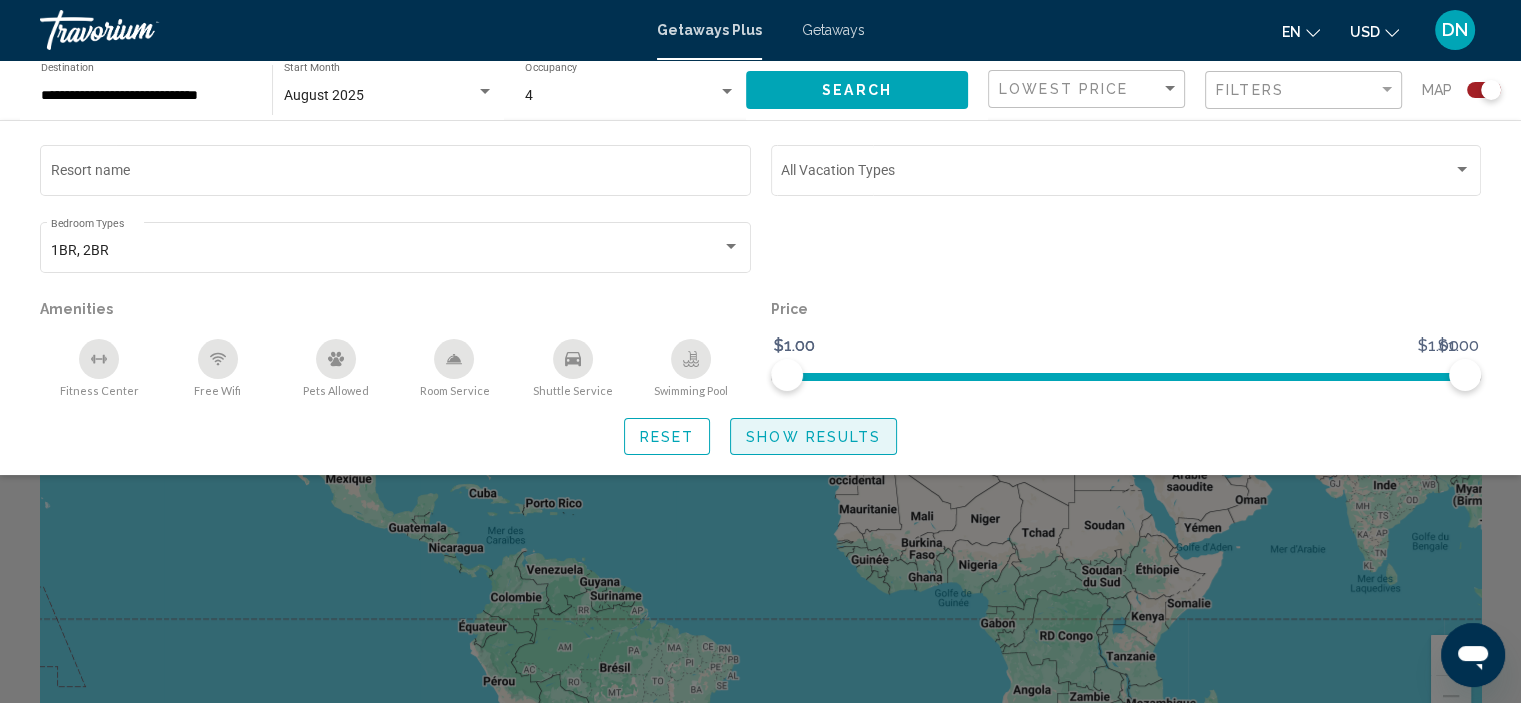 click on "Show Results" 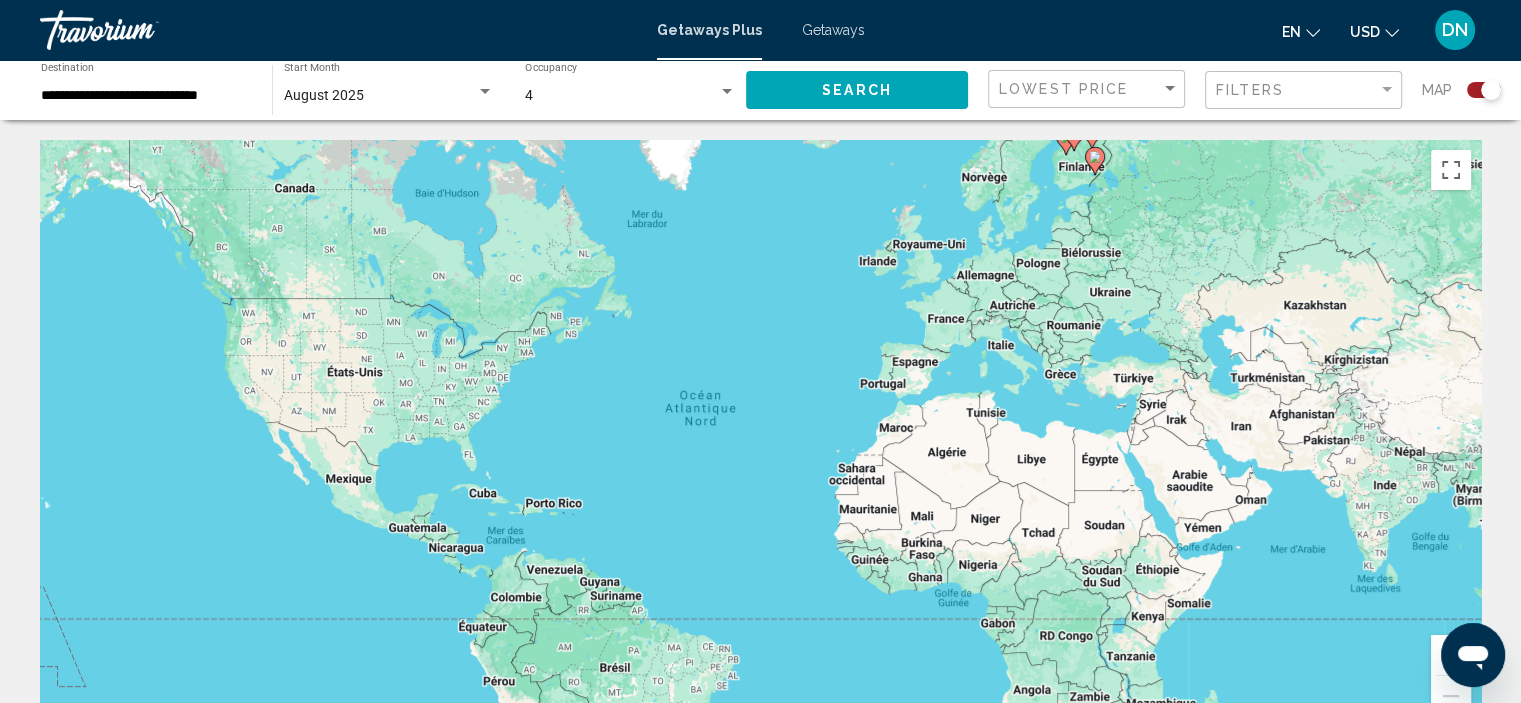 click 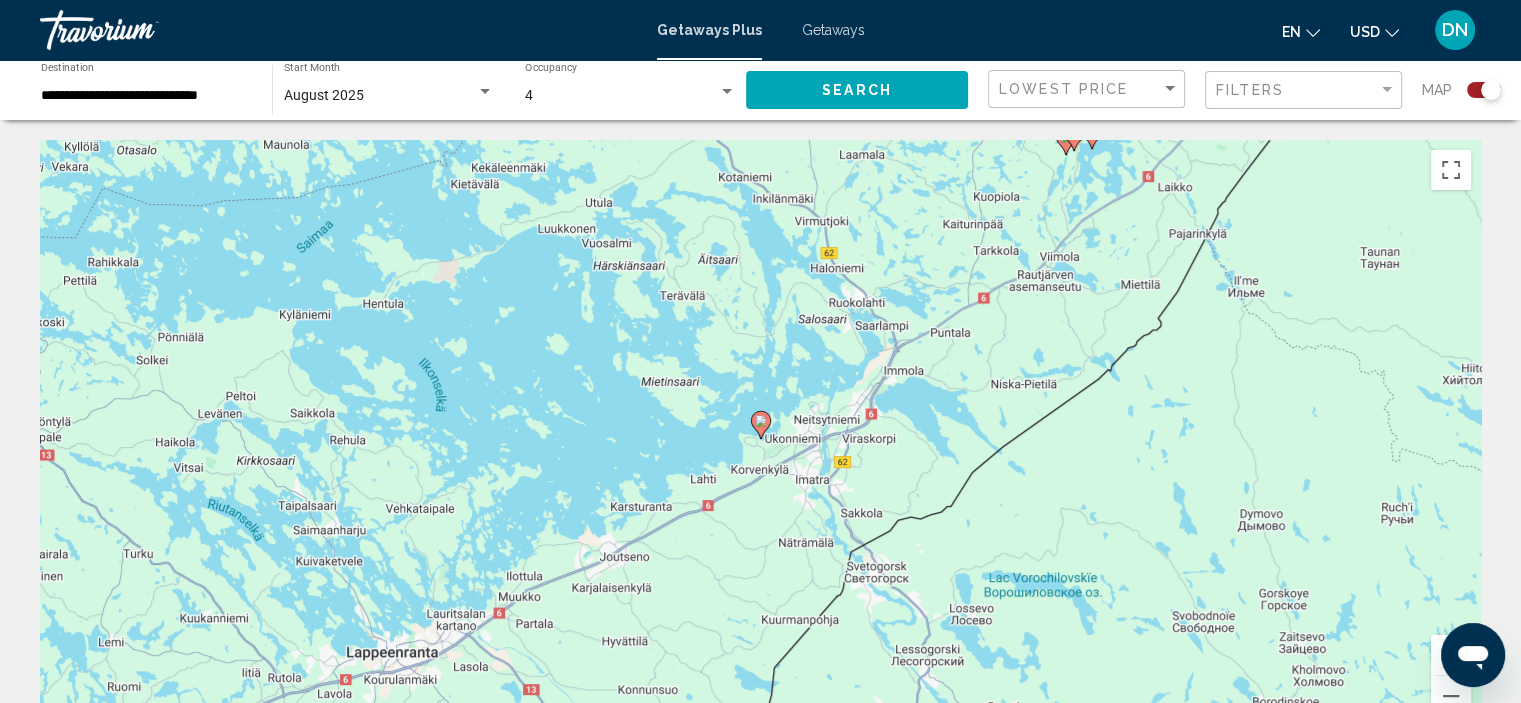 click on "**********" at bounding box center [146, 96] 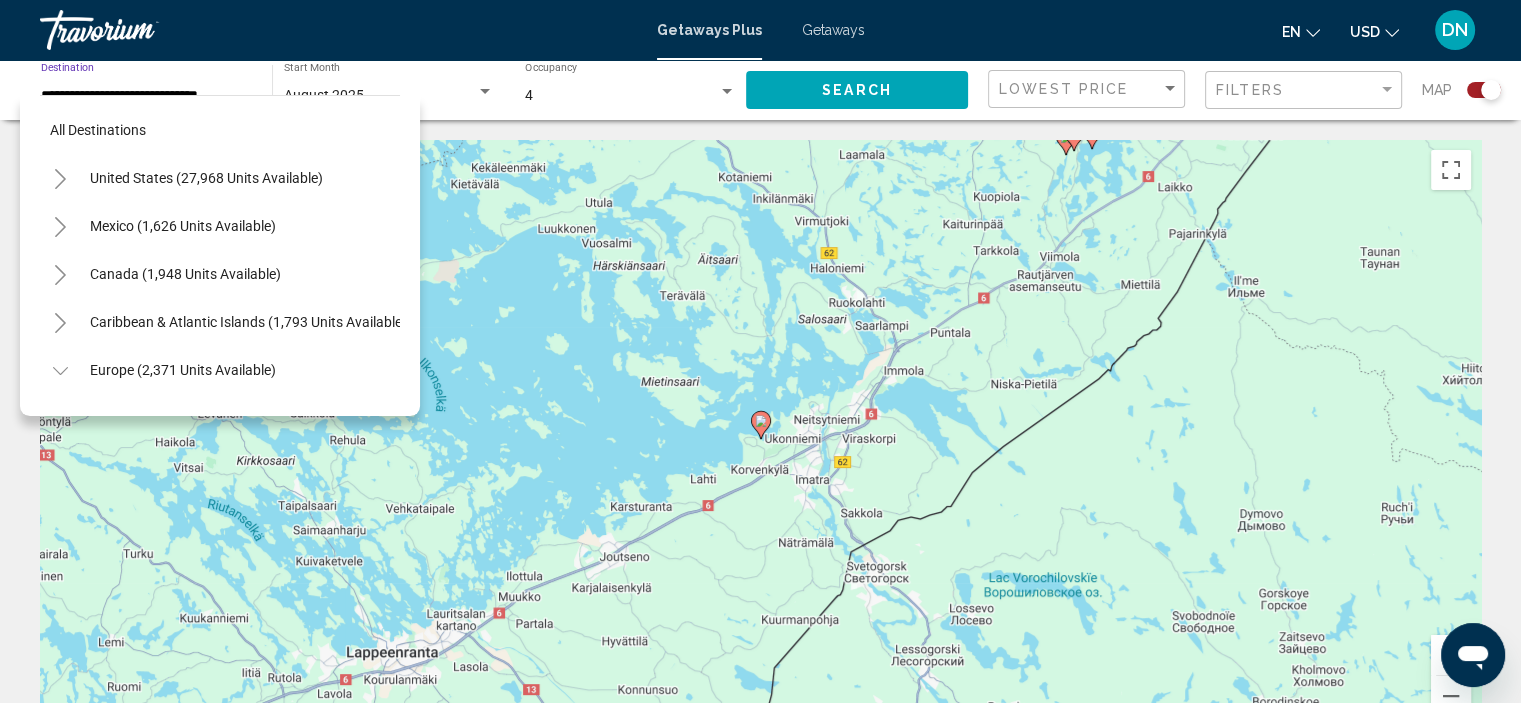 scroll, scrollTop: 318, scrollLeft: 0, axis: vertical 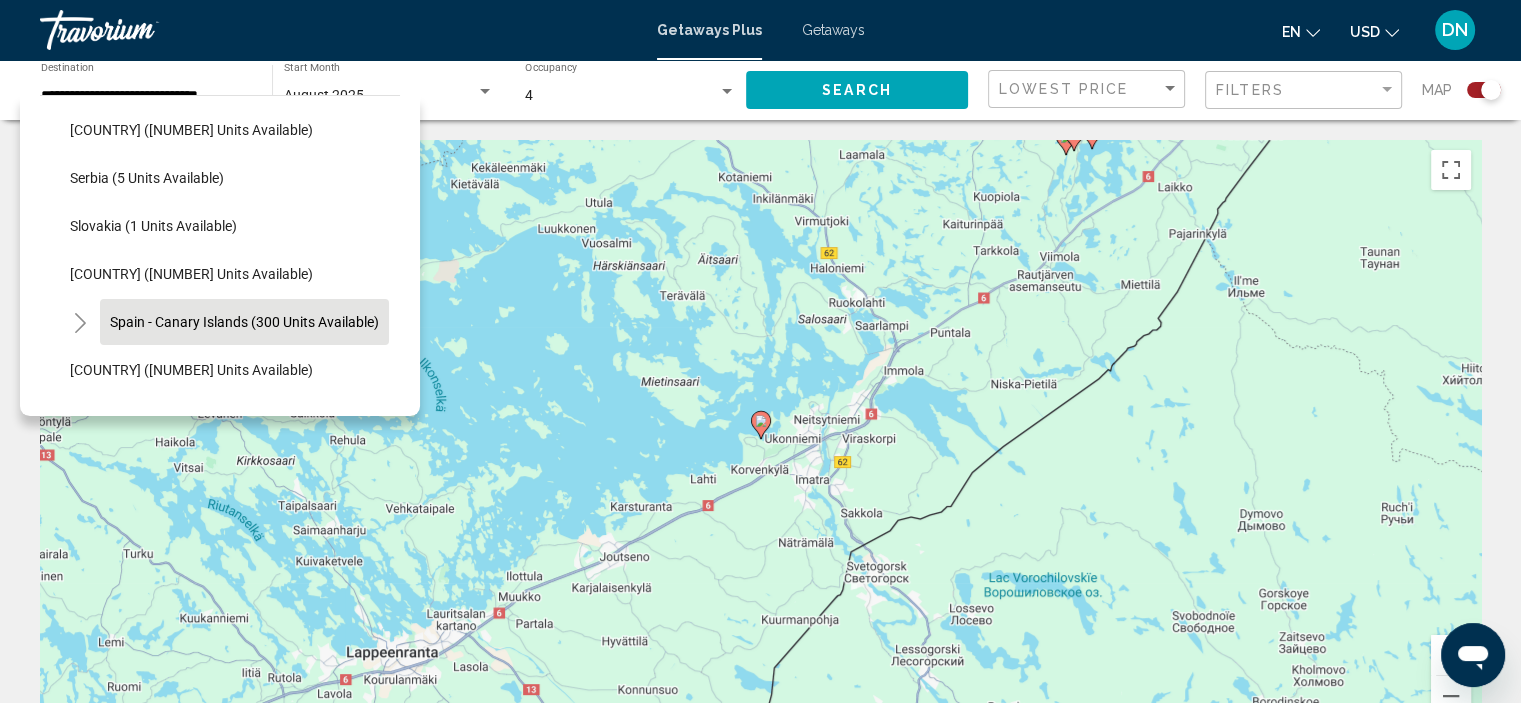 click on "Spain - Canary Islands (300 units available)" 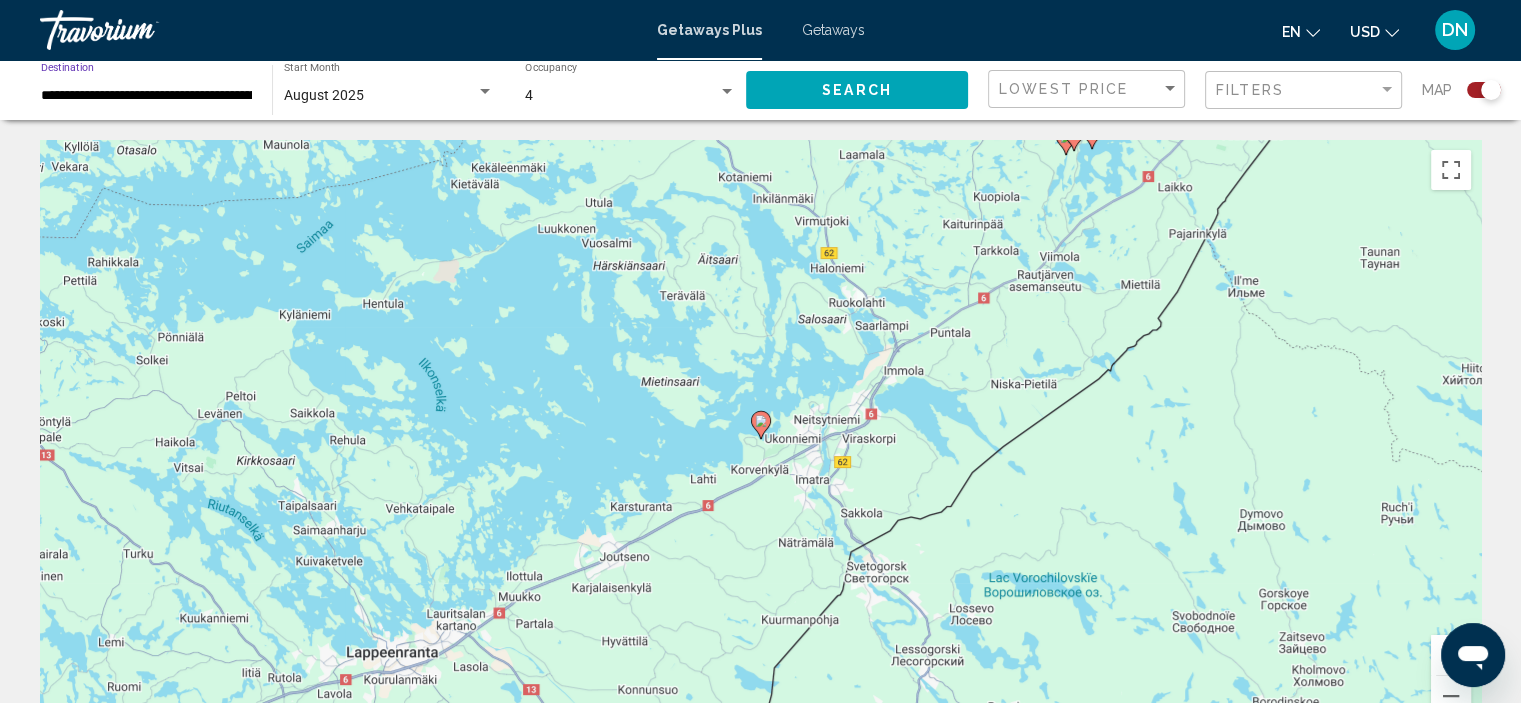 click at bounding box center [727, 92] 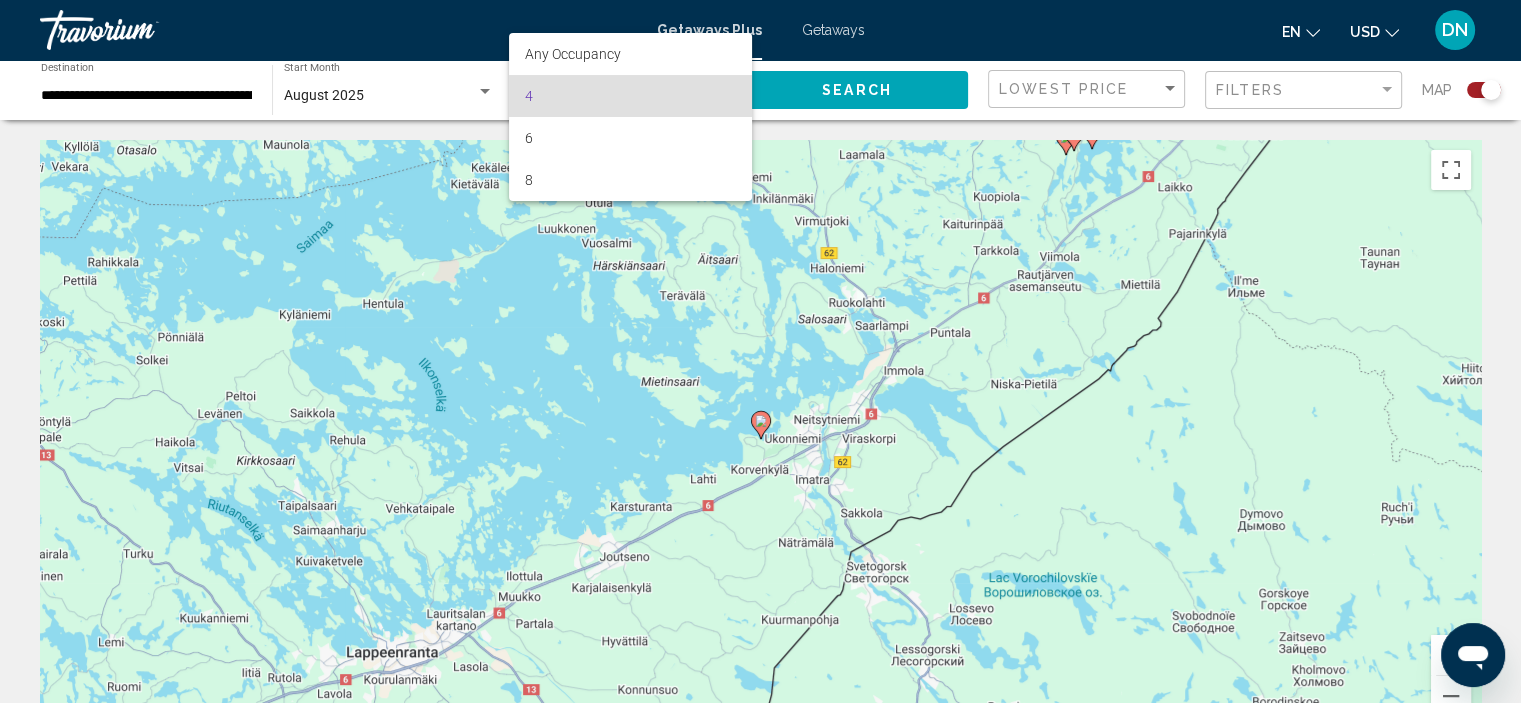 click at bounding box center (760, 351) 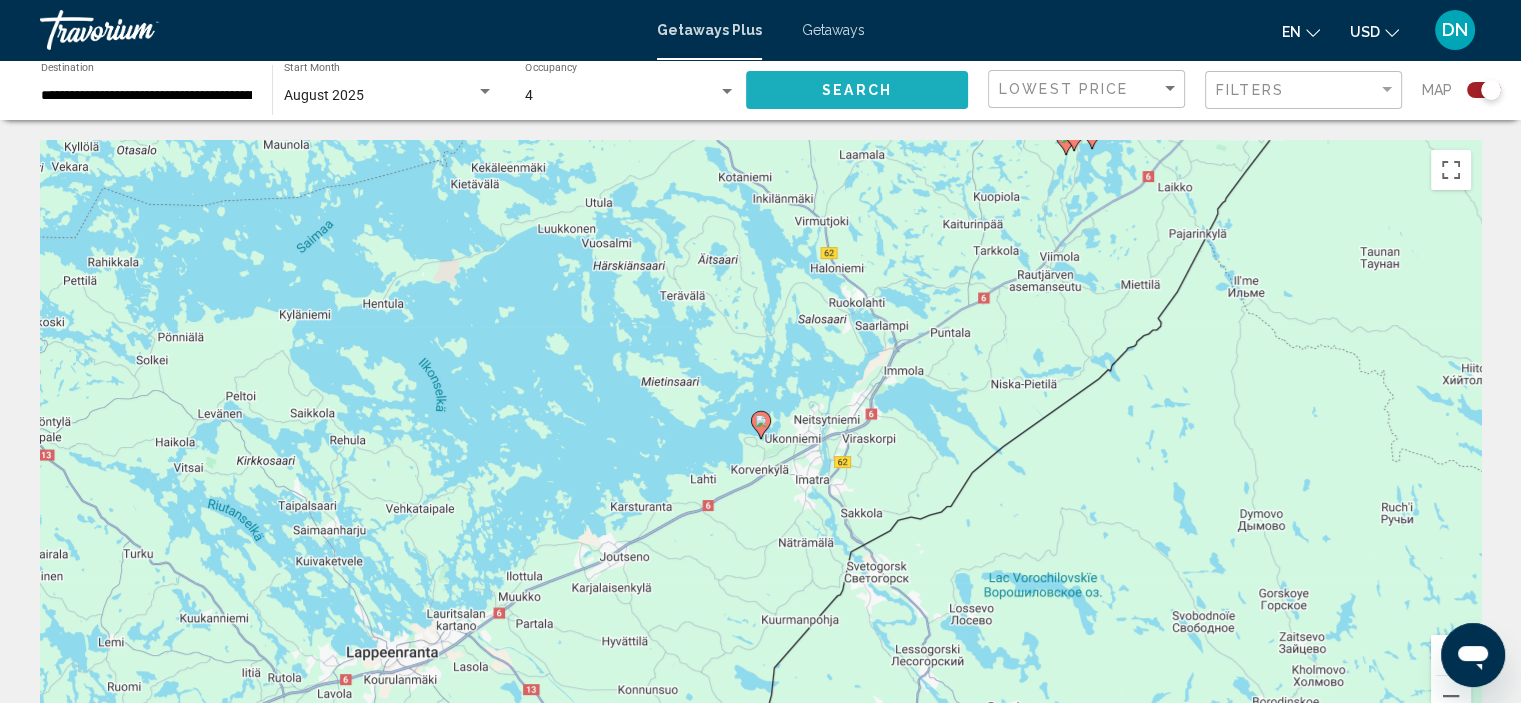 click on "Search" 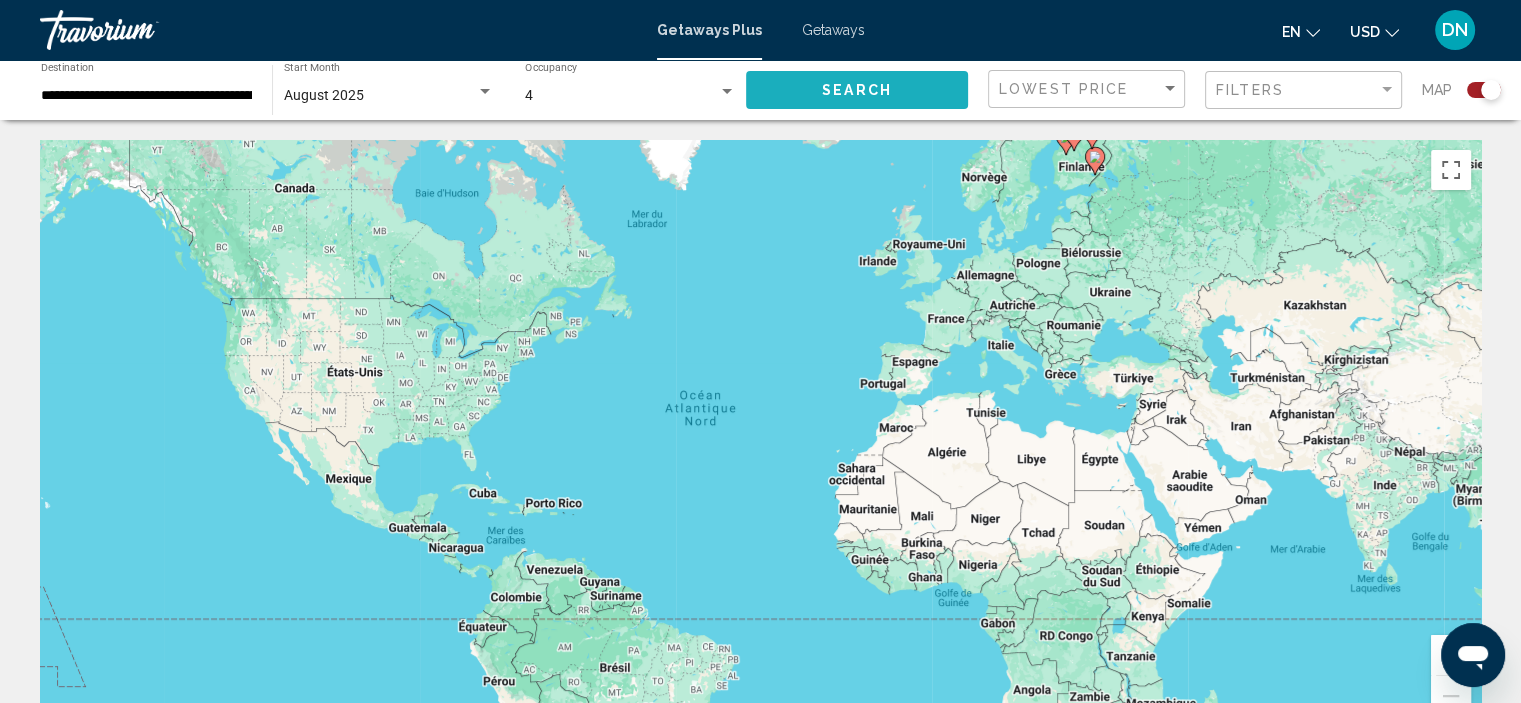 click on "Search" 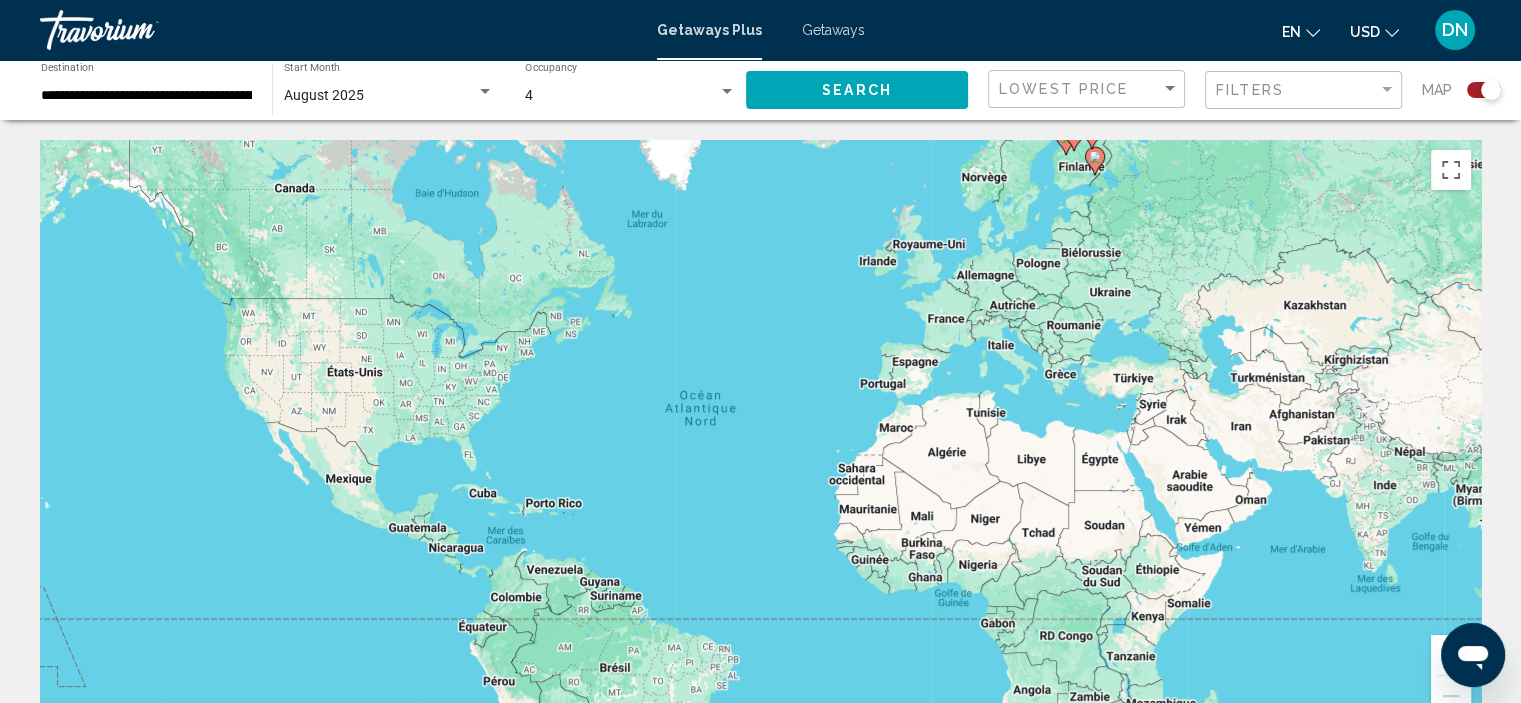 click on "**********" at bounding box center (146, 96) 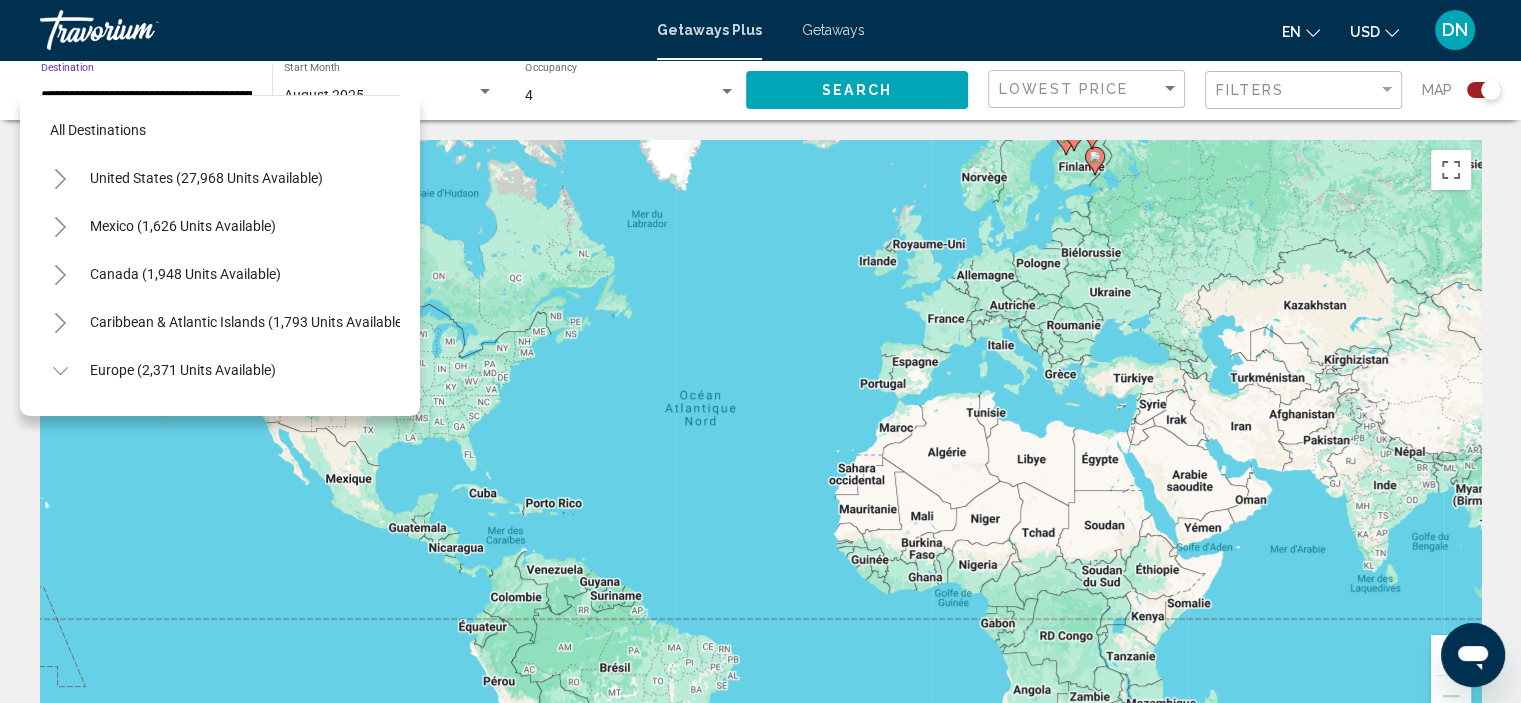scroll, scrollTop: 654, scrollLeft: 4, axis: both 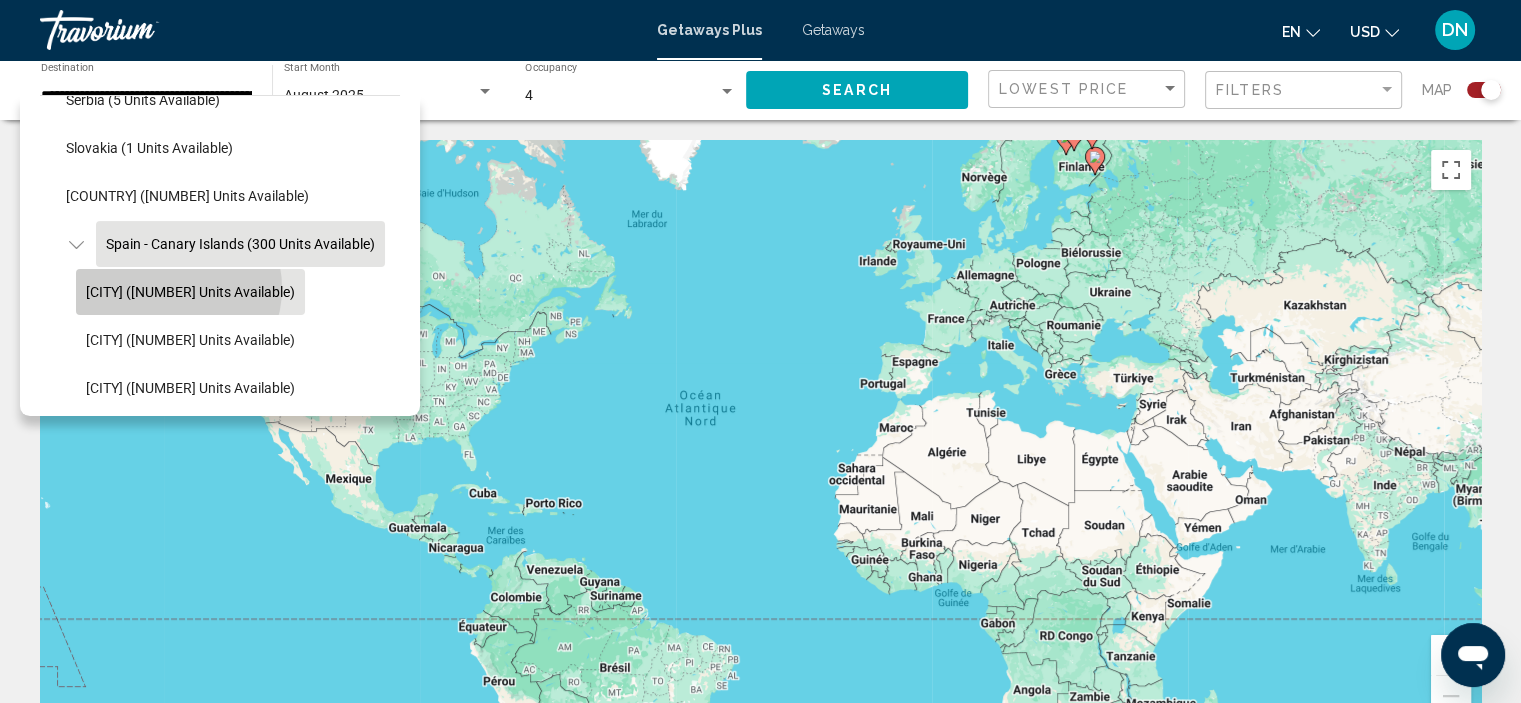click on "[CITY] ([NUMBER] units available)" 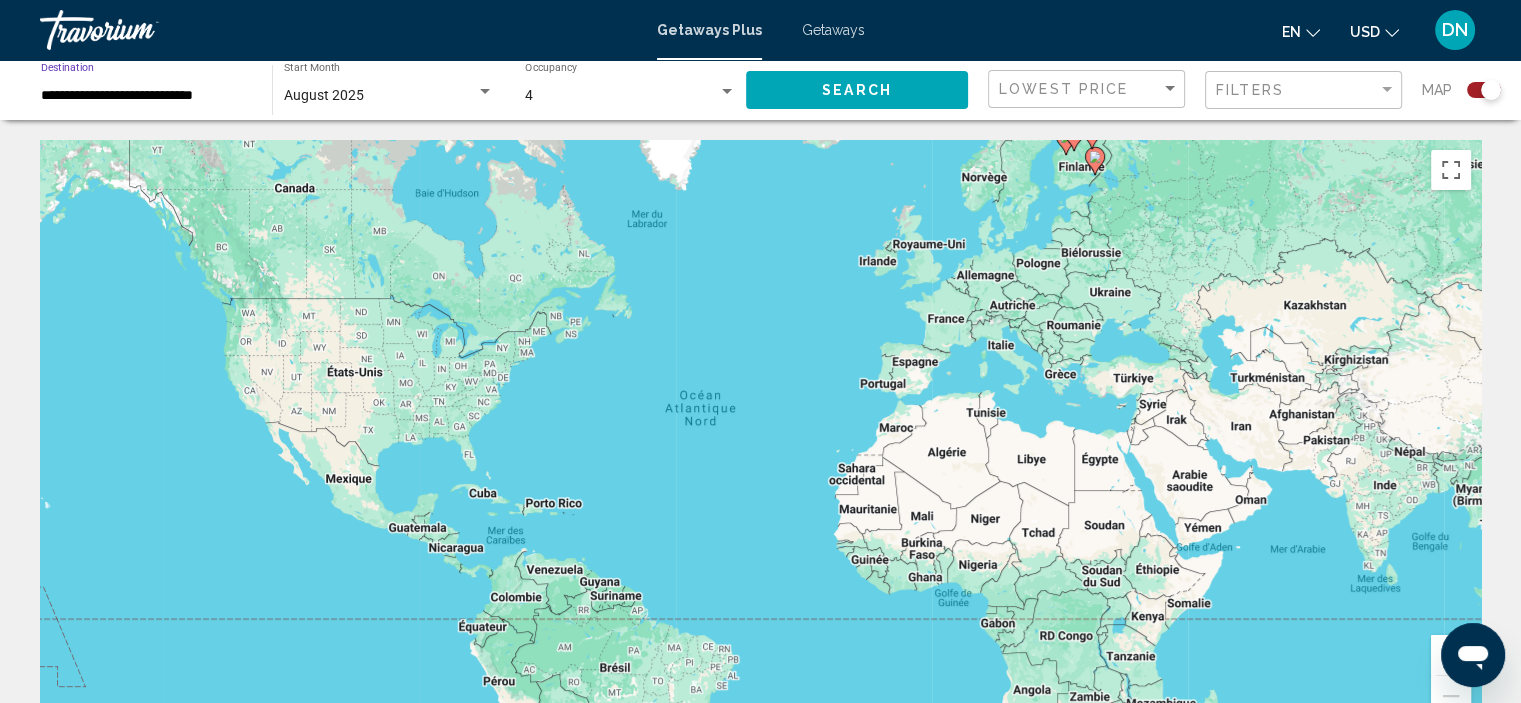click on "Search" 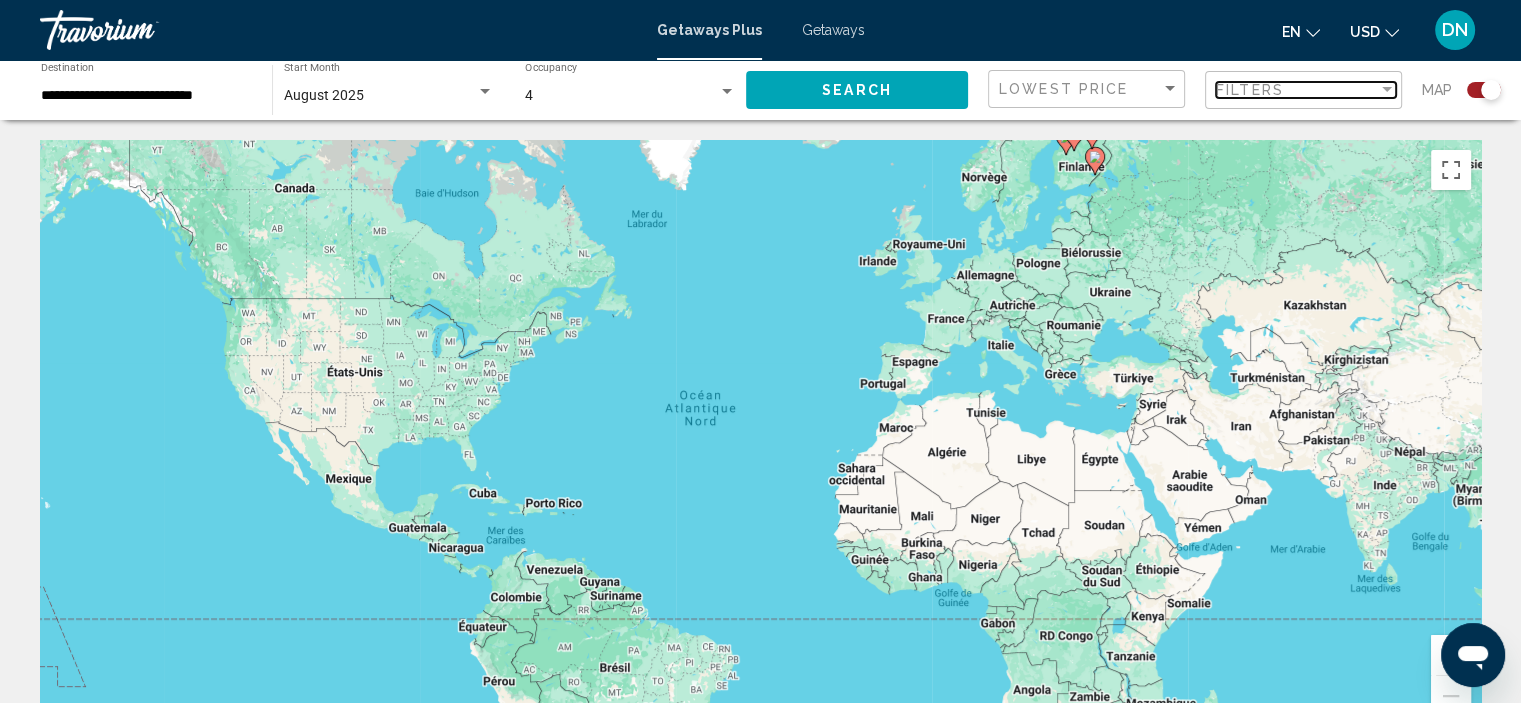 click on "Filters" at bounding box center [1297, 90] 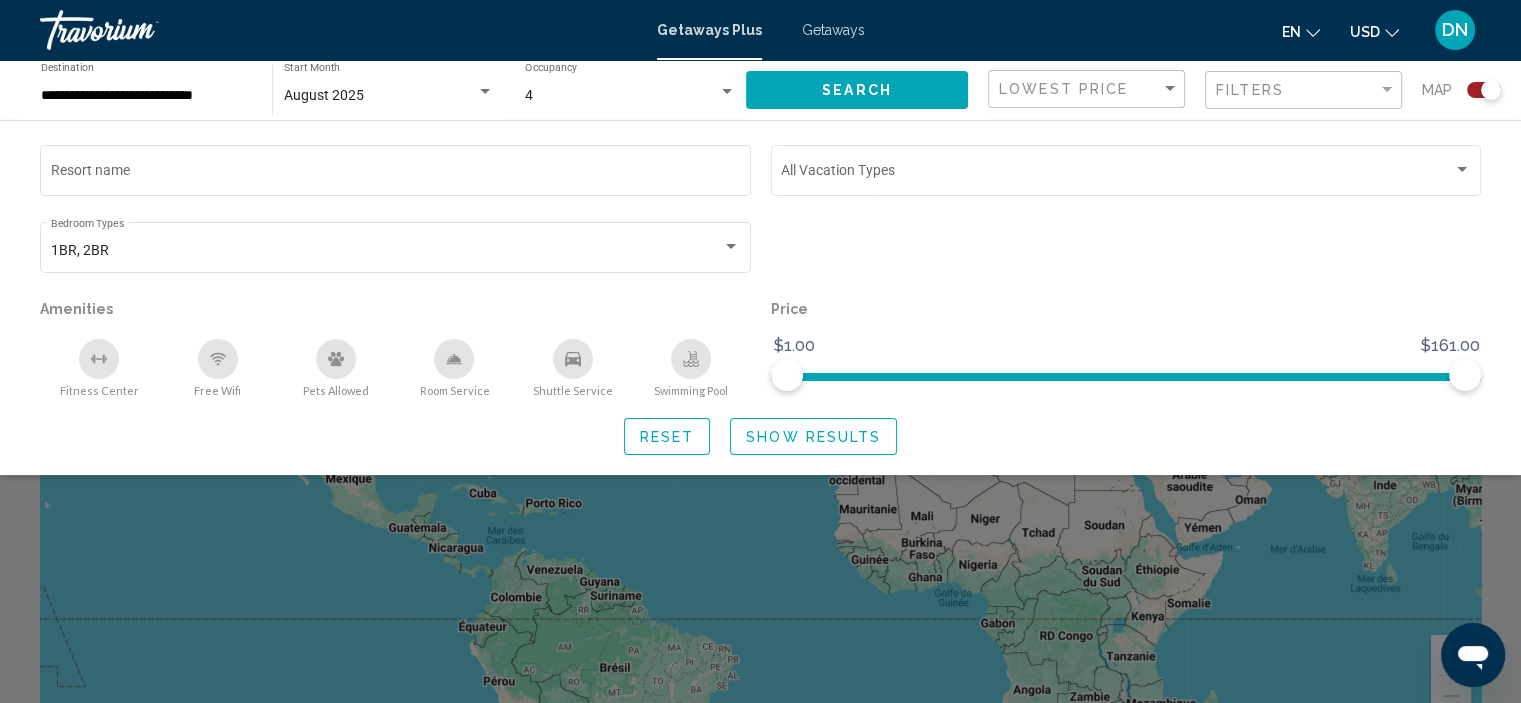 click on "Show Results" 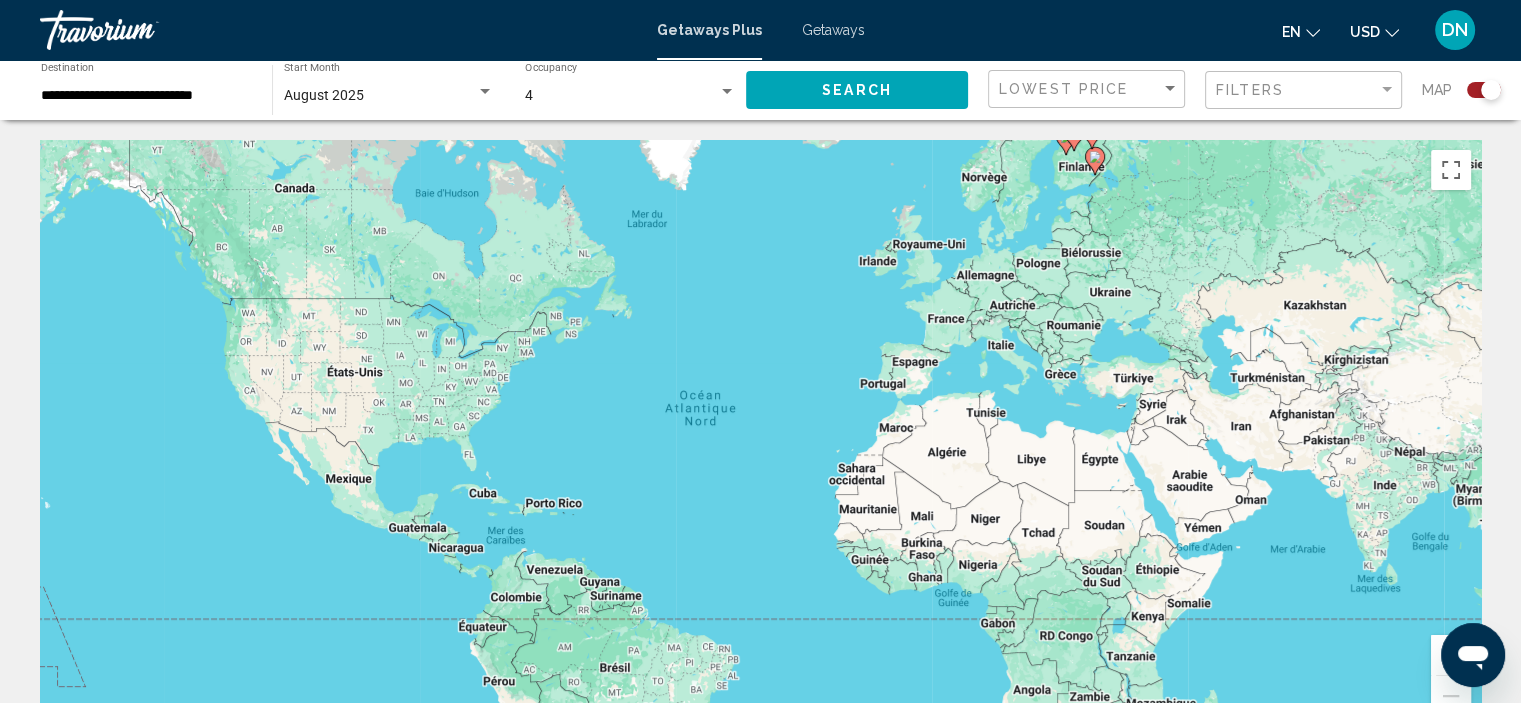 click on "Getaways Plus" at bounding box center (709, 30) 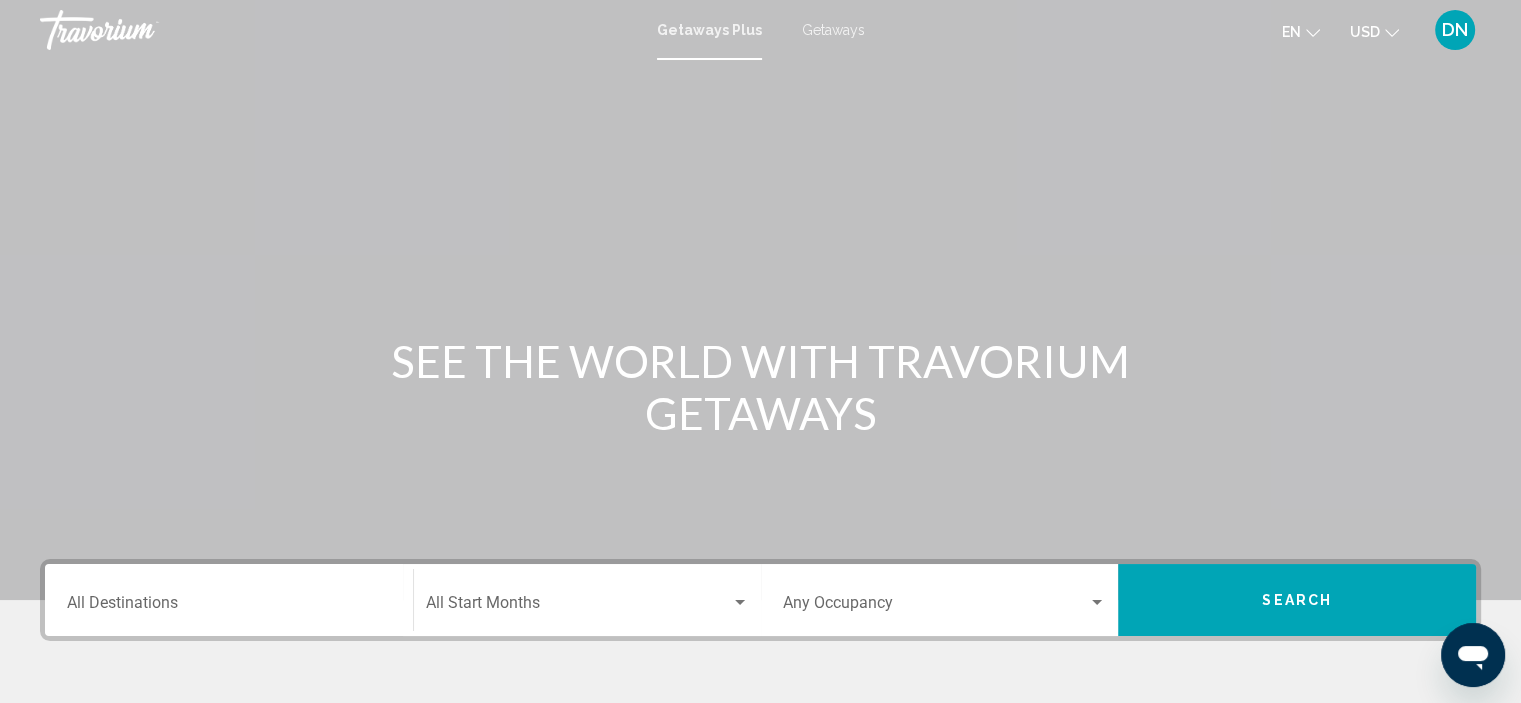 click on "Getaways" at bounding box center (833, 30) 